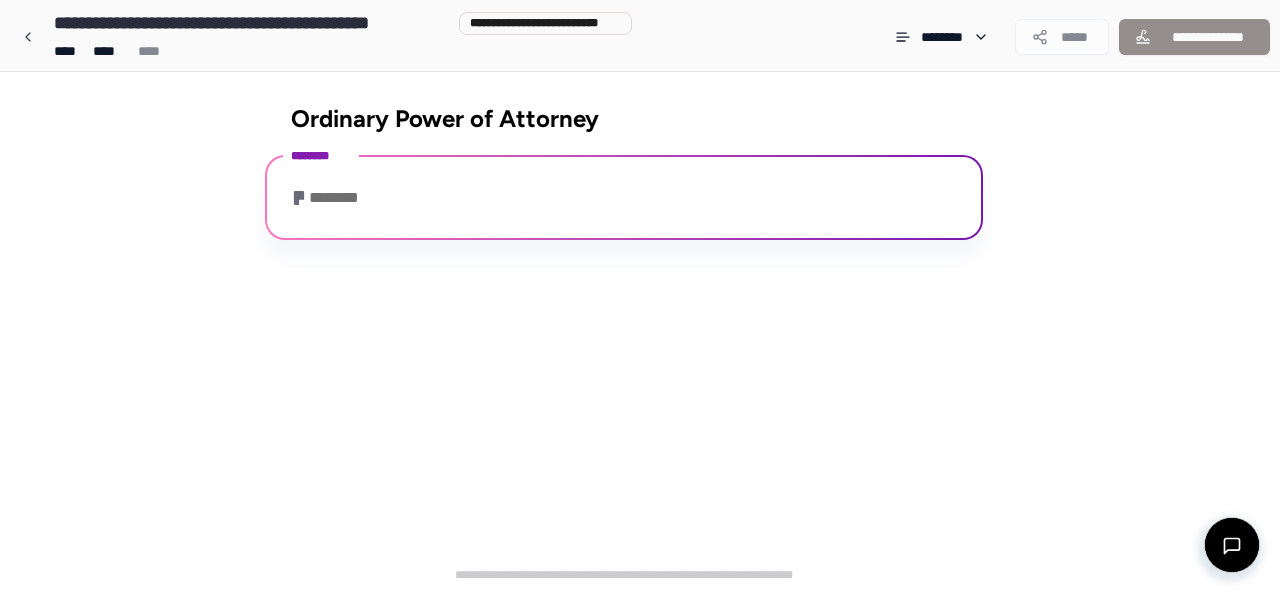 scroll, scrollTop: 0, scrollLeft: 0, axis: both 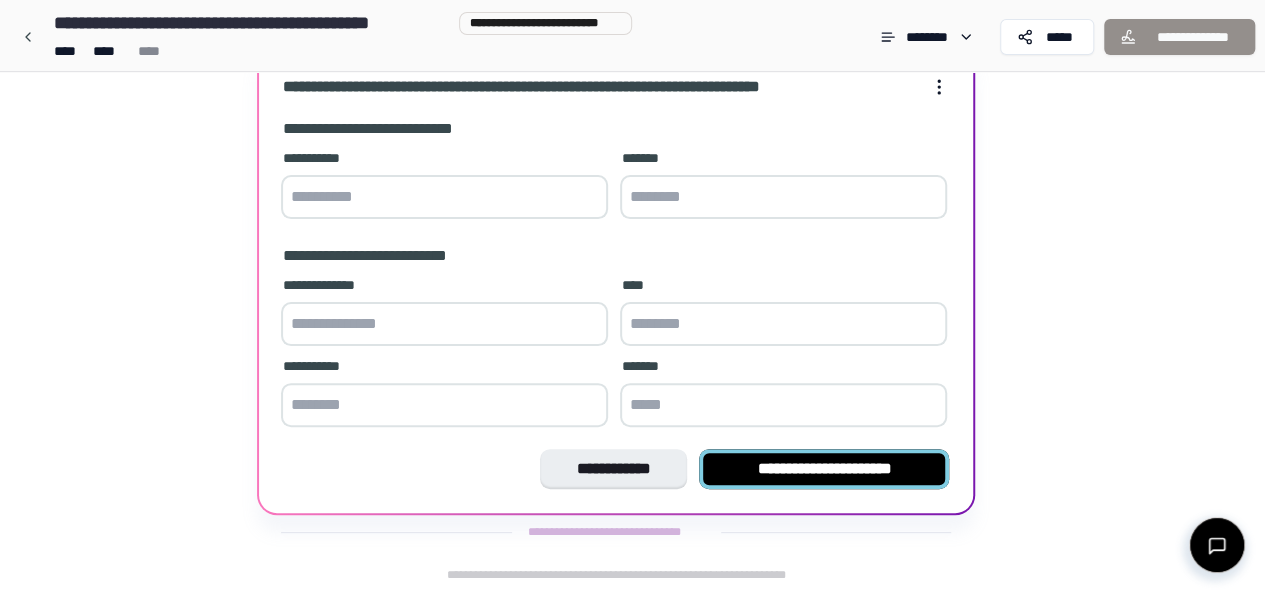 click on "**********" at bounding box center (824, 469) 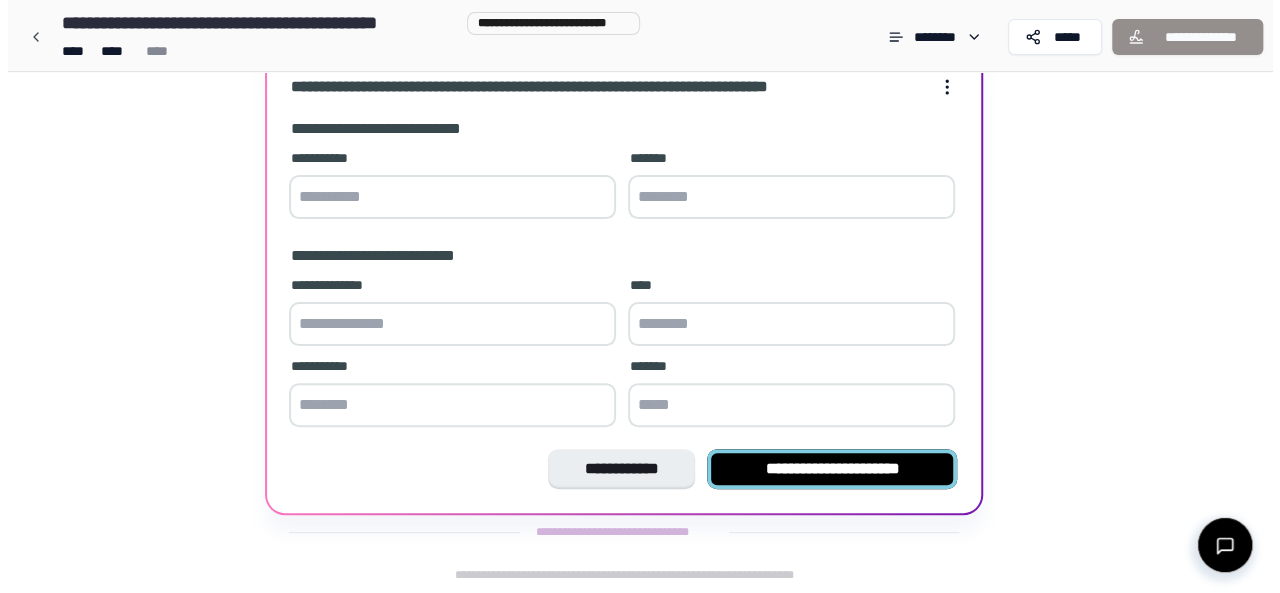 scroll, scrollTop: 0, scrollLeft: 0, axis: both 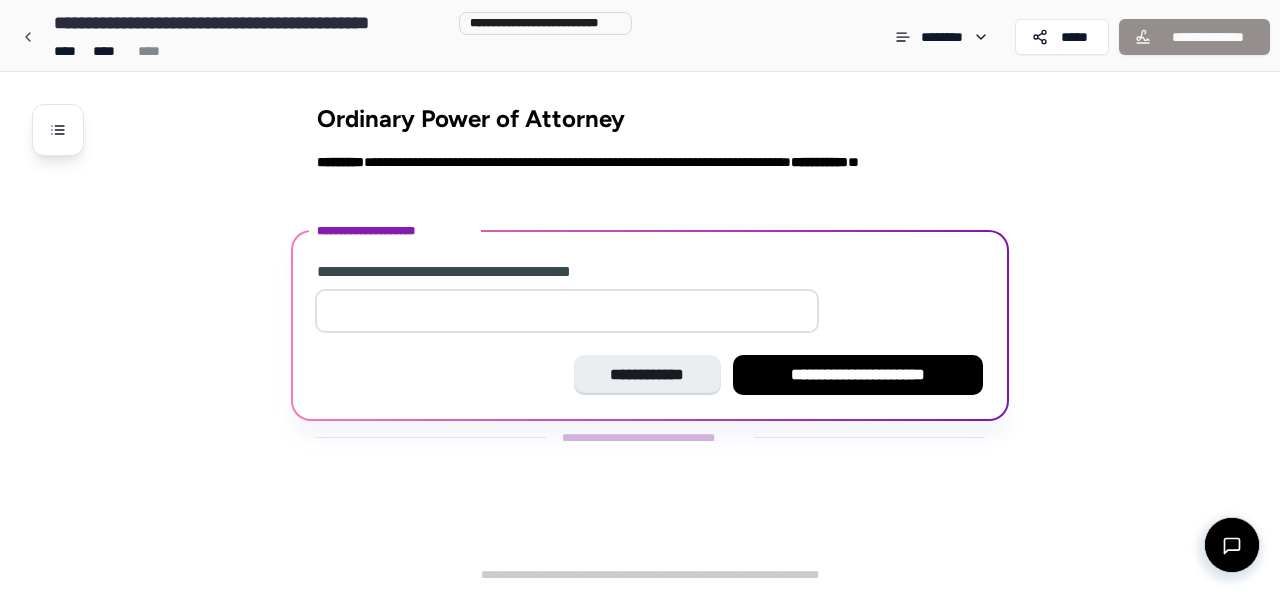 click at bounding box center (567, 311) 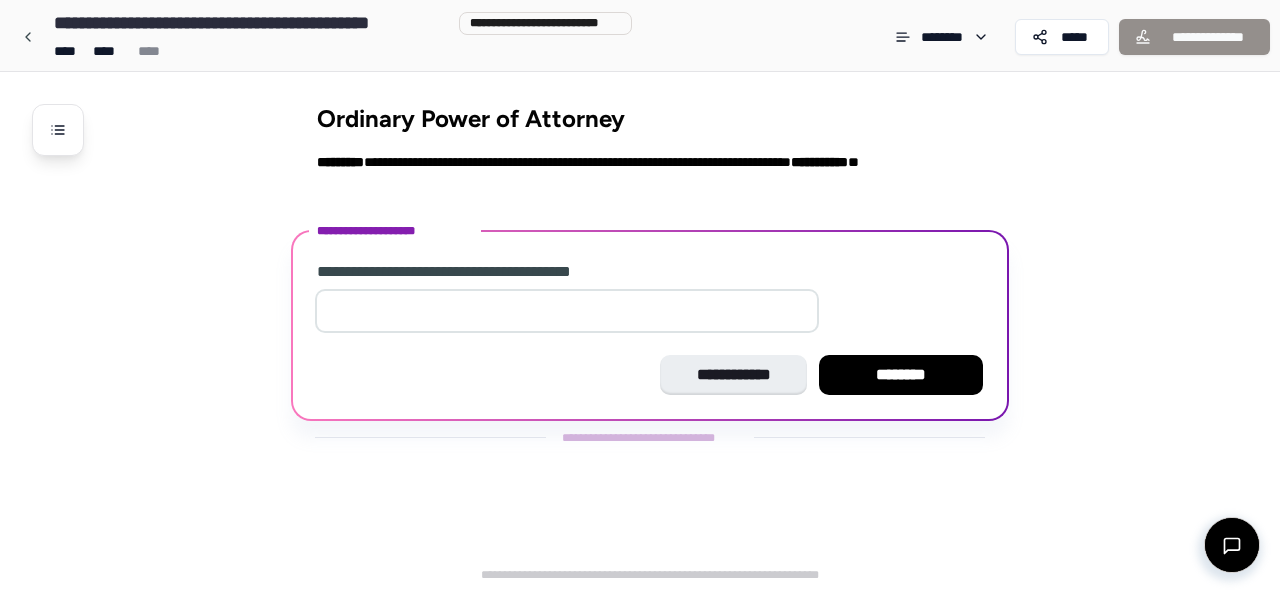 click on "********" at bounding box center [901, 375] 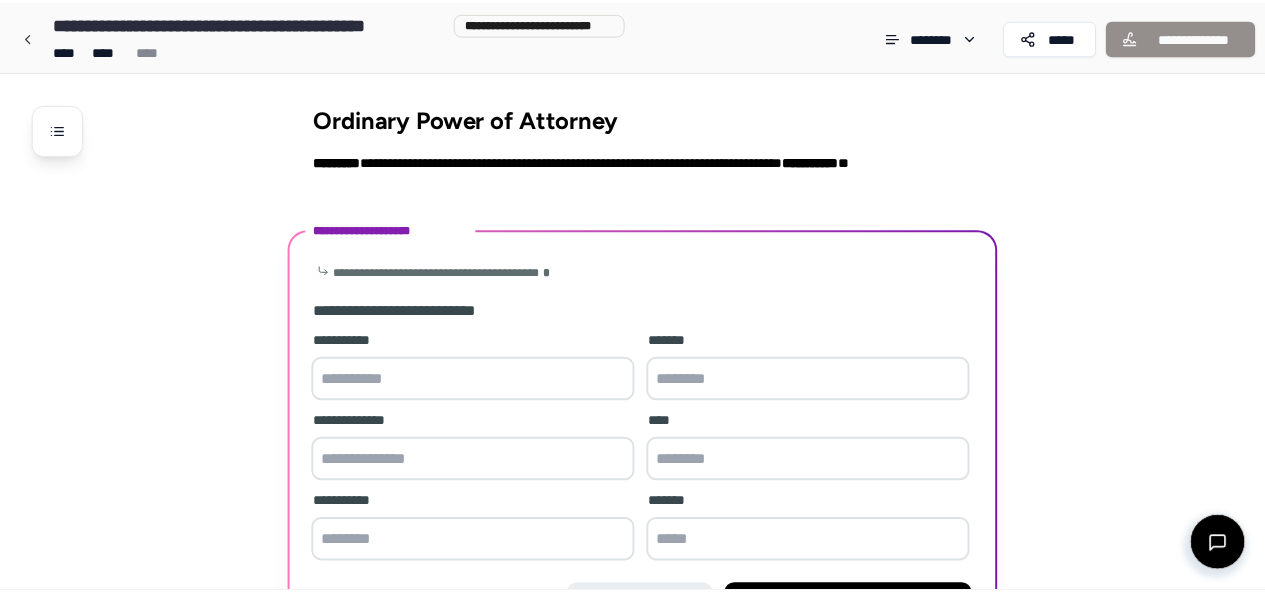 scroll, scrollTop: 137, scrollLeft: 0, axis: vertical 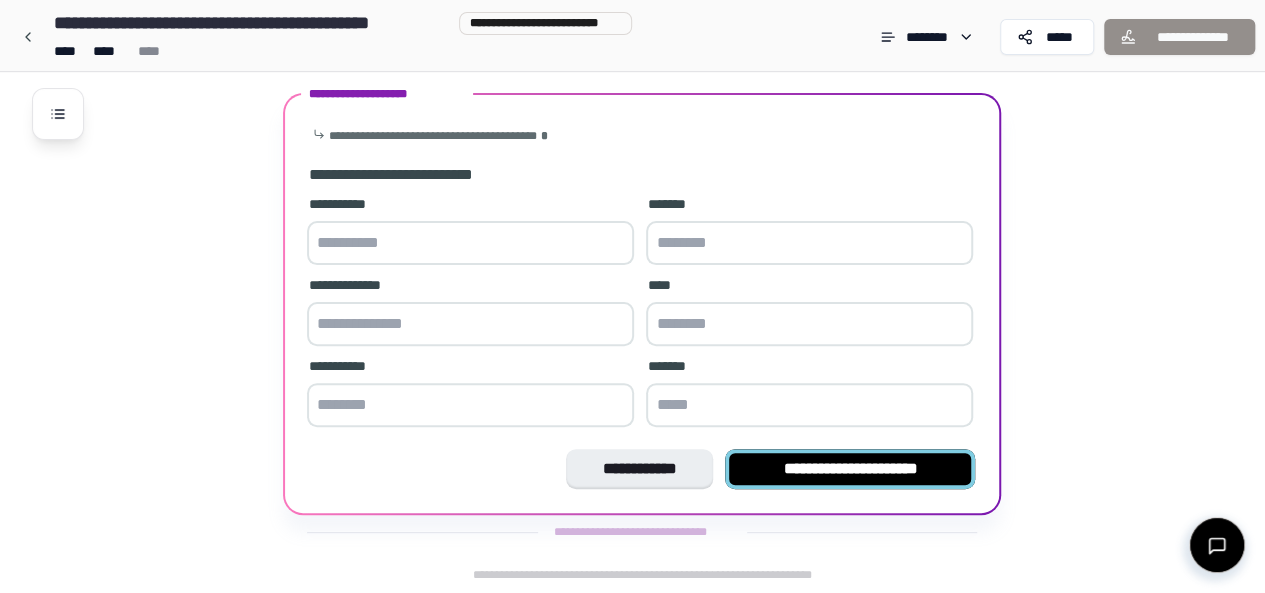 click on "**********" at bounding box center [850, 469] 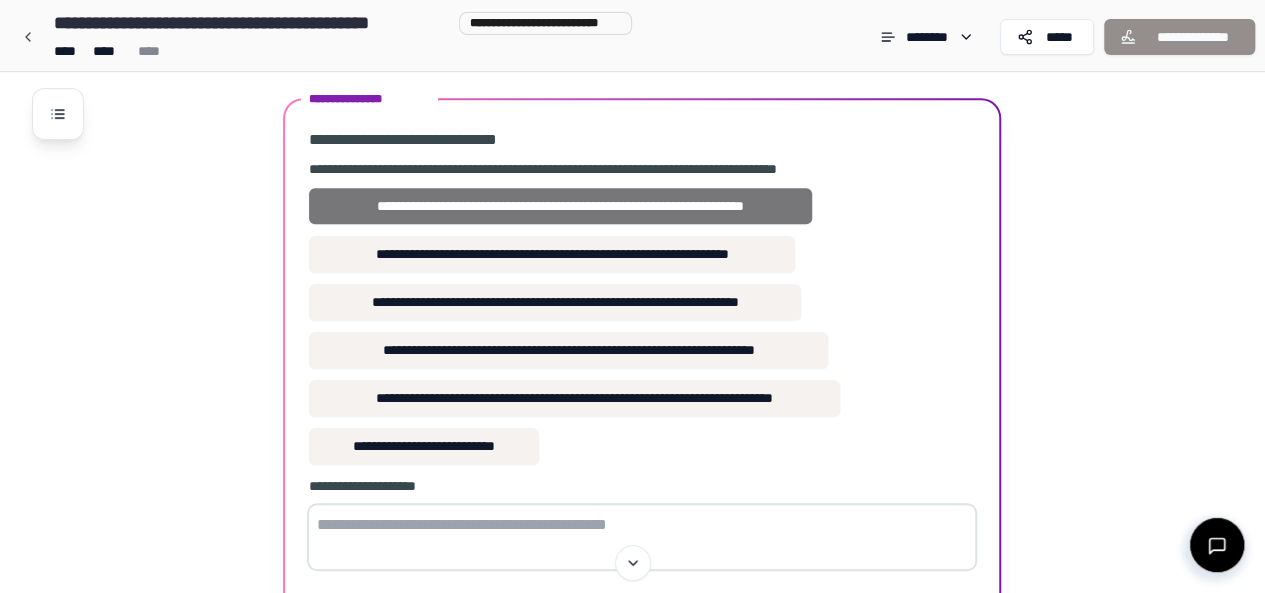 scroll, scrollTop: 441, scrollLeft: 0, axis: vertical 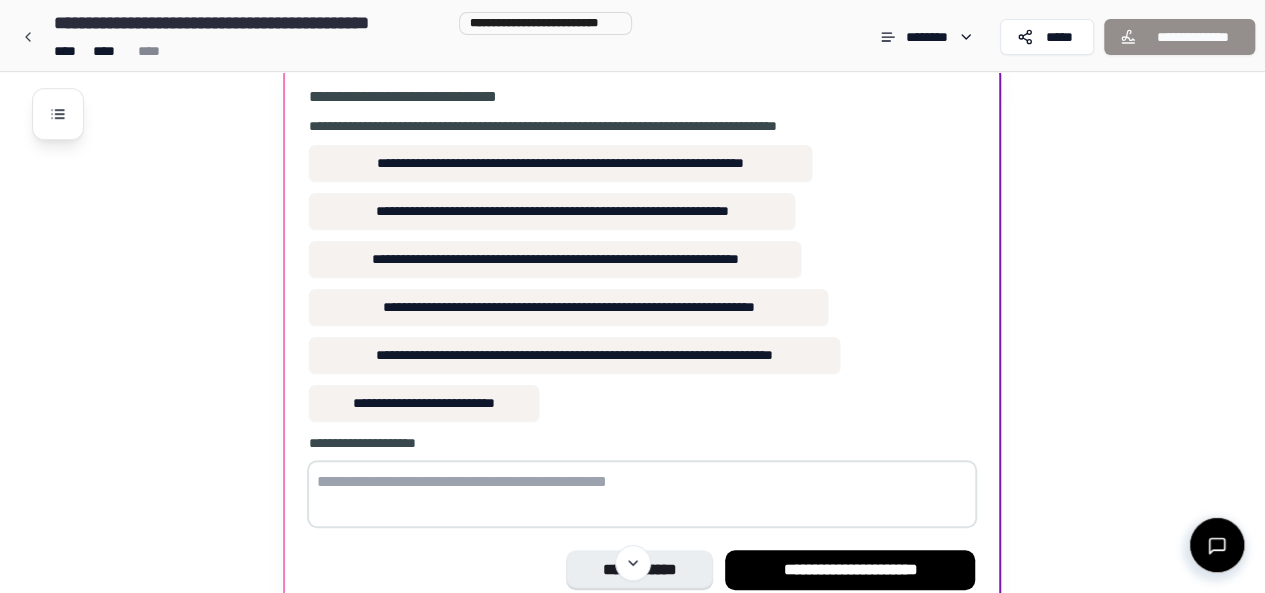 click at bounding box center [642, 494] 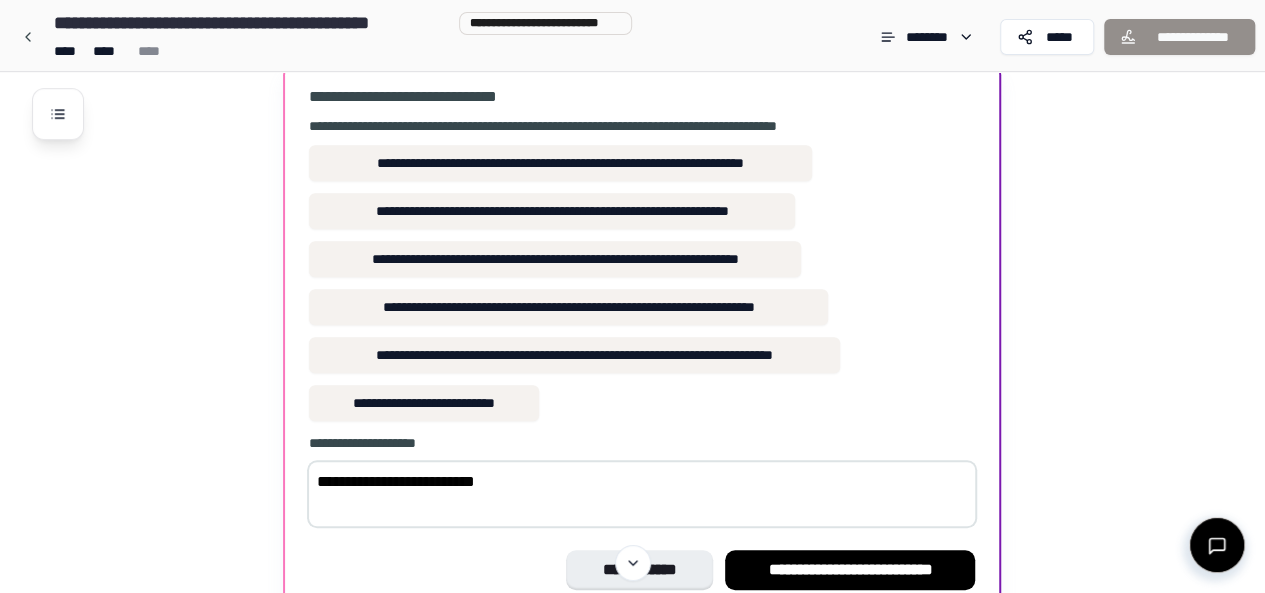 click on "**********" at bounding box center [642, 494] 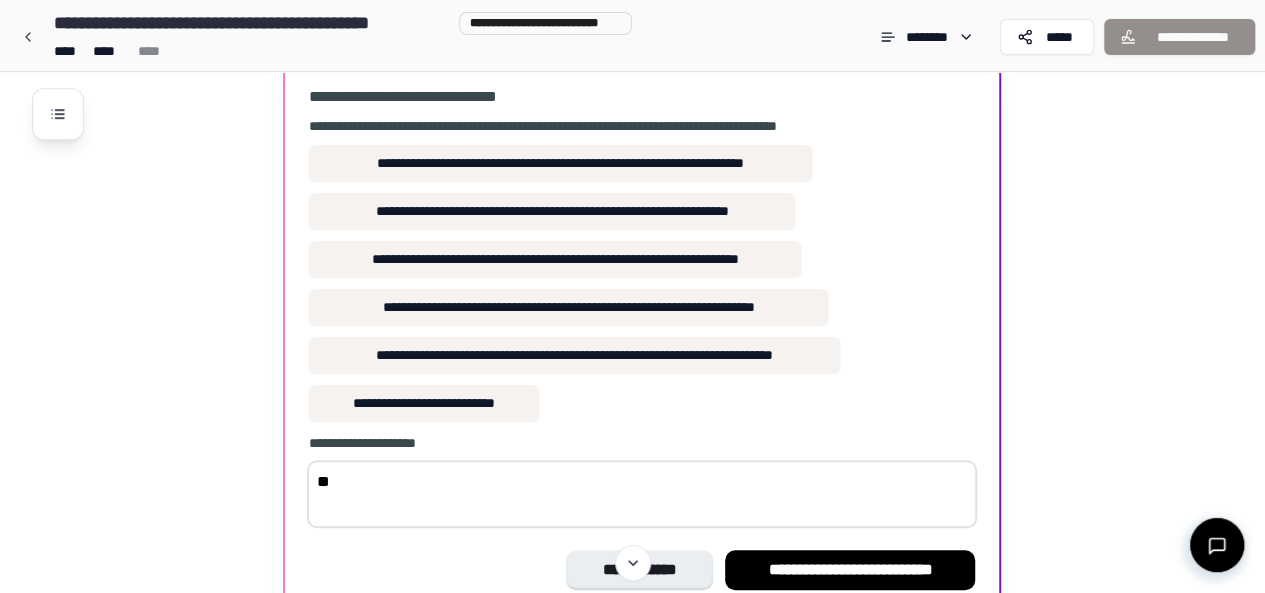 type on "*" 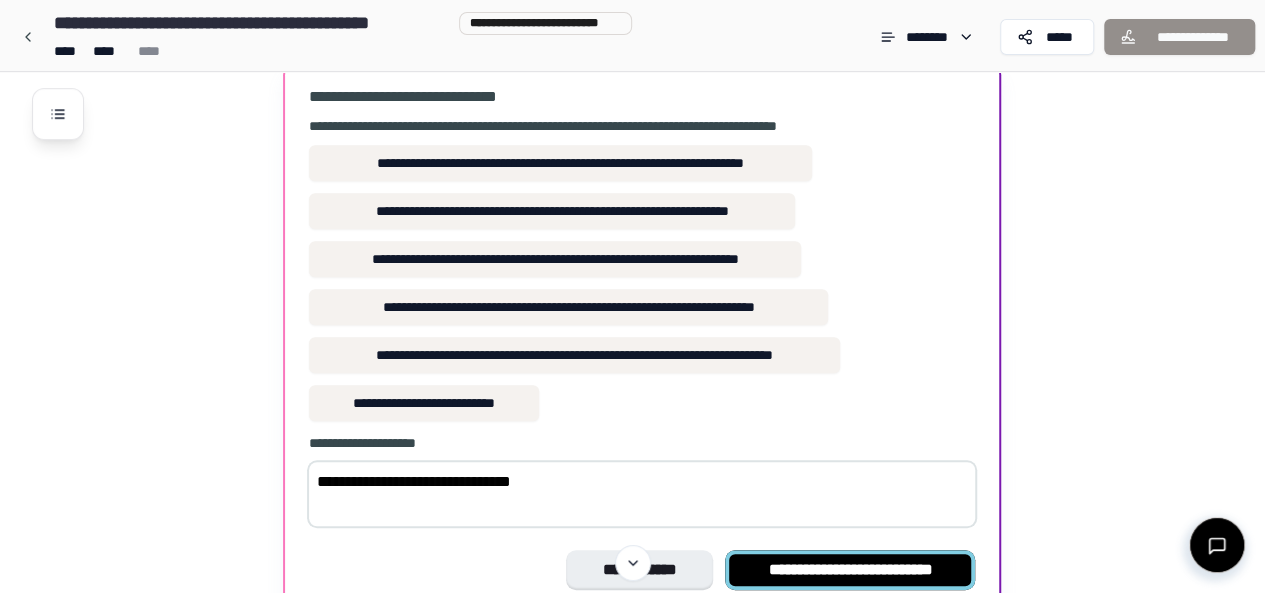 type on "**********" 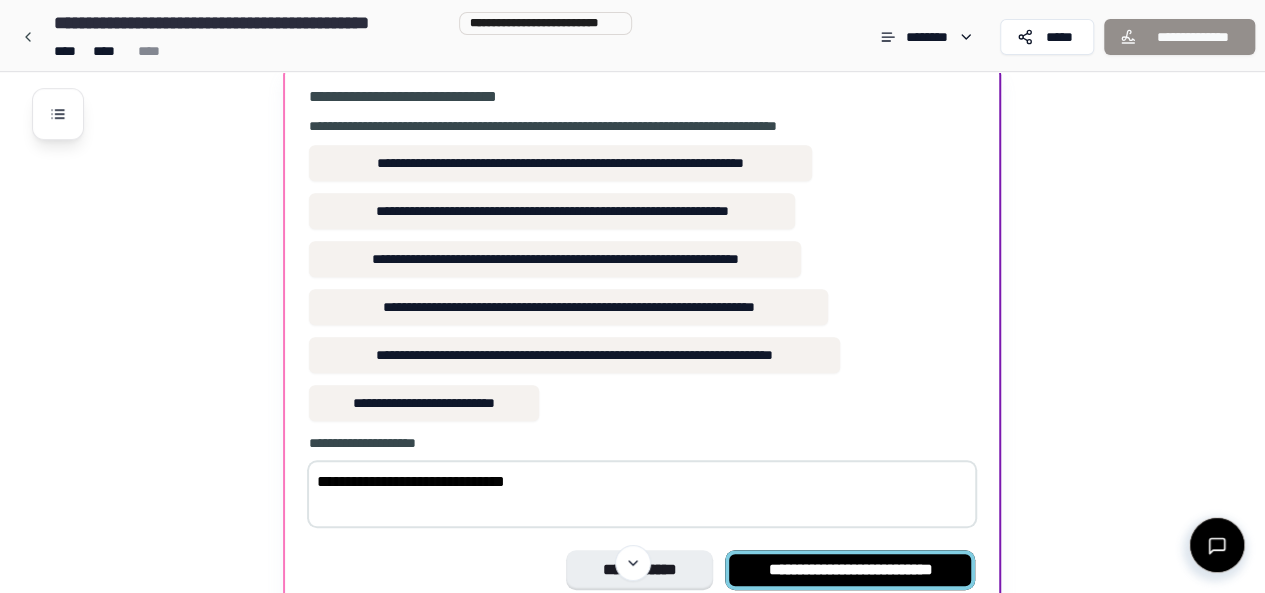 click on "**********" at bounding box center (850, 570) 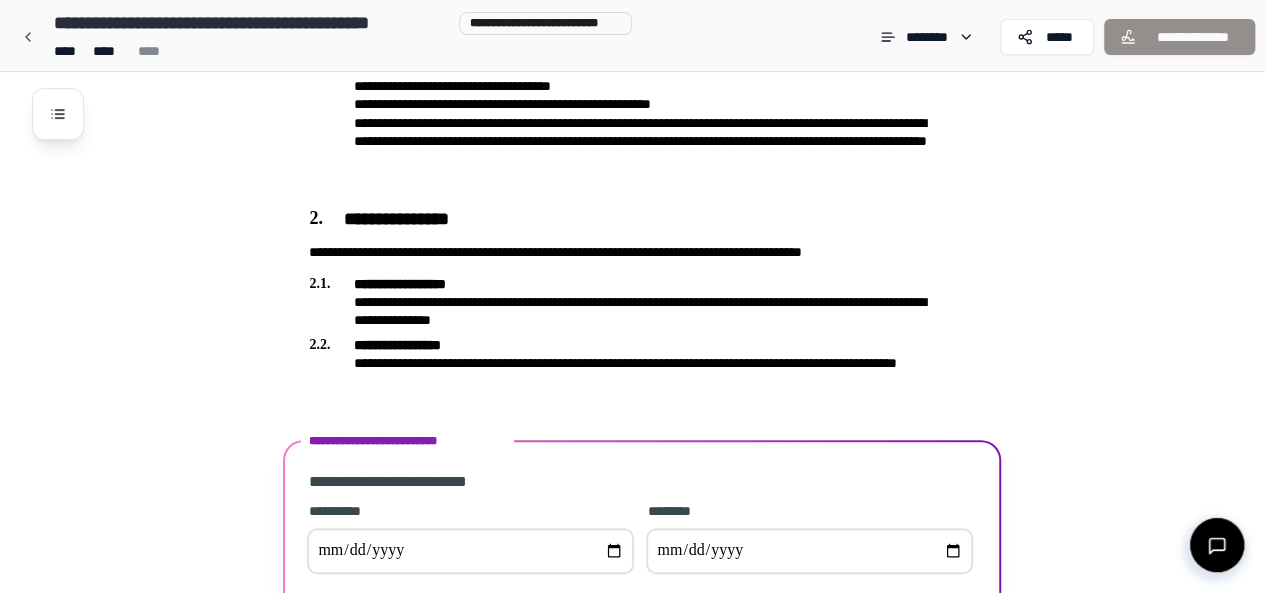 scroll, scrollTop: 426, scrollLeft: 0, axis: vertical 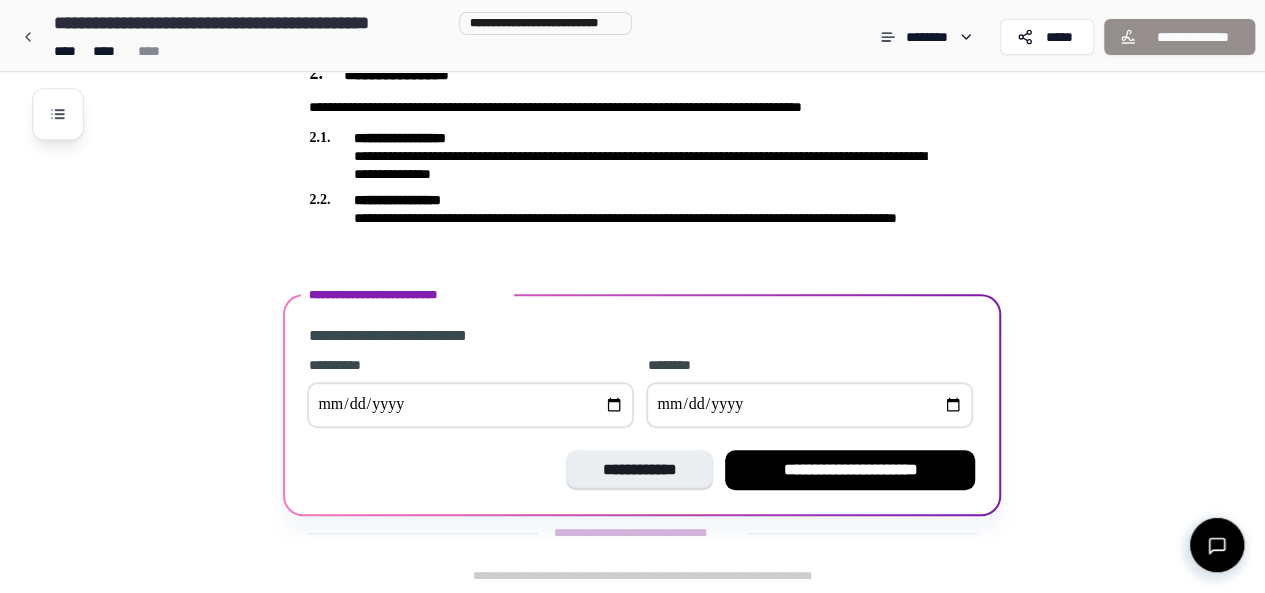 click at bounding box center [470, 405] 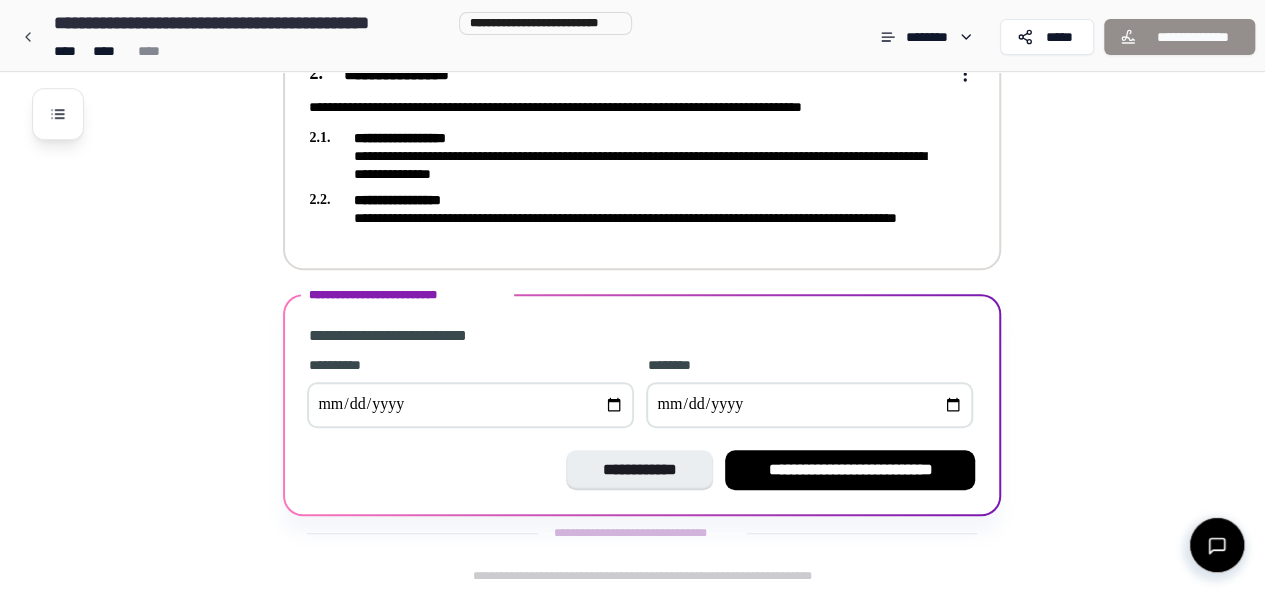 type on "**********" 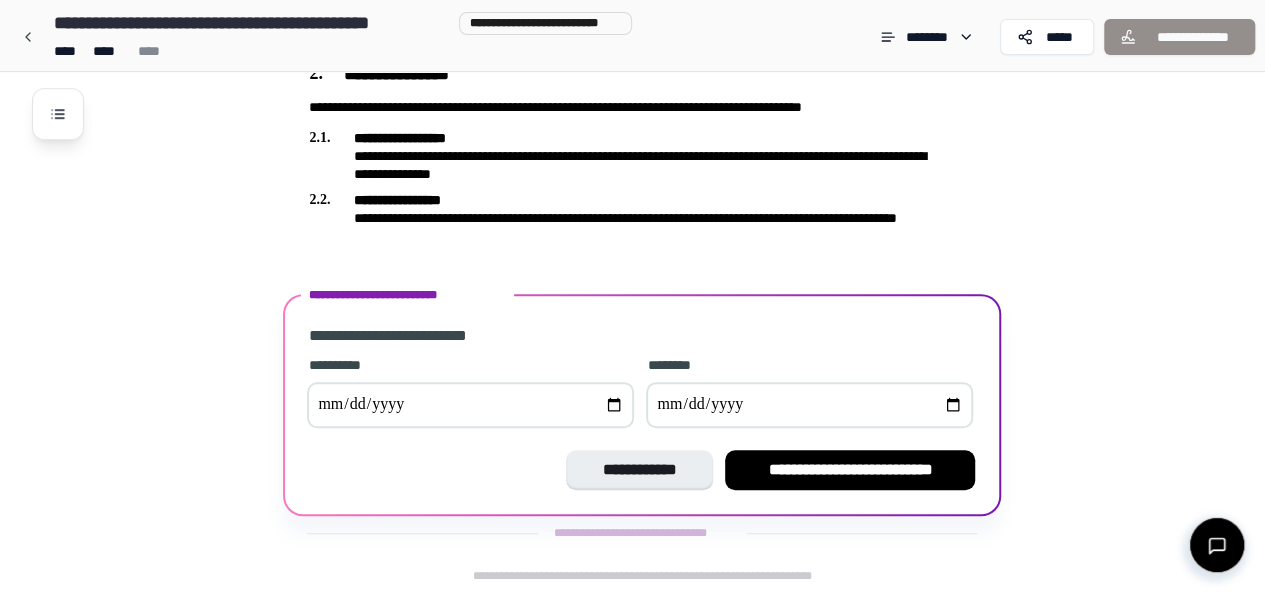 click at bounding box center (809, 405) 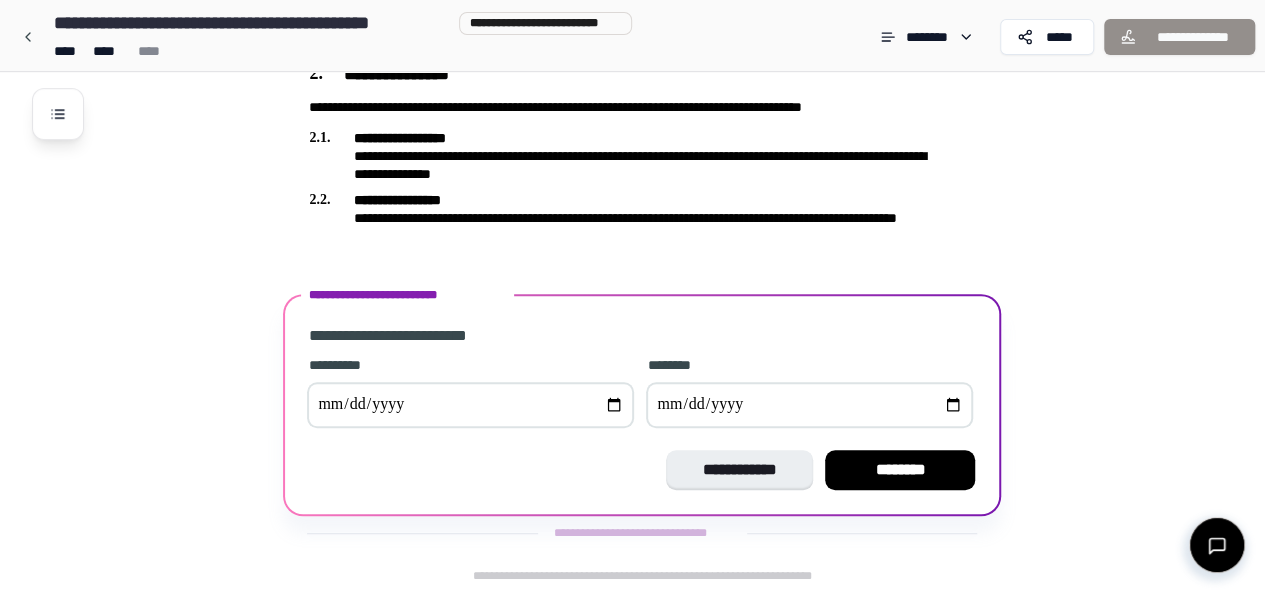 type on "**********" 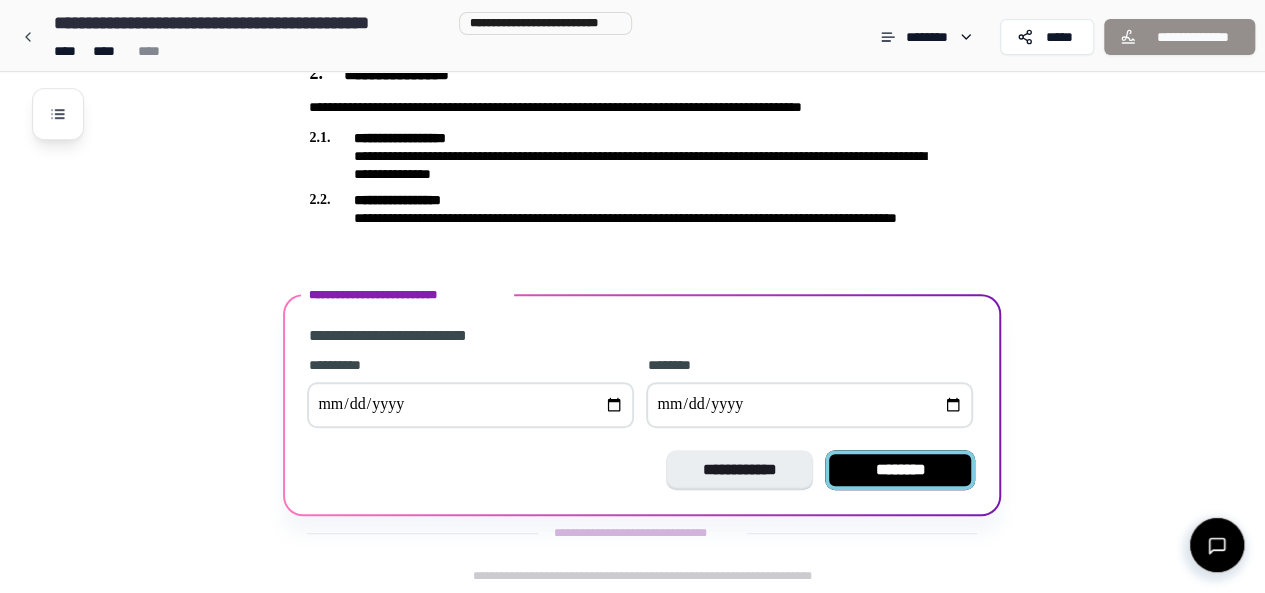 click on "********" at bounding box center (900, 470) 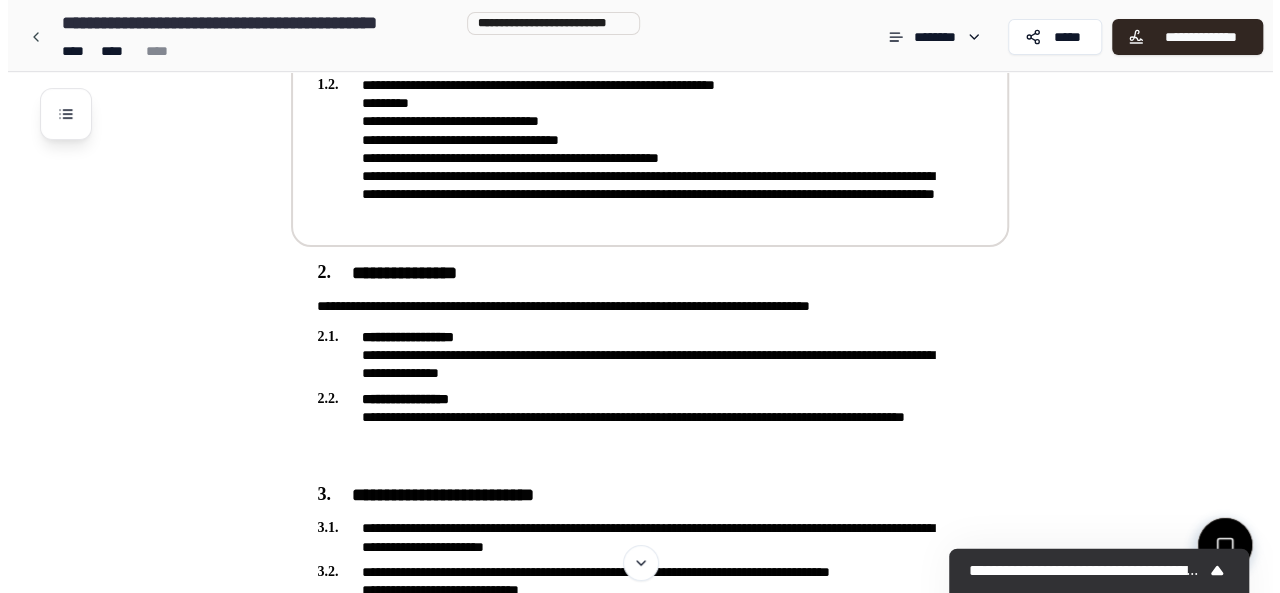 scroll, scrollTop: 0, scrollLeft: 0, axis: both 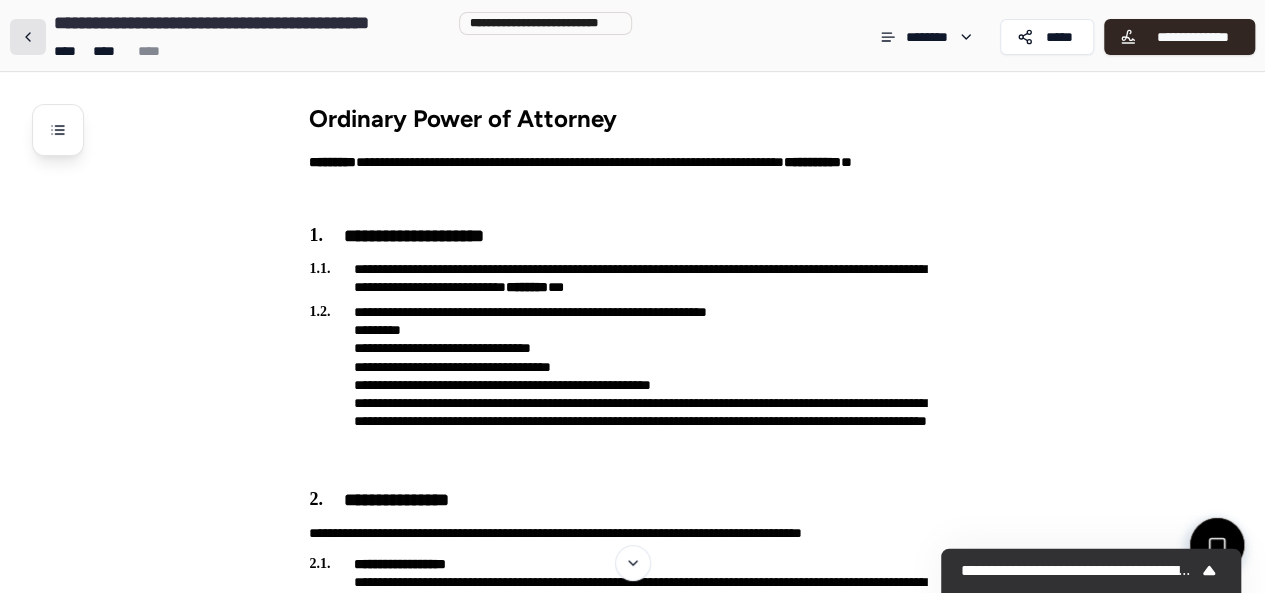 click at bounding box center [28, 37] 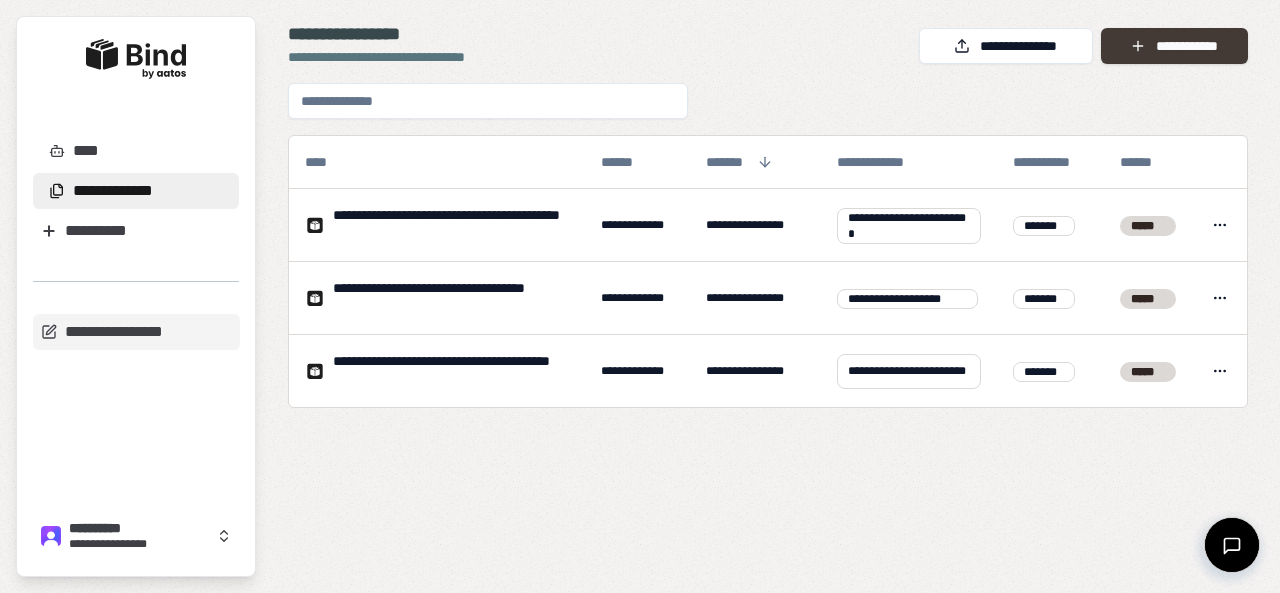 click on "**********" at bounding box center (1174, 46) 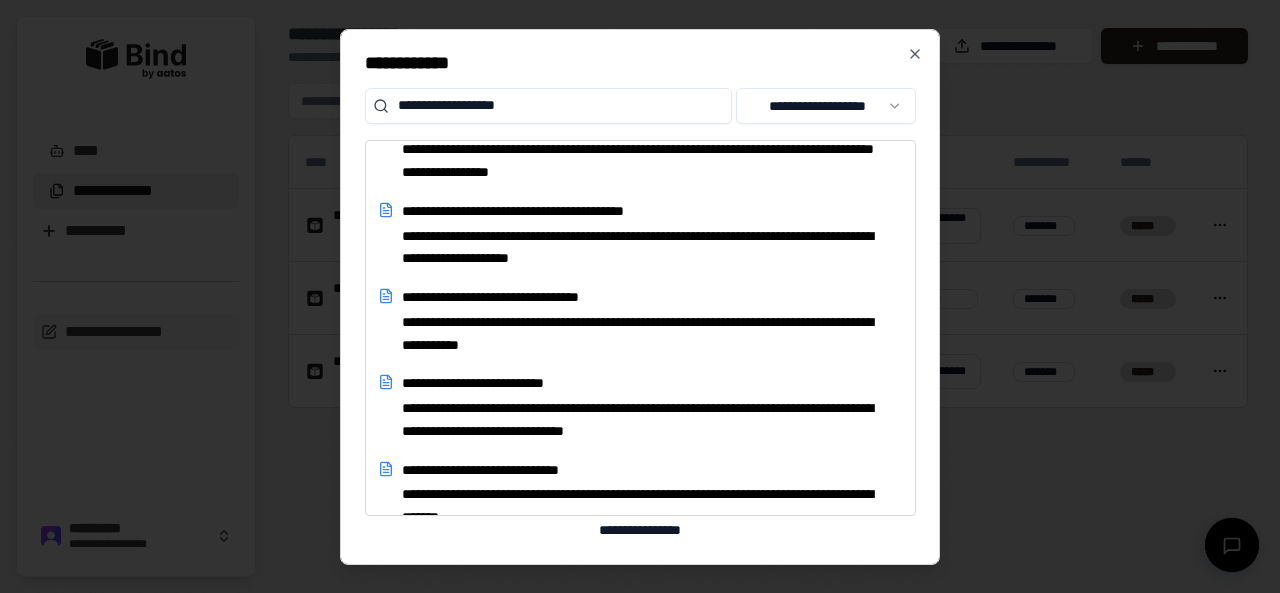 scroll, scrollTop: 2763, scrollLeft: 0, axis: vertical 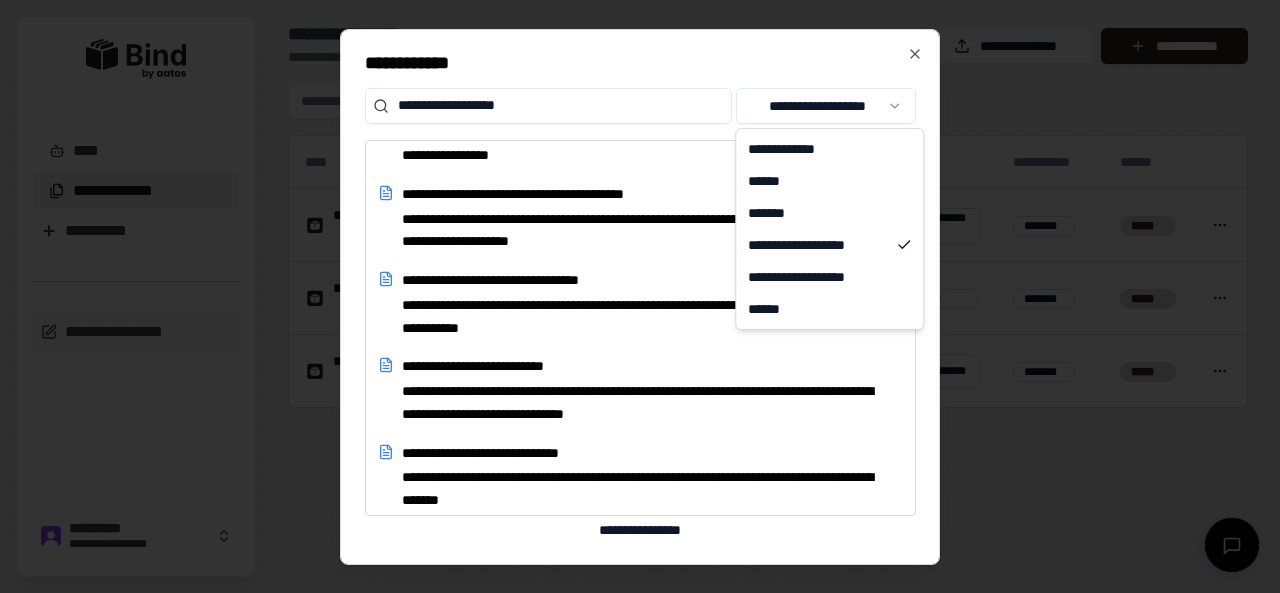 click on "**********" at bounding box center [640, 296] 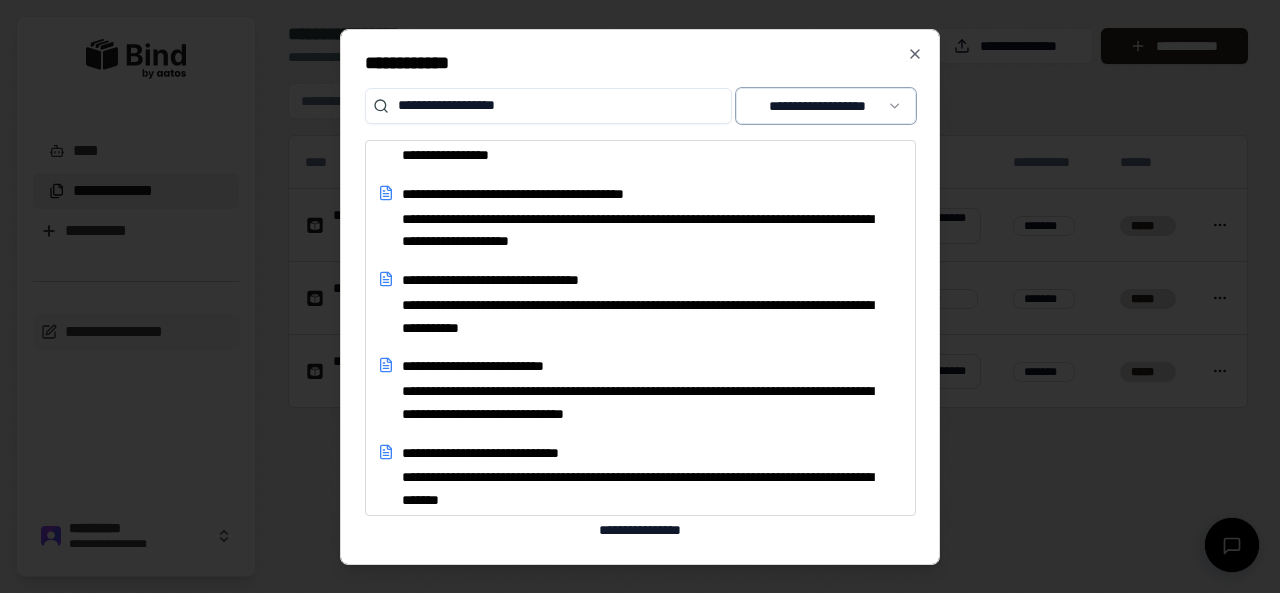 click on "**********" at bounding box center (640, 296) 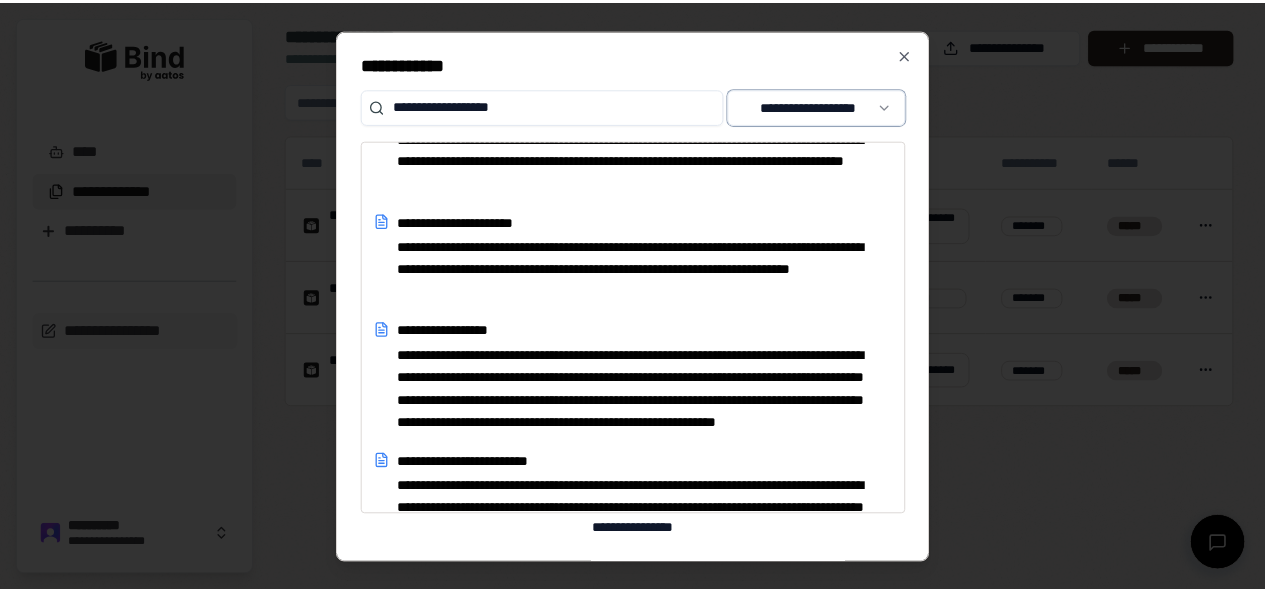 scroll, scrollTop: 0, scrollLeft: 0, axis: both 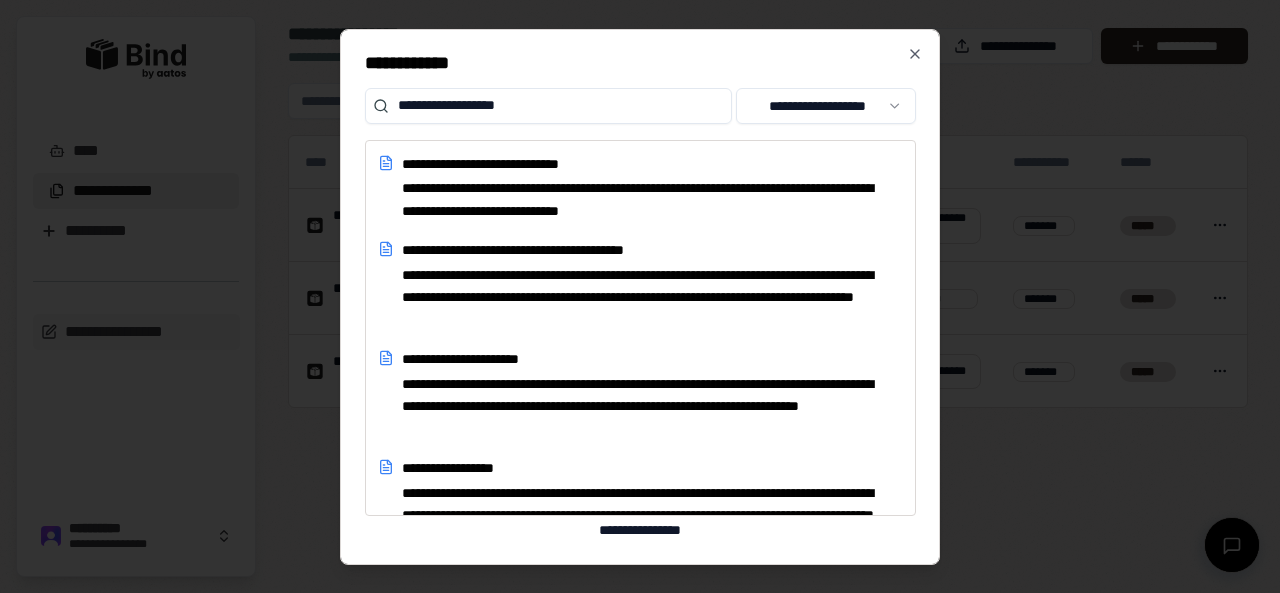 click on "**********" at bounding box center (548, 106) 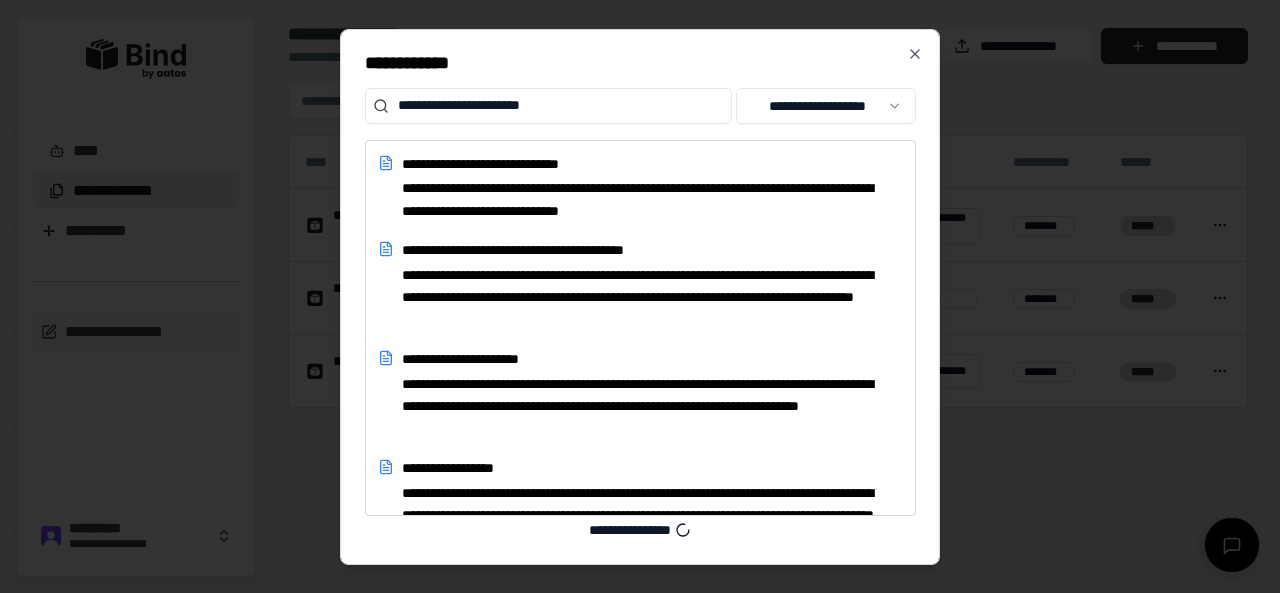 type on "**********" 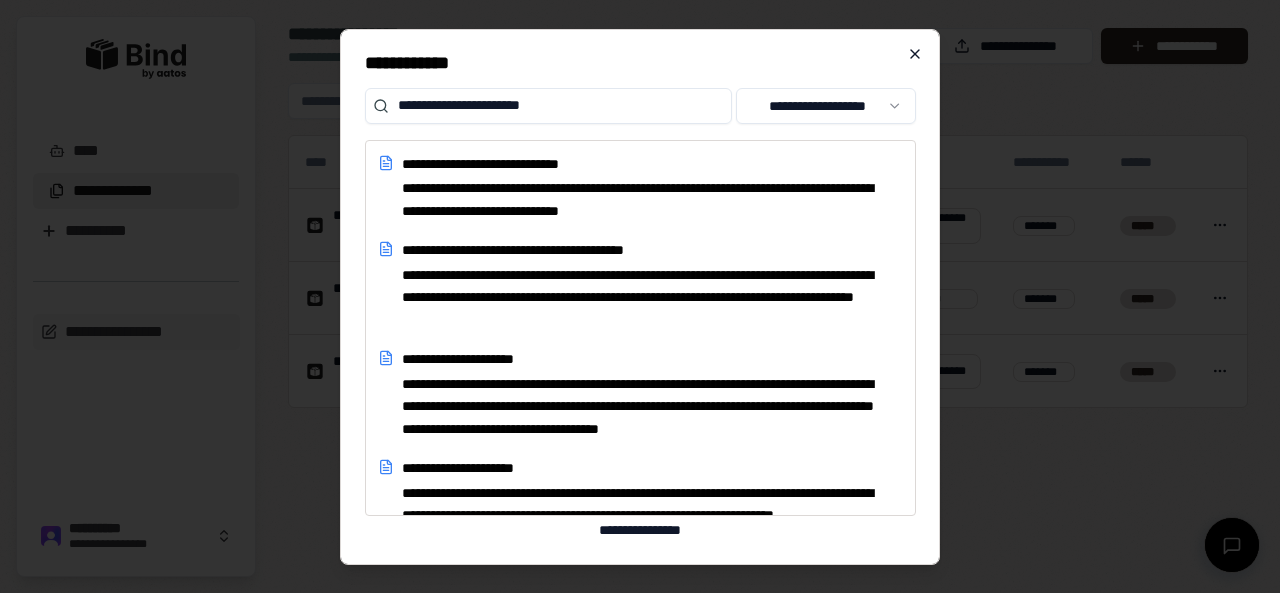 click on "**********" at bounding box center (640, 63) 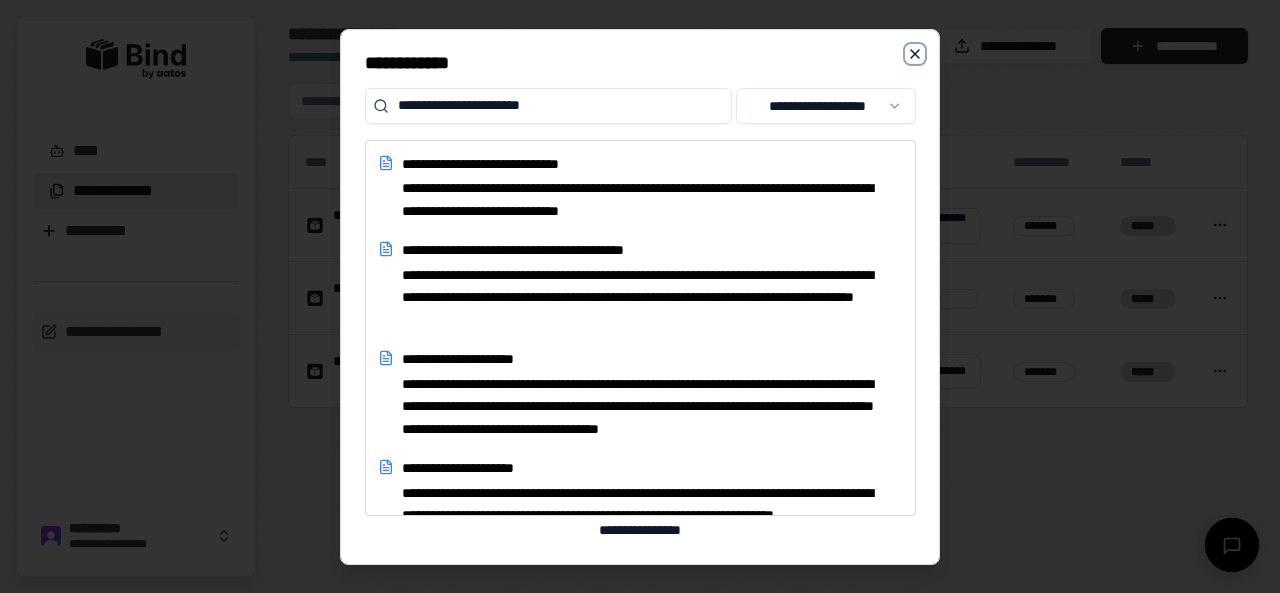 click 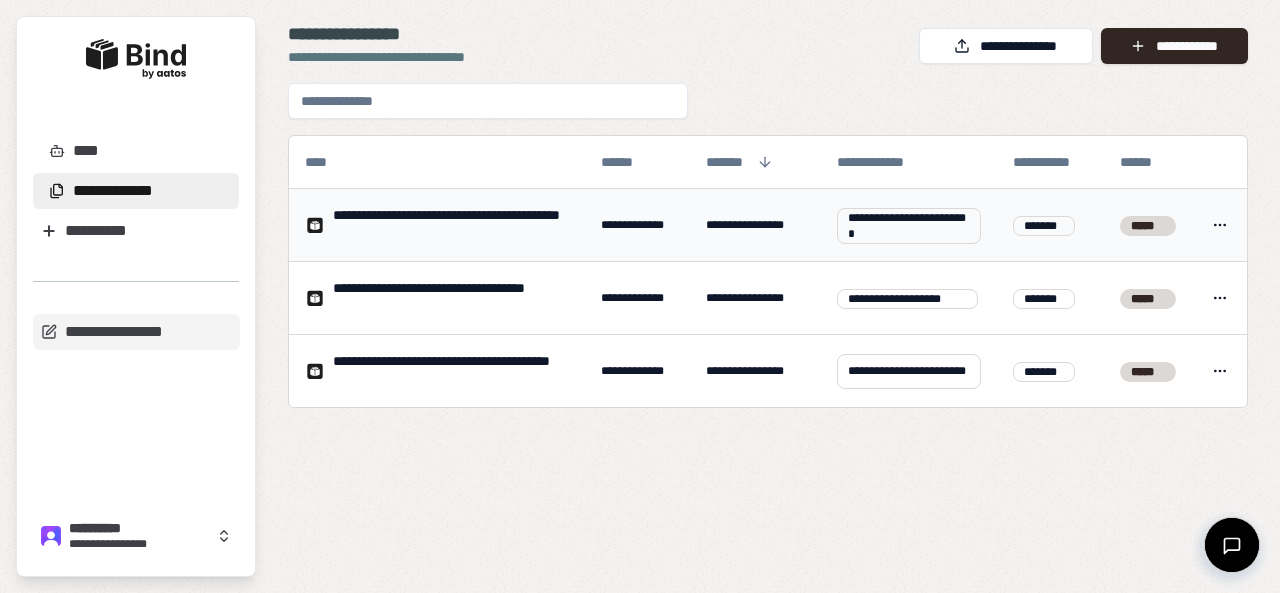 click on "**********" at bounding box center (451, 225) 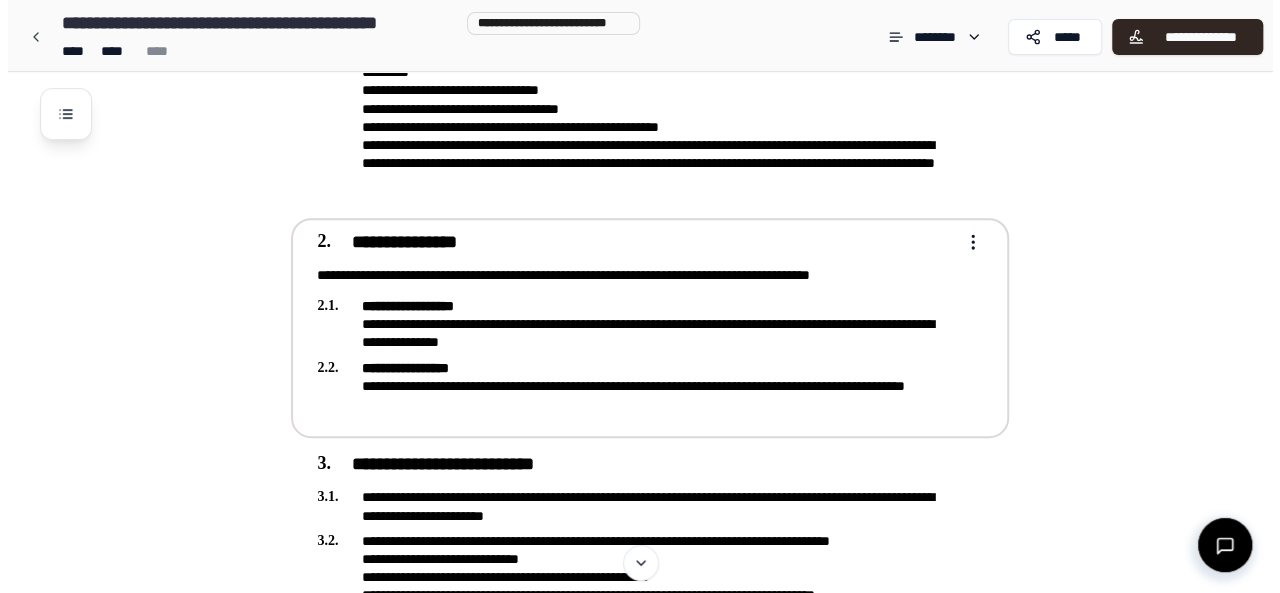 scroll, scrollTop: 300, scrollLeft: 0, axis: vertical 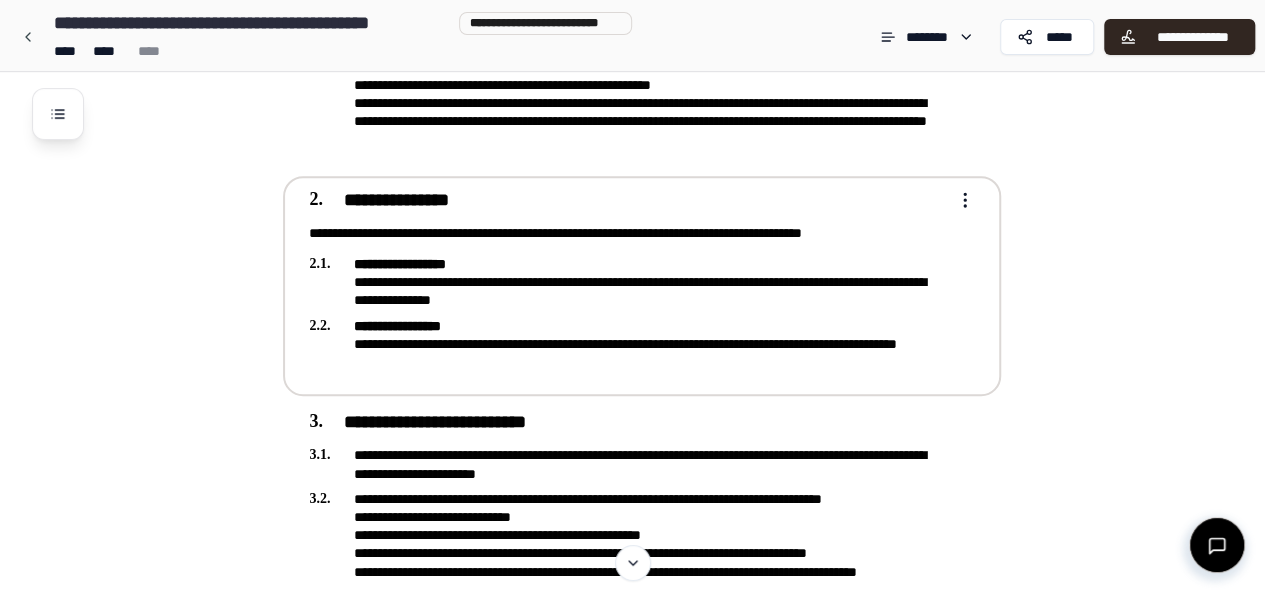 click on "**********" at bounding box center [628, 282] 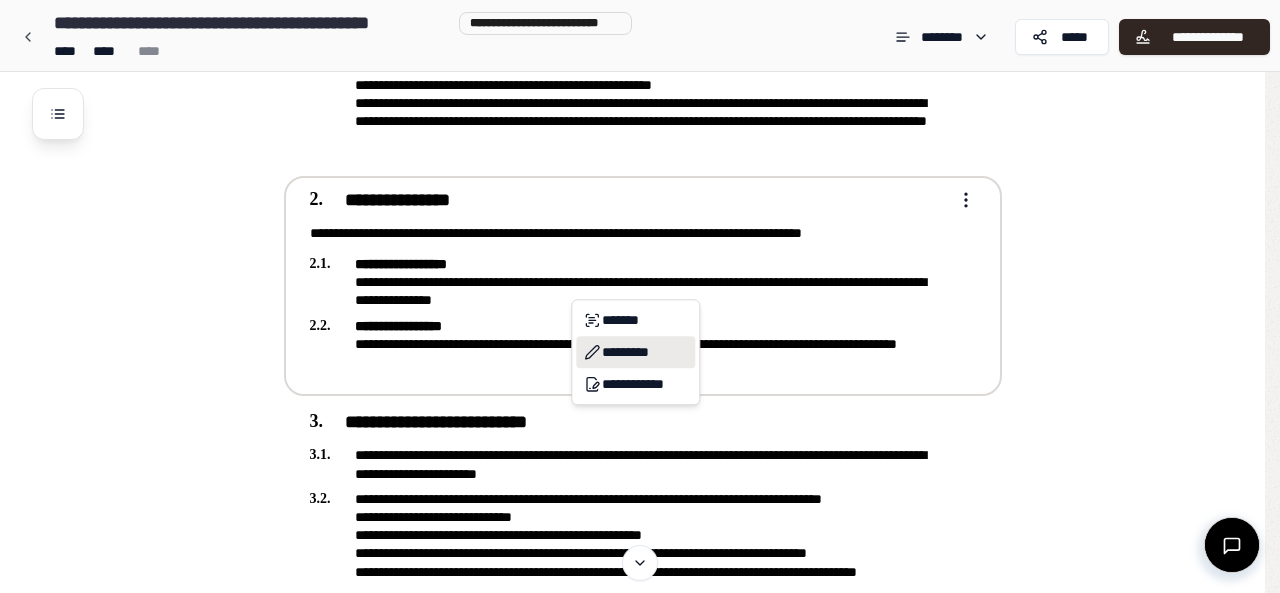 click on "*********" at bounding box center [635, 352] 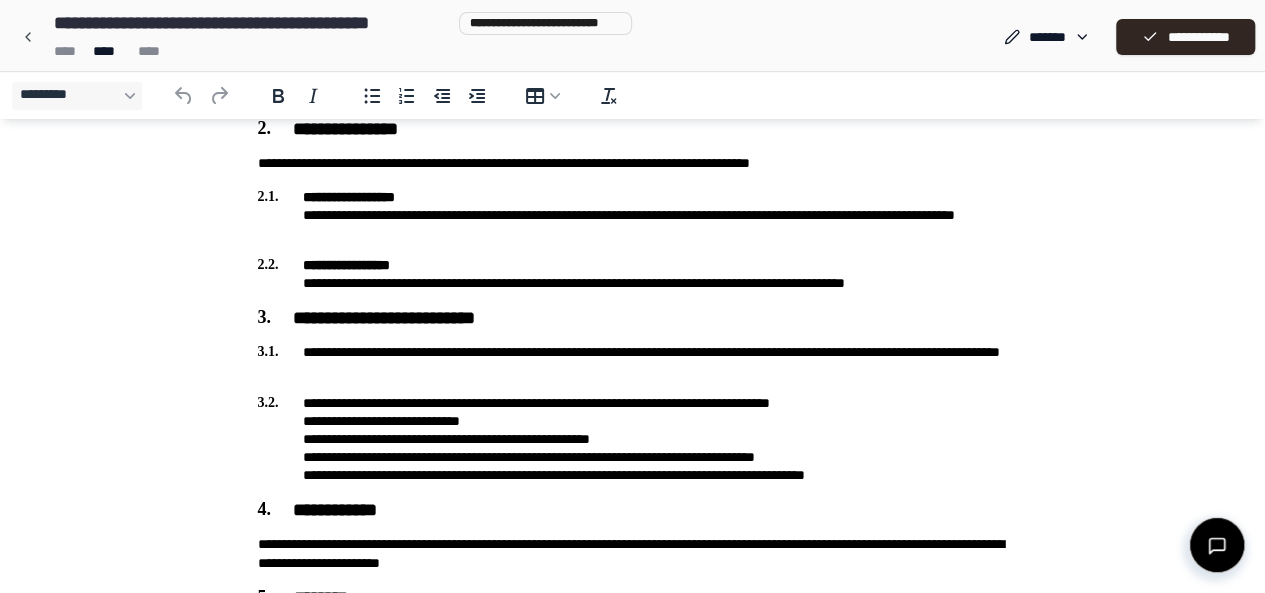 scroll, scrollTop: 400, scrollLeft: 0, axis: vertical 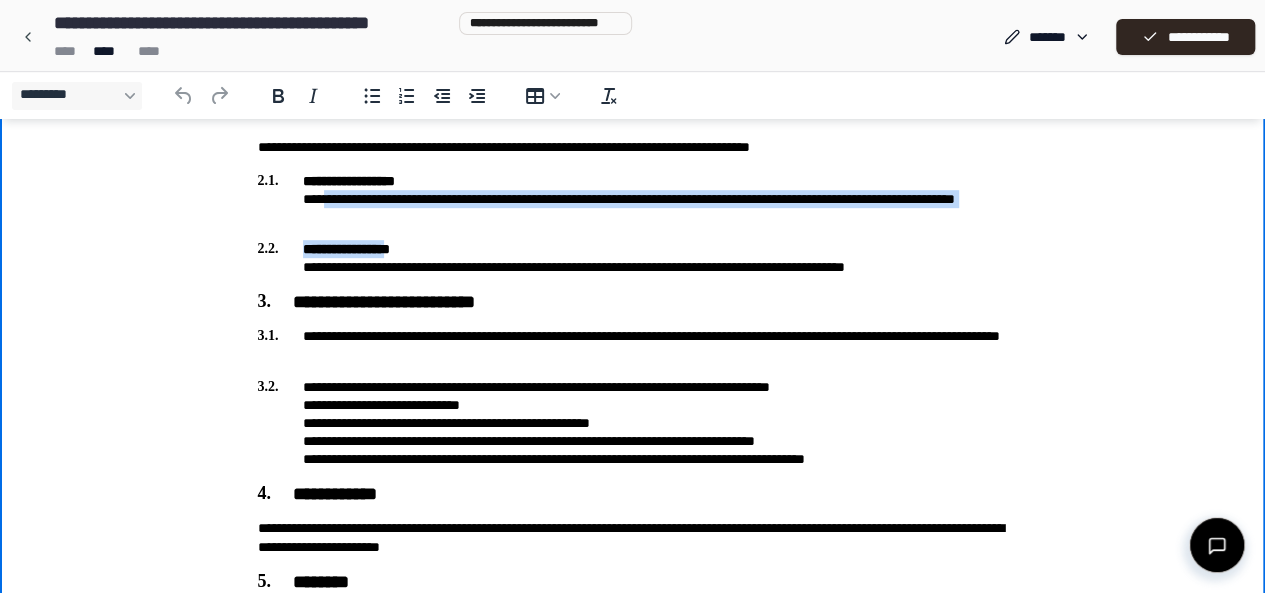 drag, startPoint x: 415, startPoint y: 235, endPoint x: 330, endPoint y: 203, distance: 90.824005 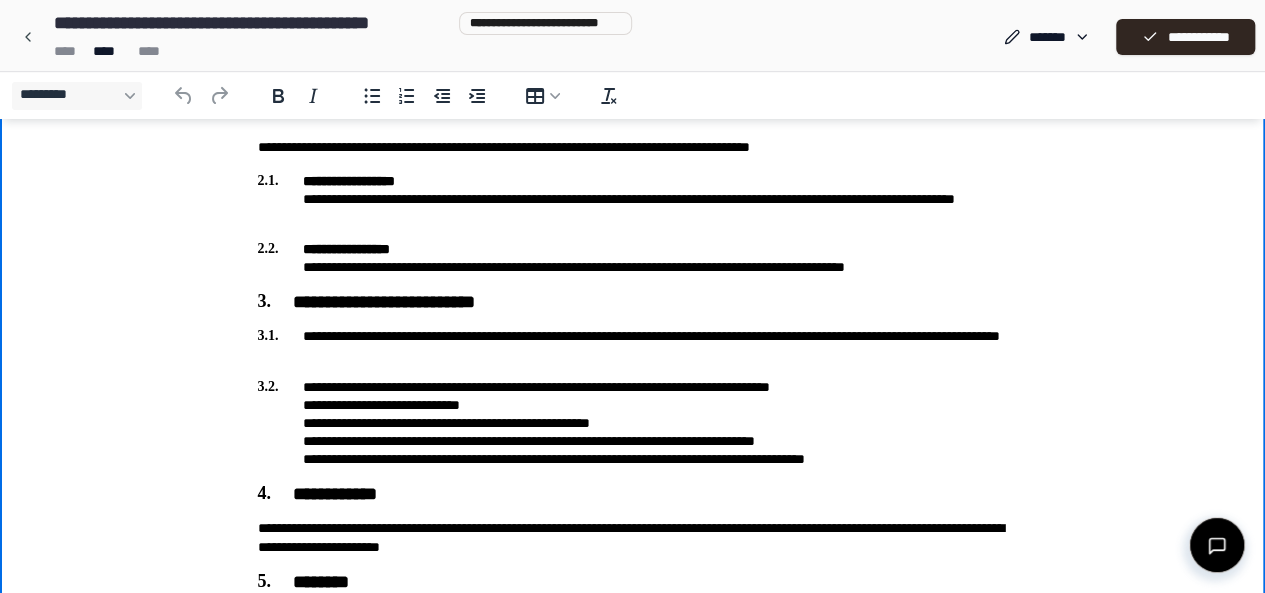 drag, startPoint x: 496, startPoint y: 247, endPoint x: 482, endPoint y: 238, distance: 16.643316 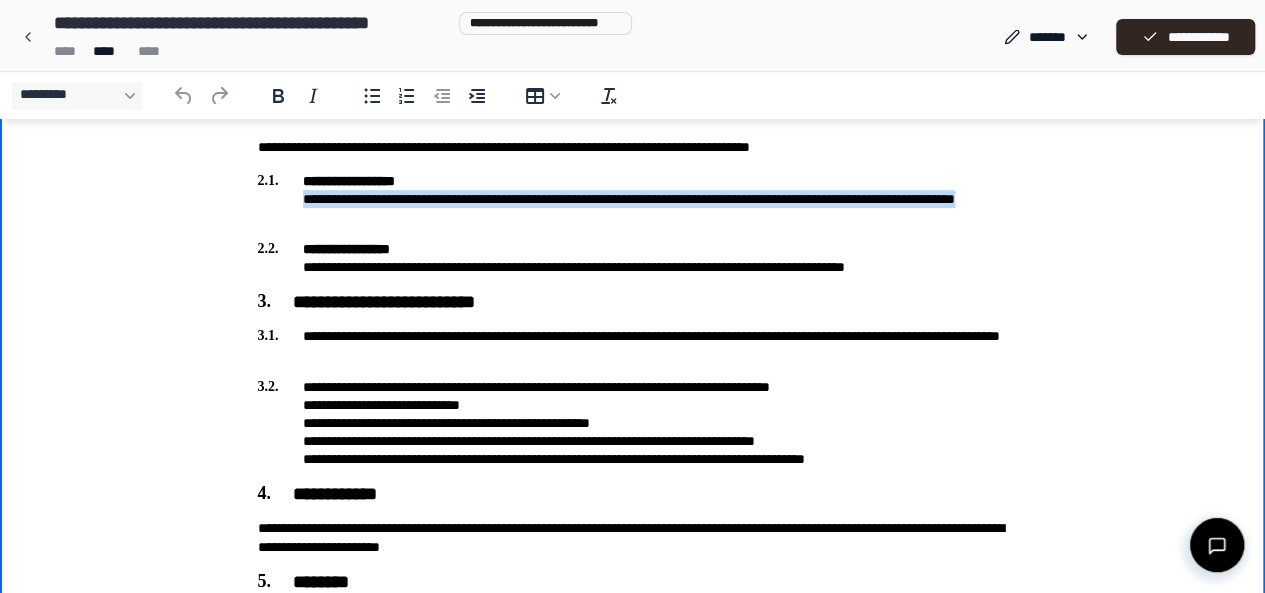 drag, startPoint x: 402, startPoint y: 216, endPoint x: 299, endPoint y: 203, distance: 103.81715 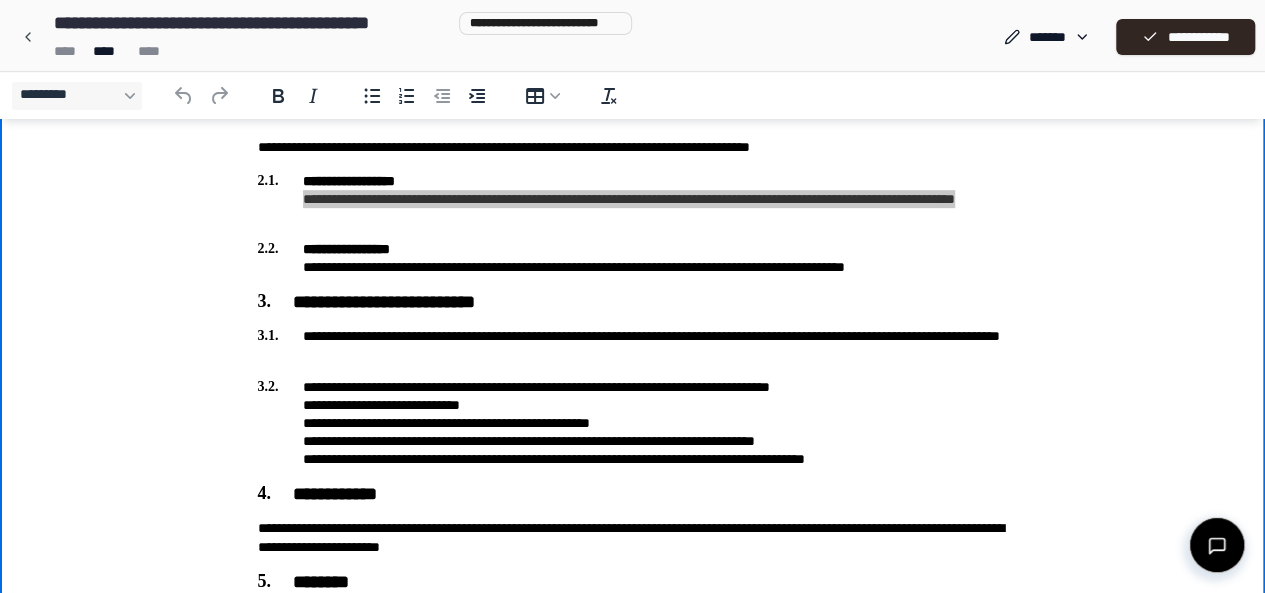 click at bounding box center (1217, 545) 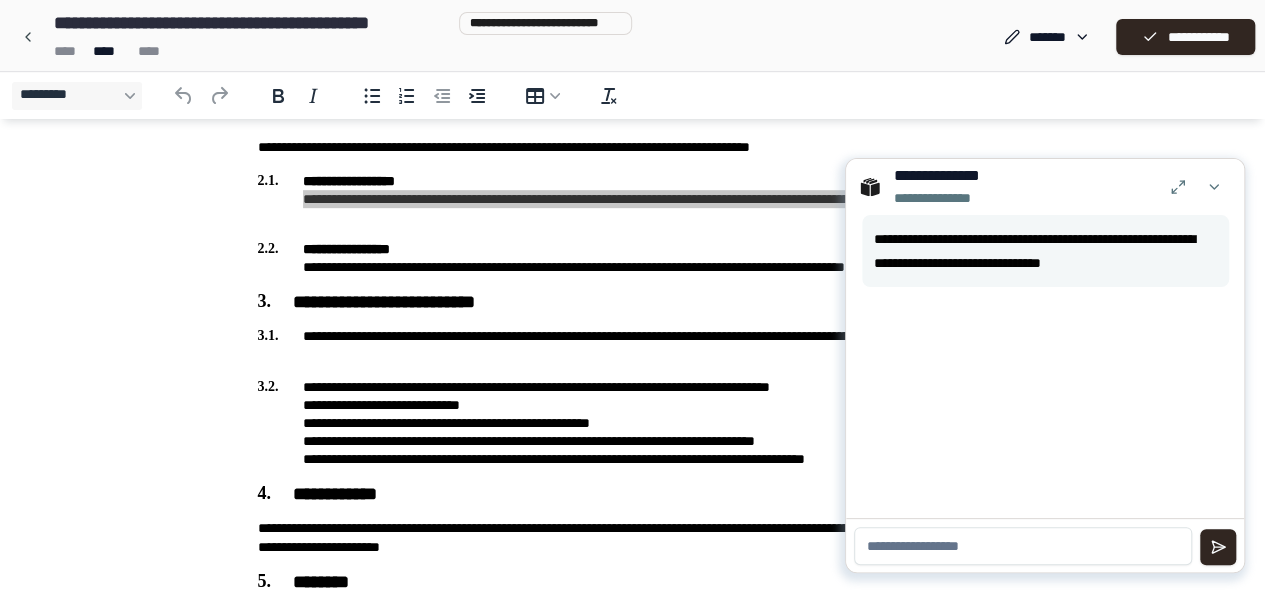 click at bounding box center (1023, 546) 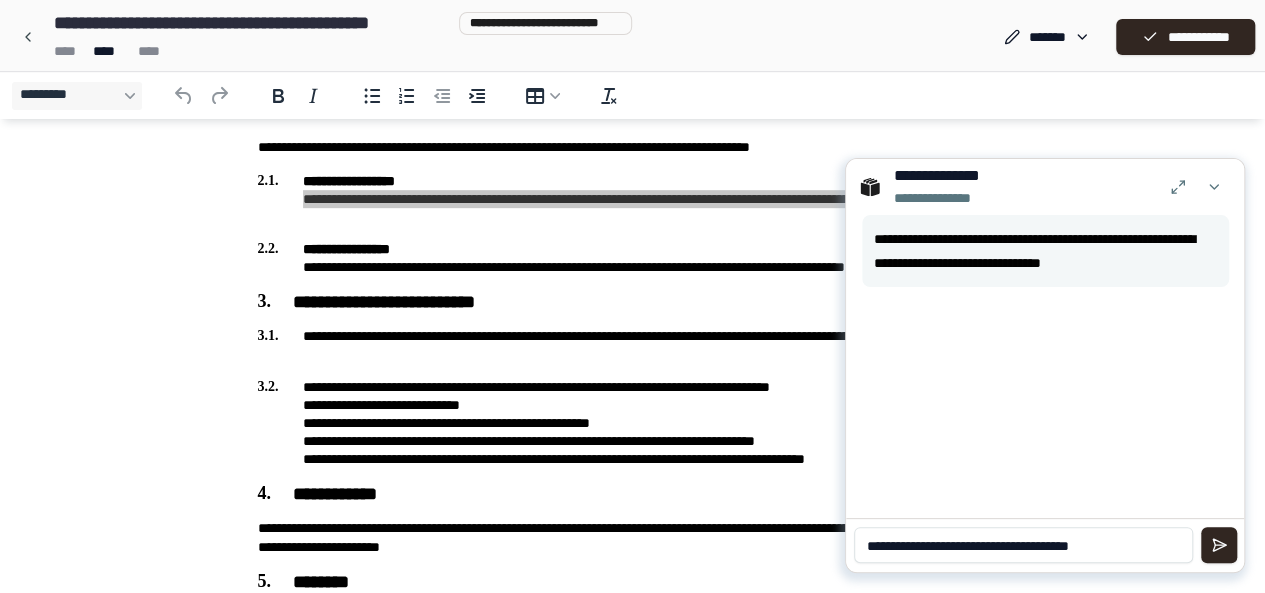 click on "**********" at bounding box center (1023, 545) 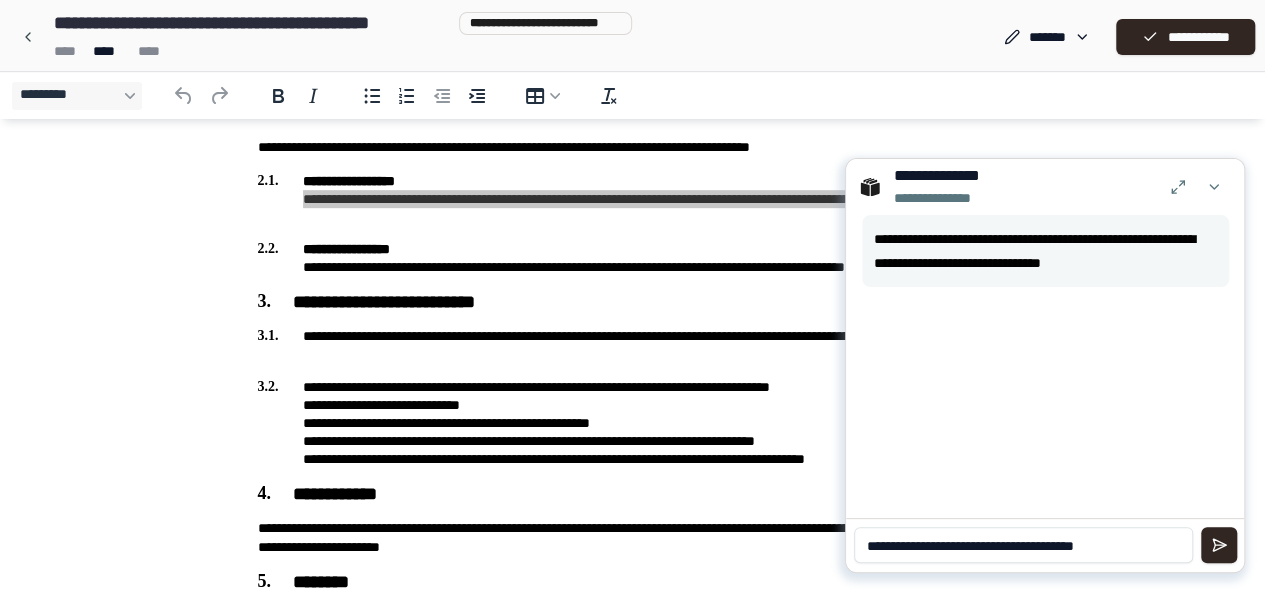 click on "**********" at bounding box center [1023, 545] 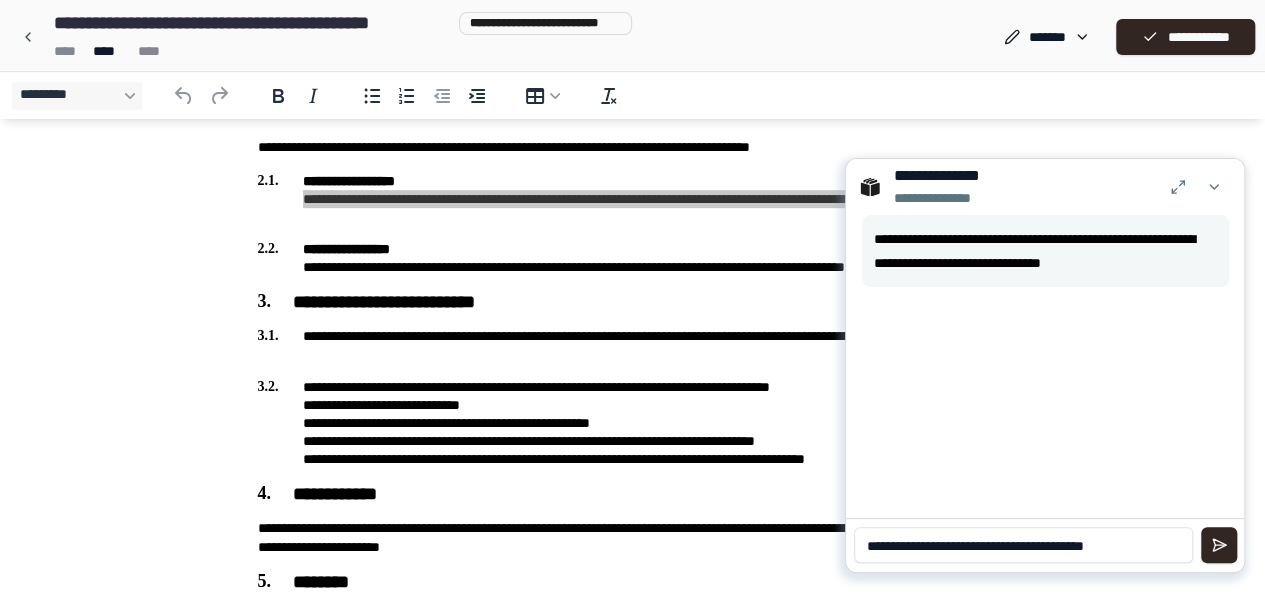 paste on "**********" 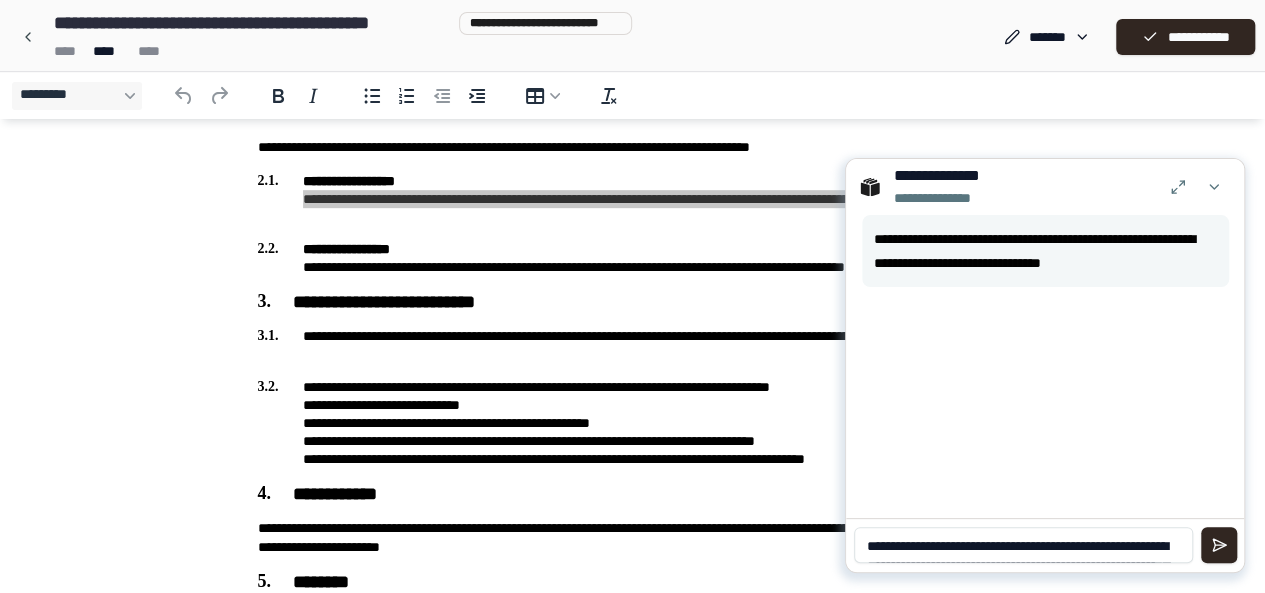 scroll, scrollTop: 0, scrollLeft: 0, axis: both 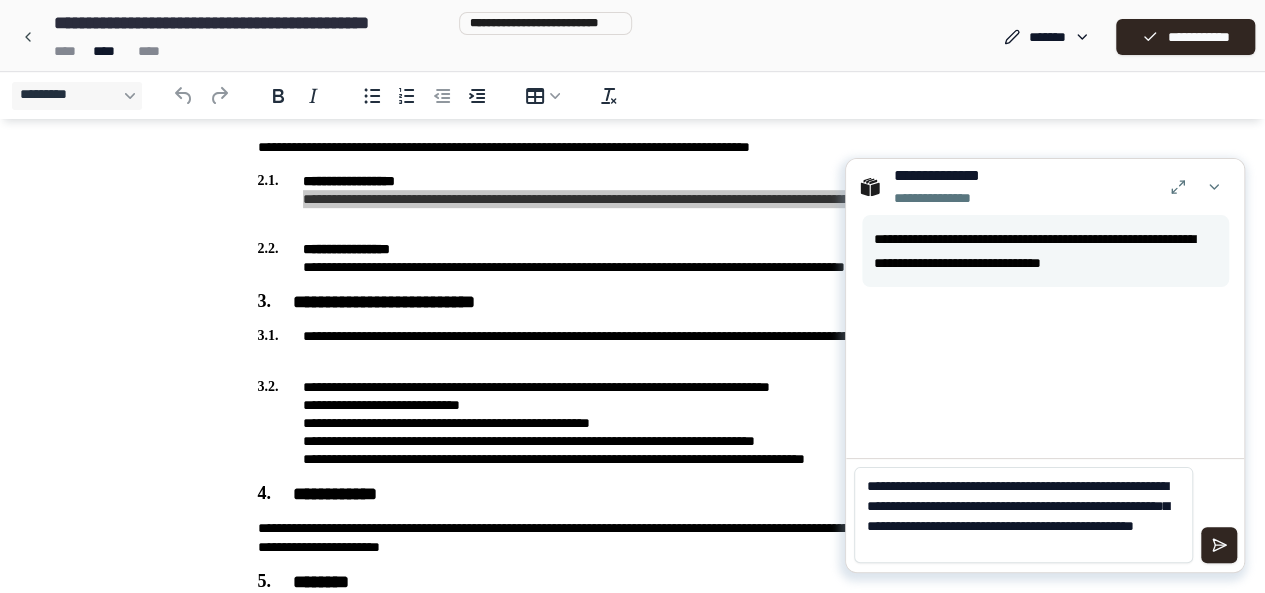 type on "**********" 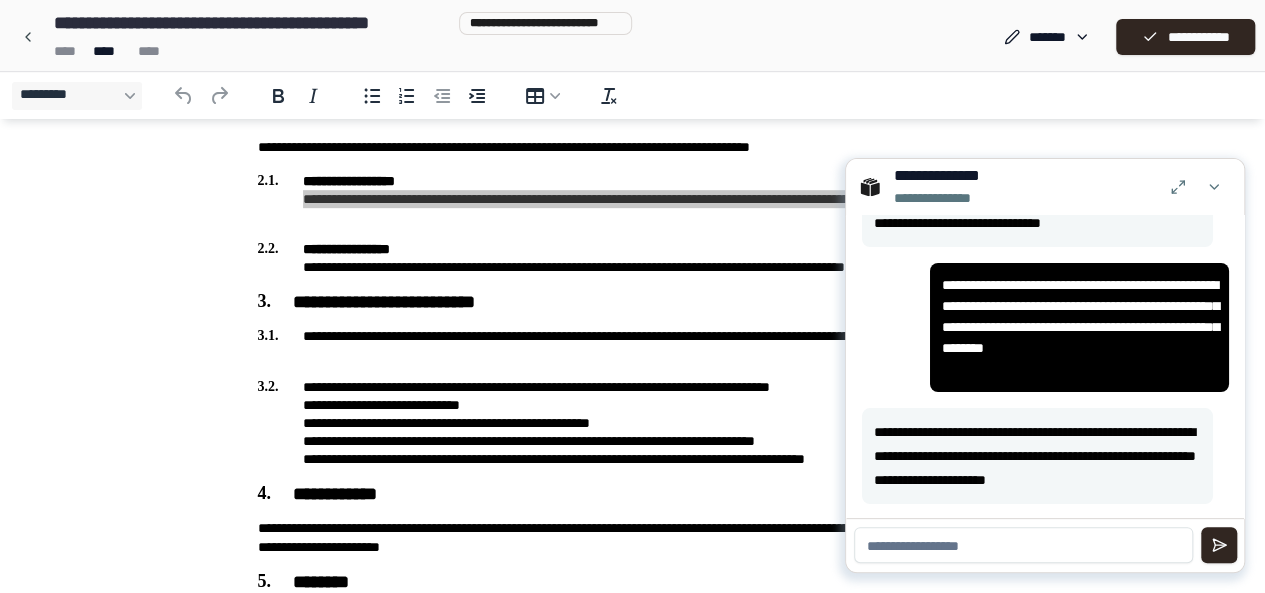 scroll, scrollTop: 41, scrollLeft: 0, axis: vertical 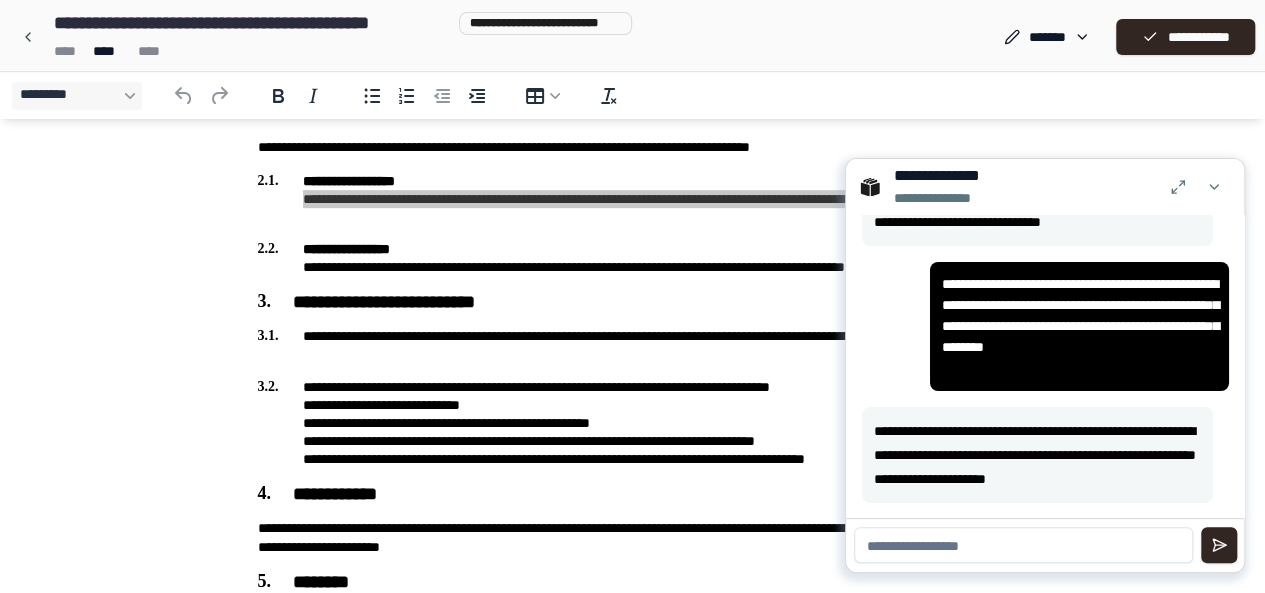 click at bounding box center [1023, 545] 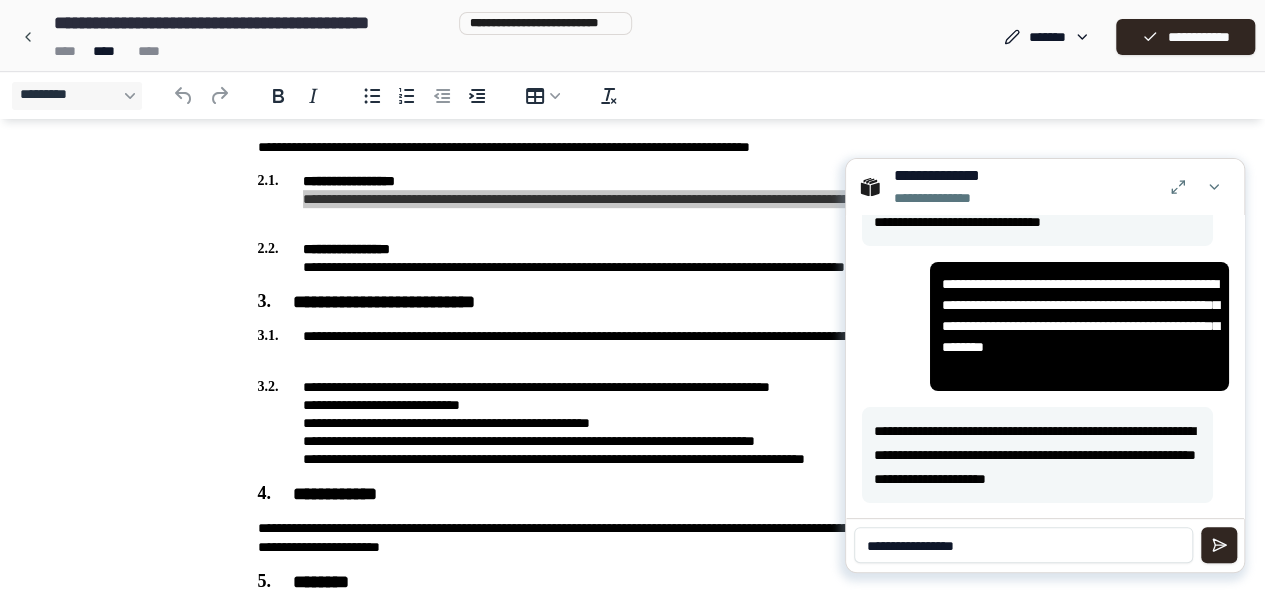 type on "**********" 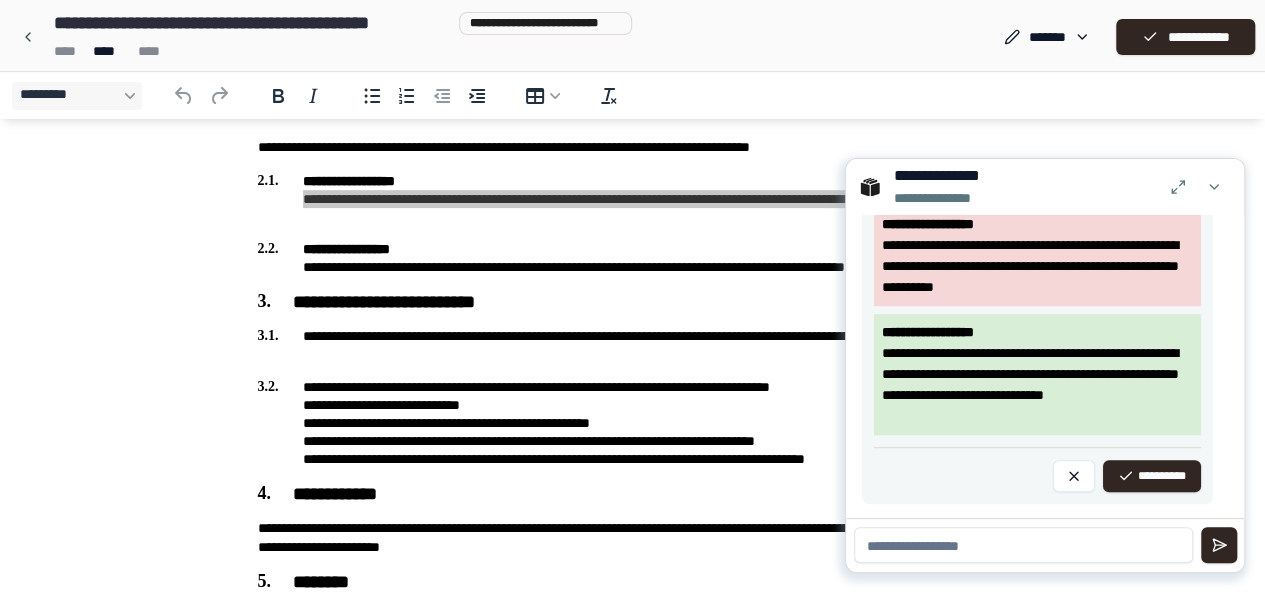 scroll, scrollTop: 674, scrollLeft: 0, axis: vertical 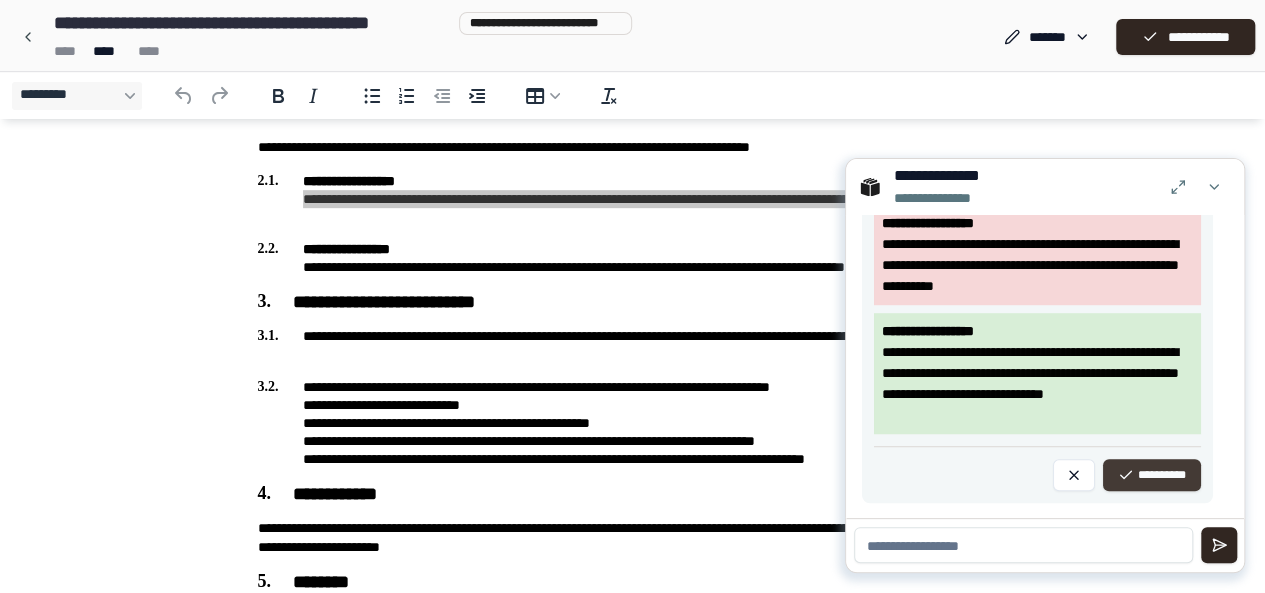 click on "**********" at bounding box center (1152, 475) 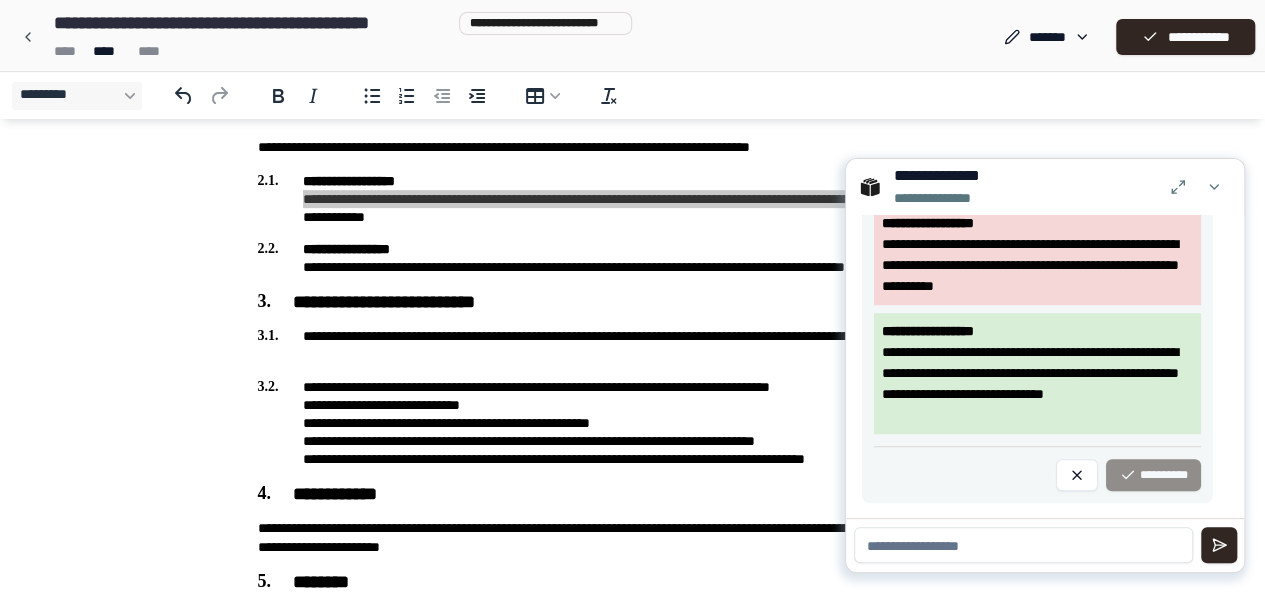 scroll, scrollTop: 342, scrollLeft: 0, axis: vertical 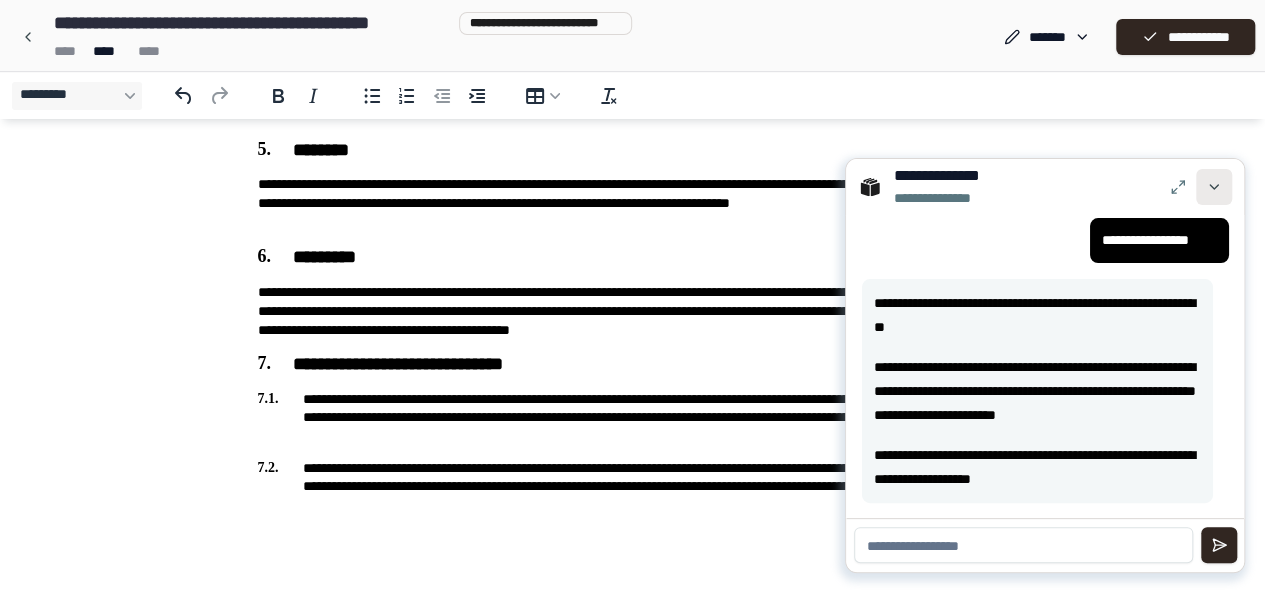 click at bounding box center (1214, 187) 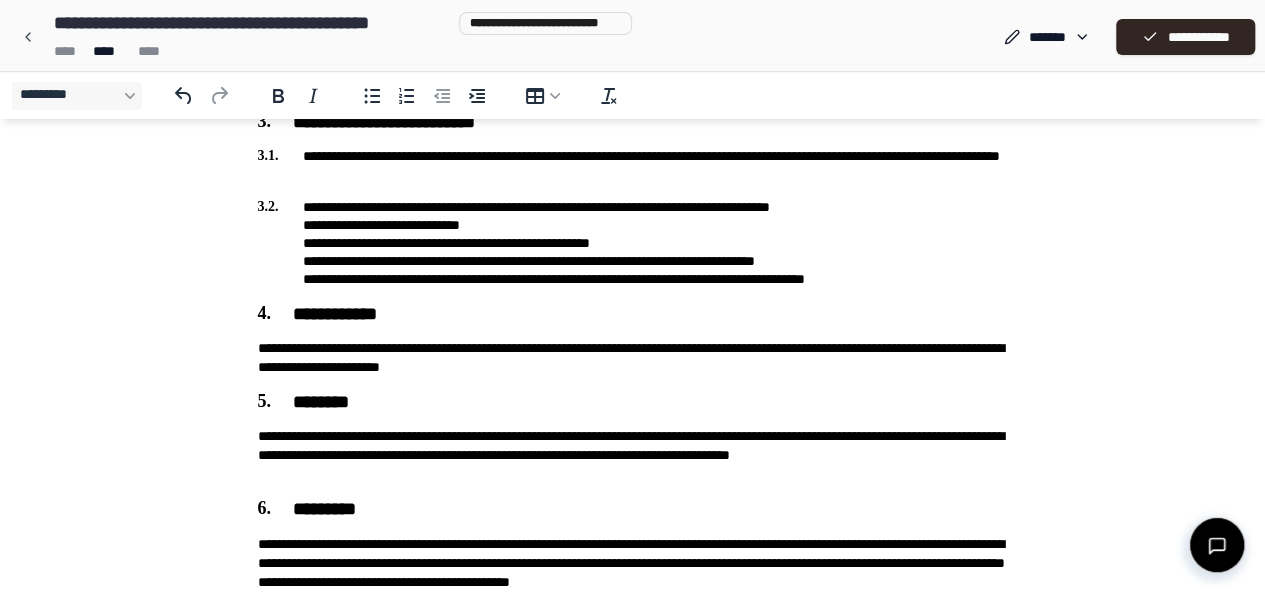 scroll, scrollTop: 332, scrollLeft: 0, axis: vertical 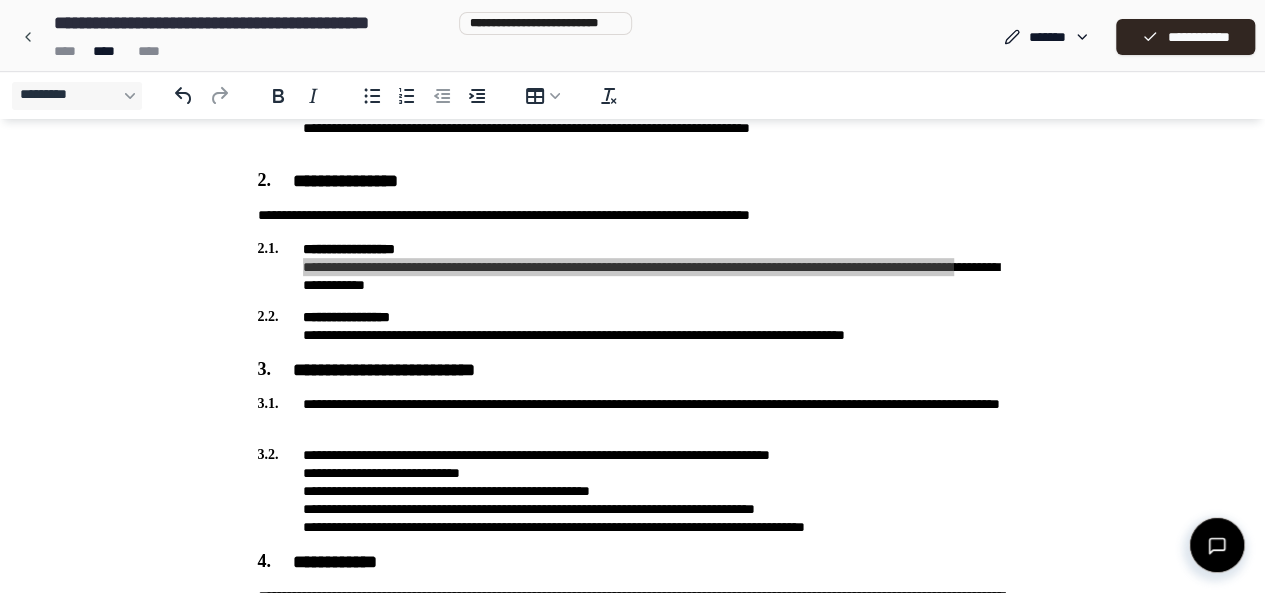 click at bounding box center (1217, 545) 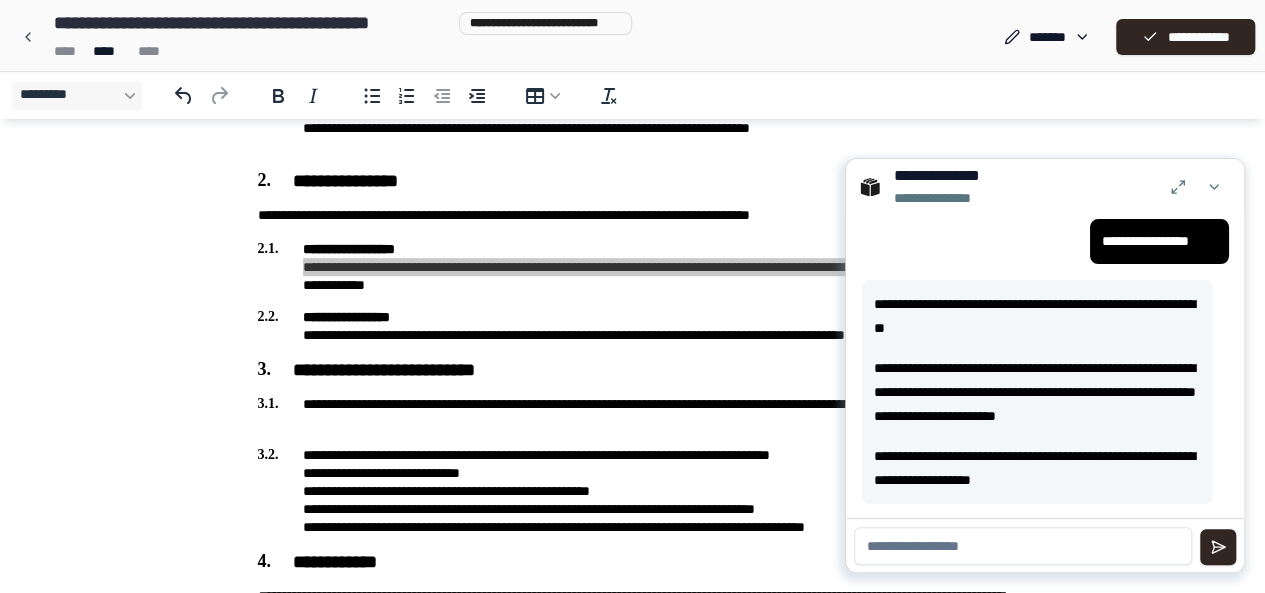 scroll, scrollTop: 342, scrollLeft: 0, axis: vertical 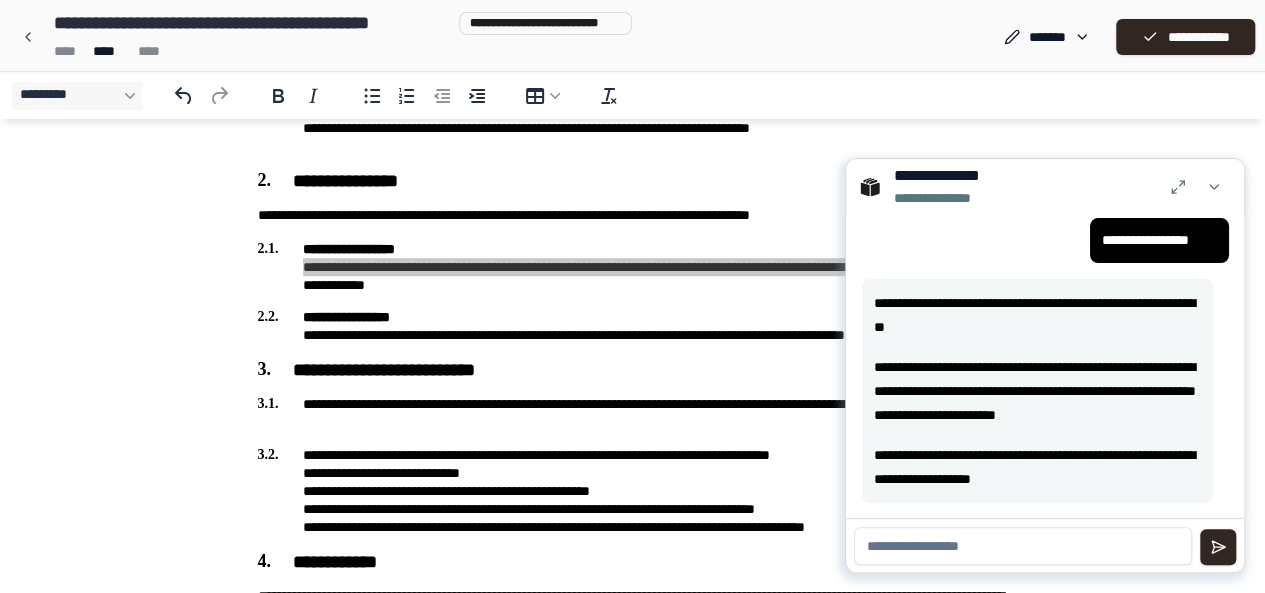 click at bounding box center [1023, 546] 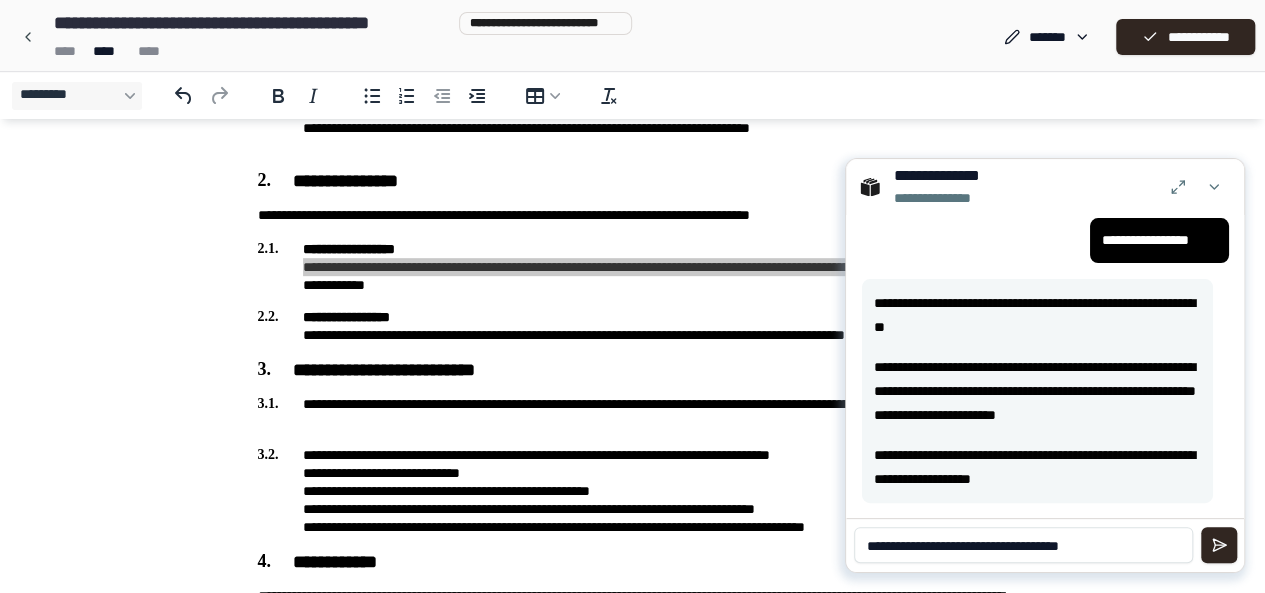 type on "**********" 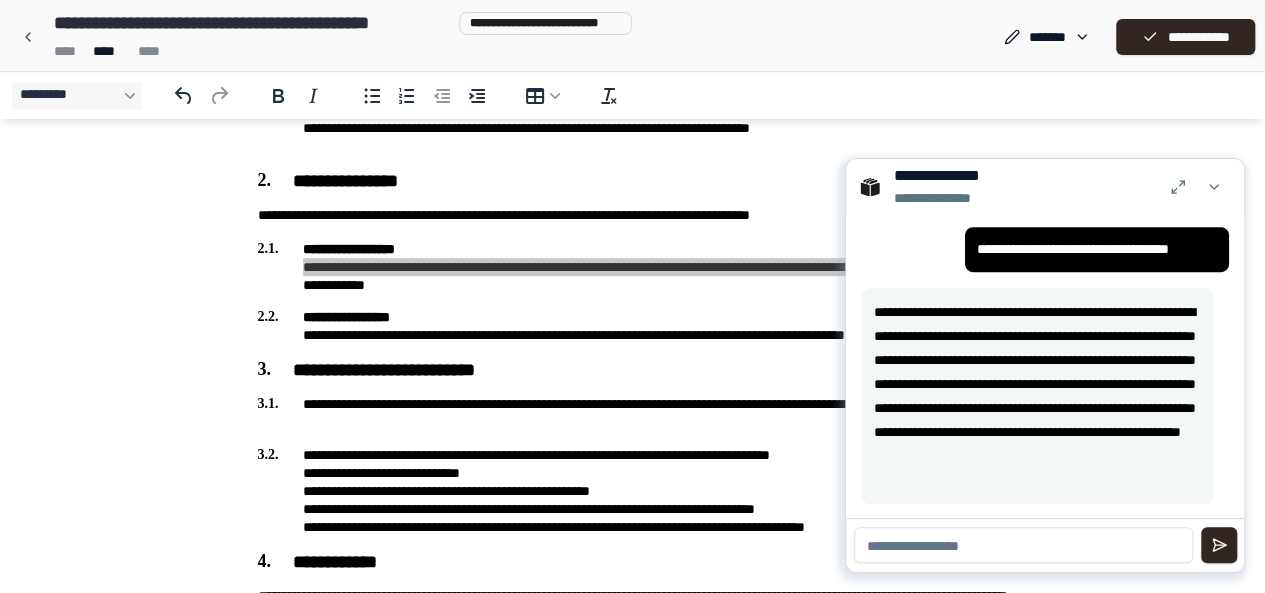 scroll, scrollTop: 635, scrollLeft: 0, axis: vertical 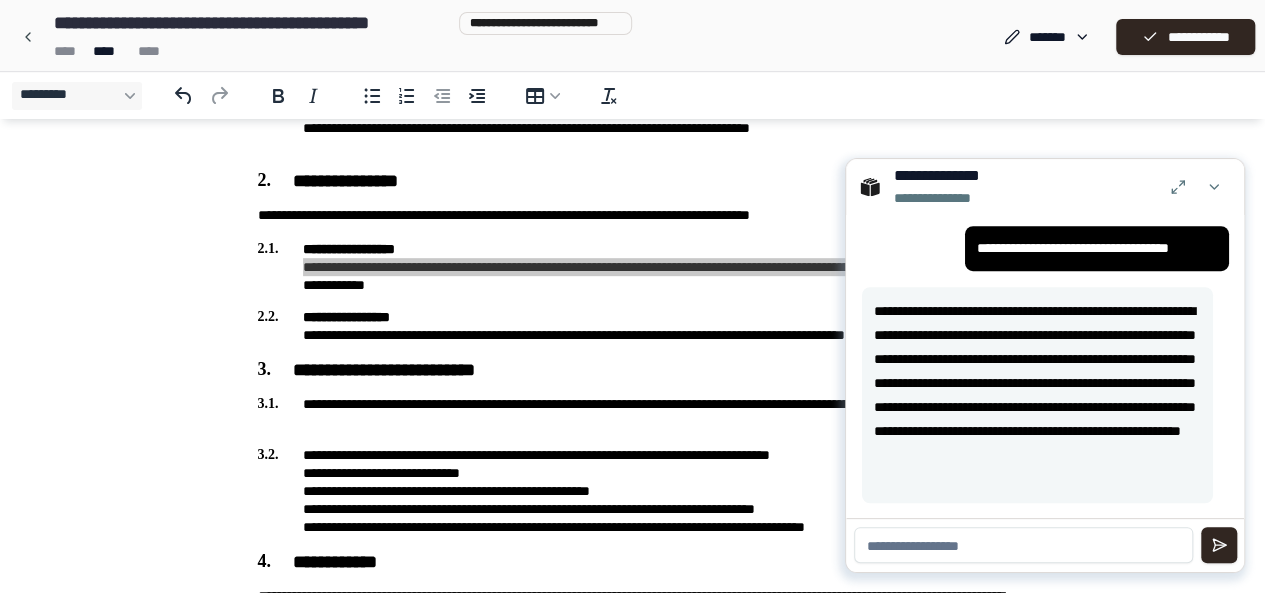 click at bounding box center [1023, 545] 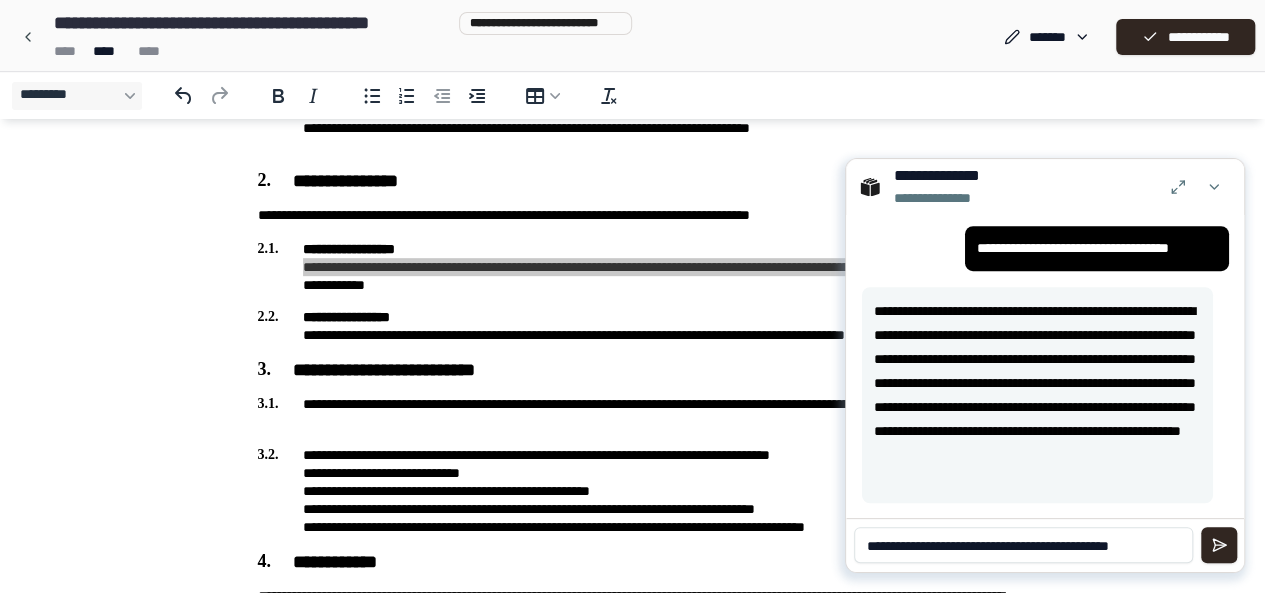 type on "**********" 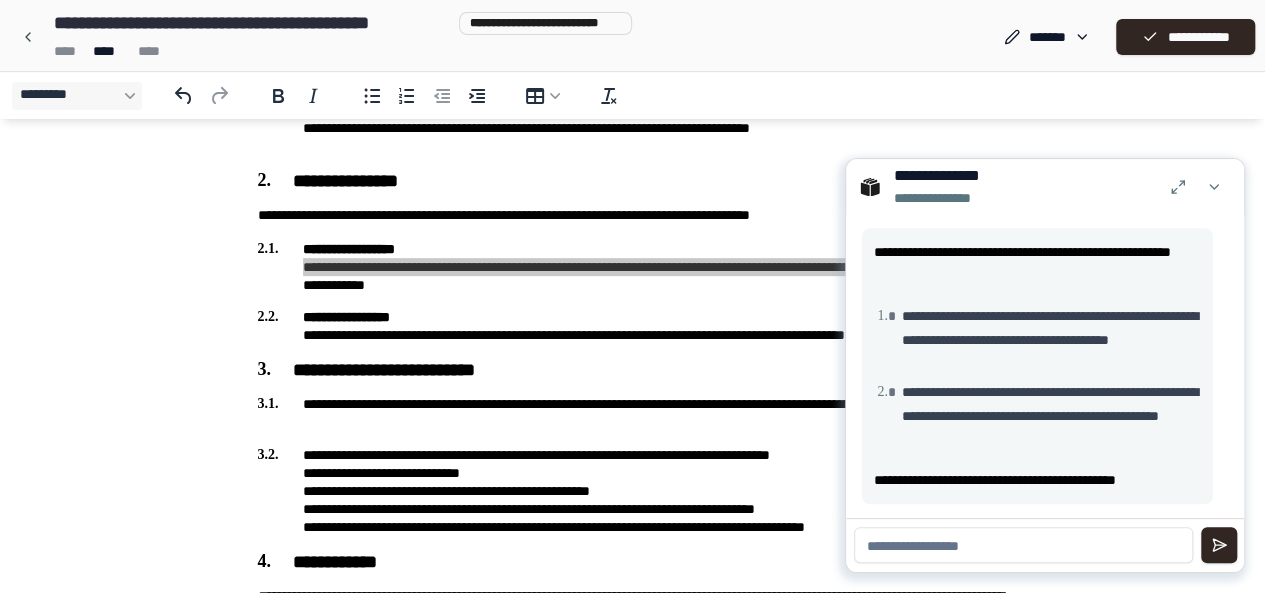 scroll, scrollTop: 1009, scrollLeft: 0, axis: vertical 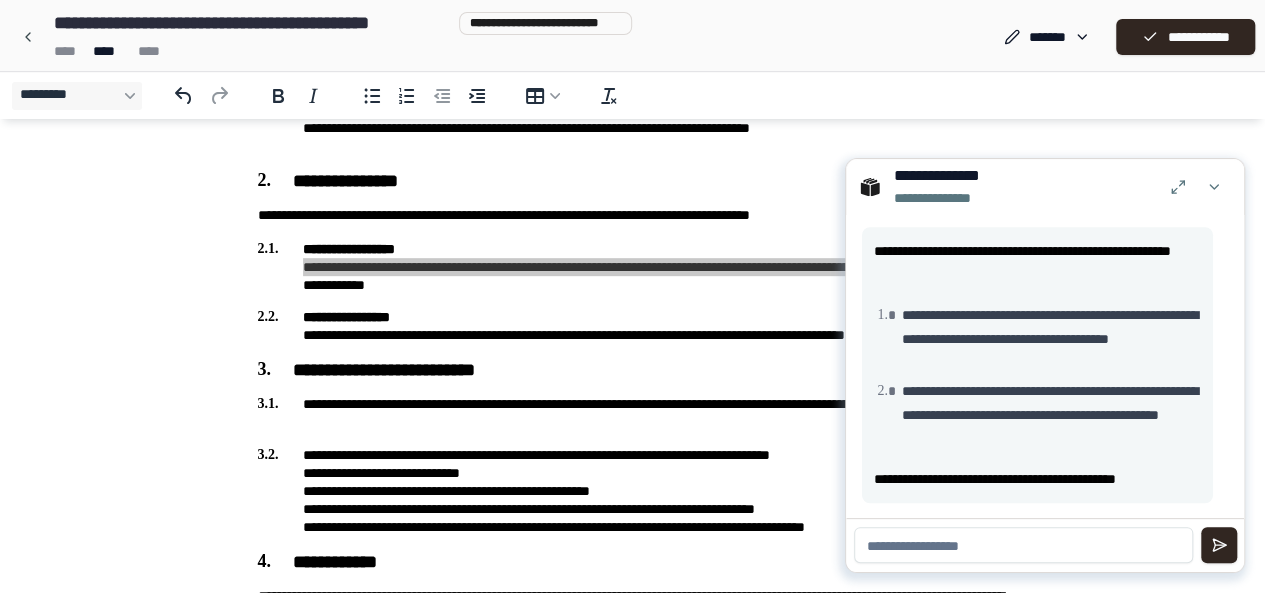 click at bounding box center (1023, 545) 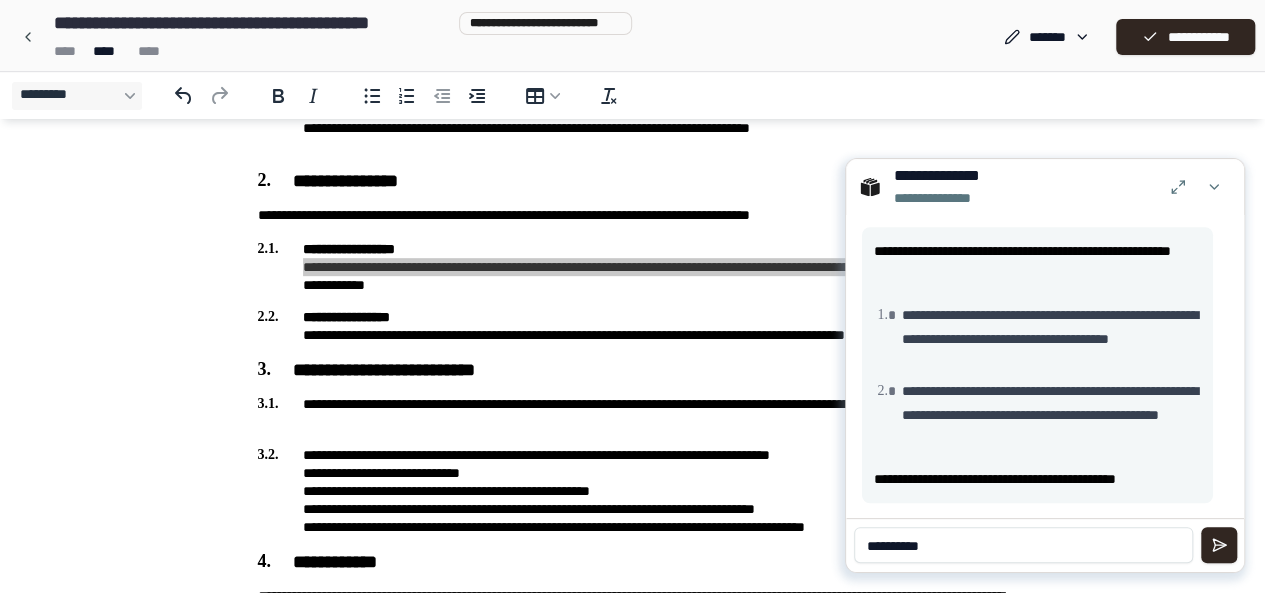type on "**********" 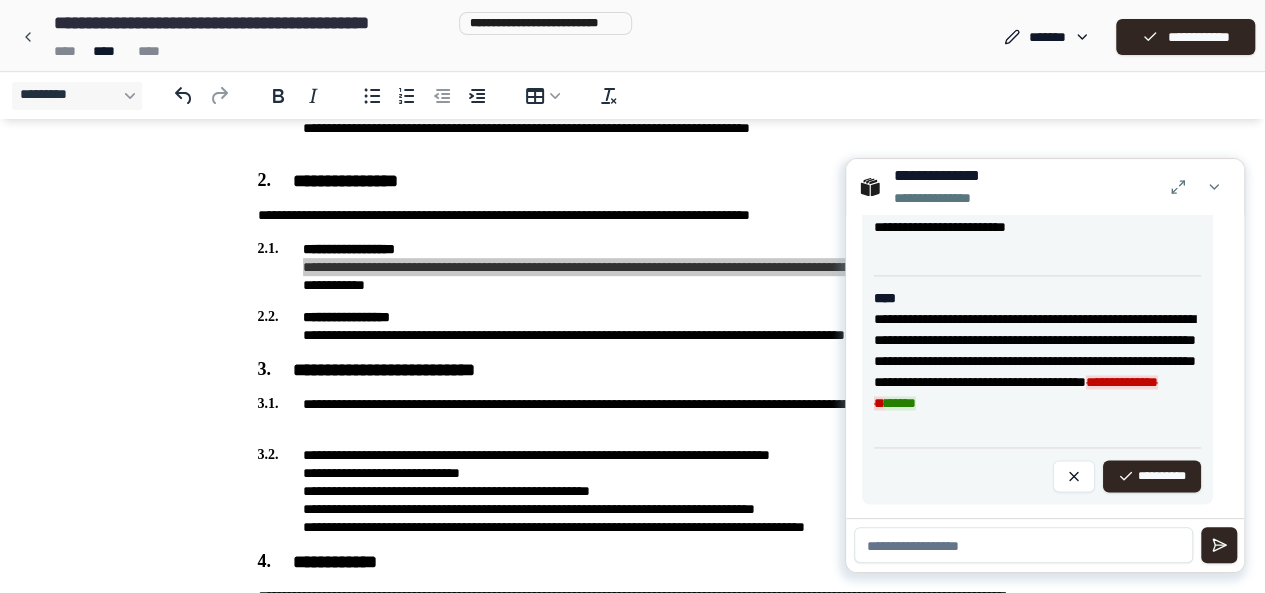 scroll, scrollTop: 1507, scrollLeft: 0, axis: vertical 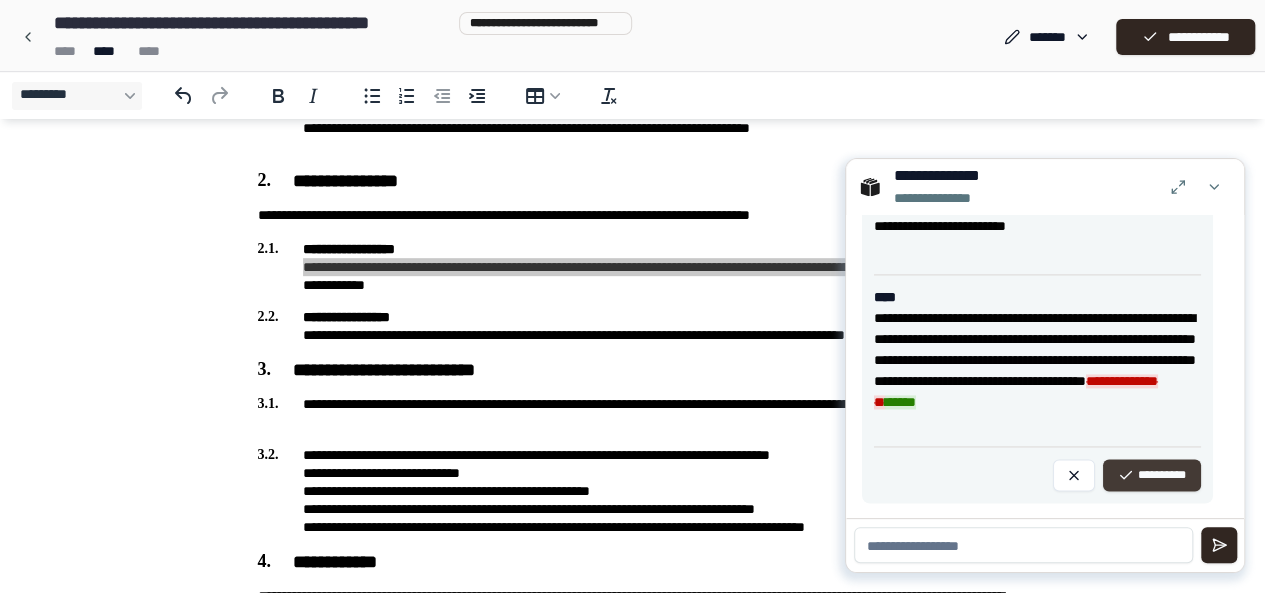 click on "**********" at bounding box center (1152, 475) 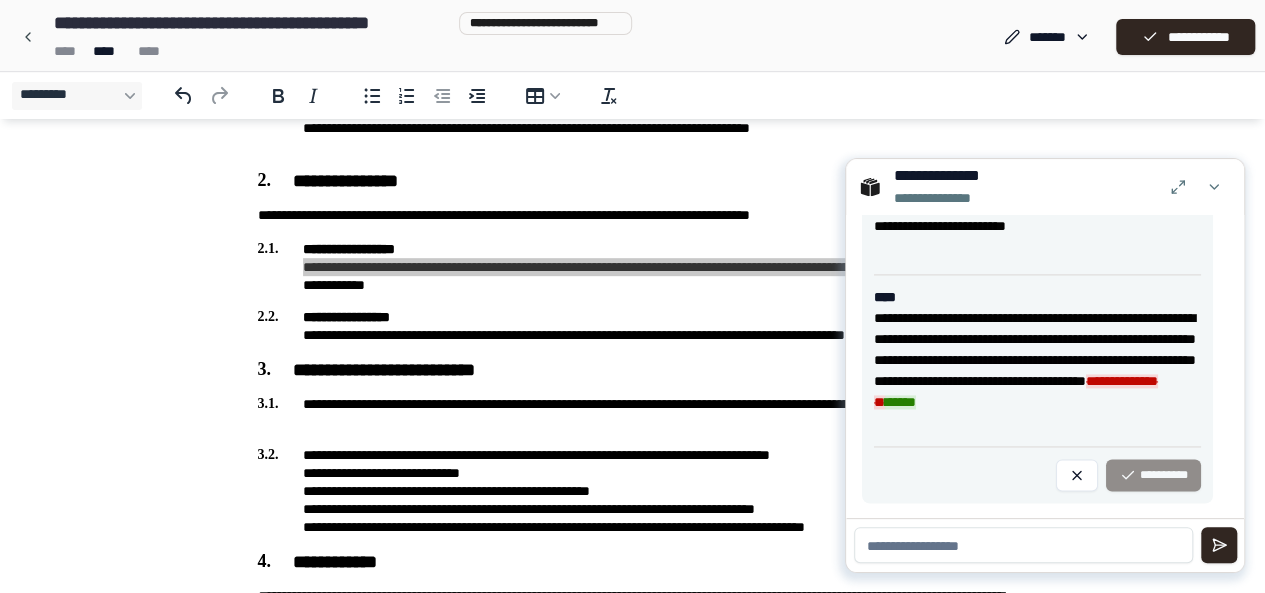 scroll, scrollTop: 1278, scrollLeft: 0, axis: vertical 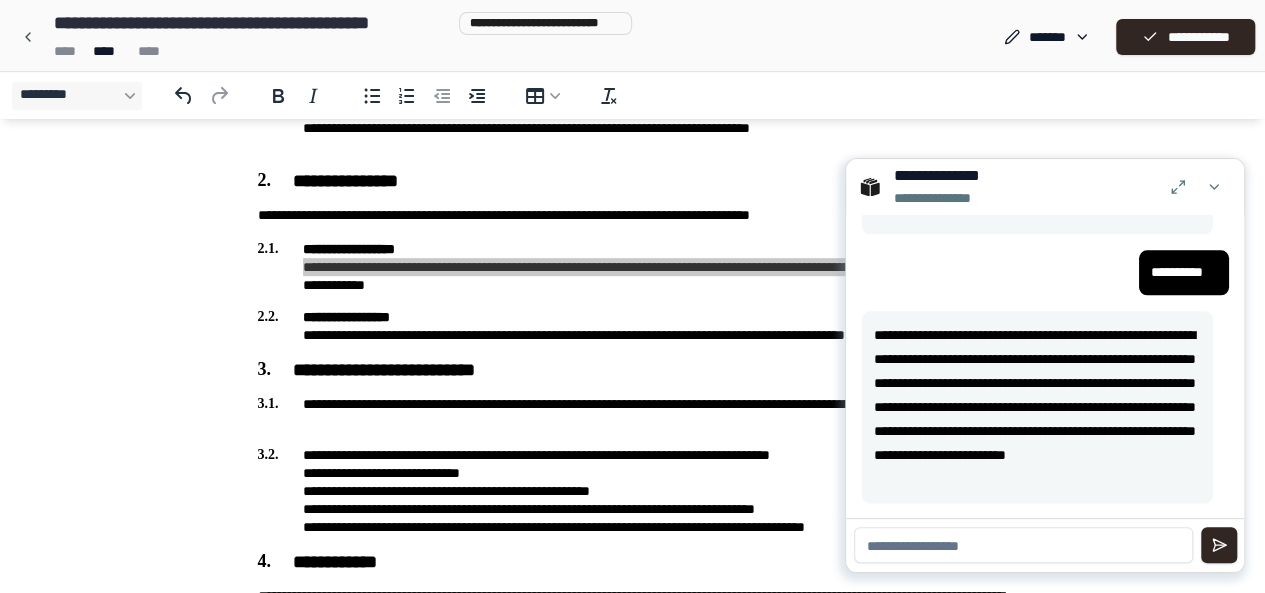click at bounding box center [1023, 545] 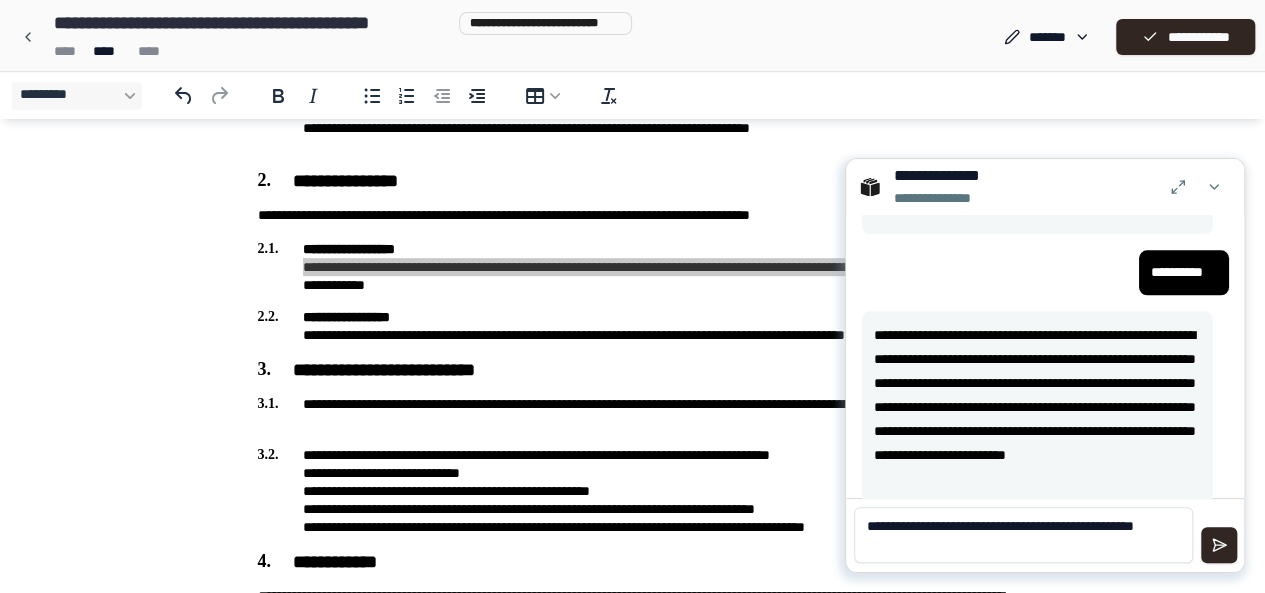 scroll, scrollTop: 0, scrollLeft: 0, axis: both 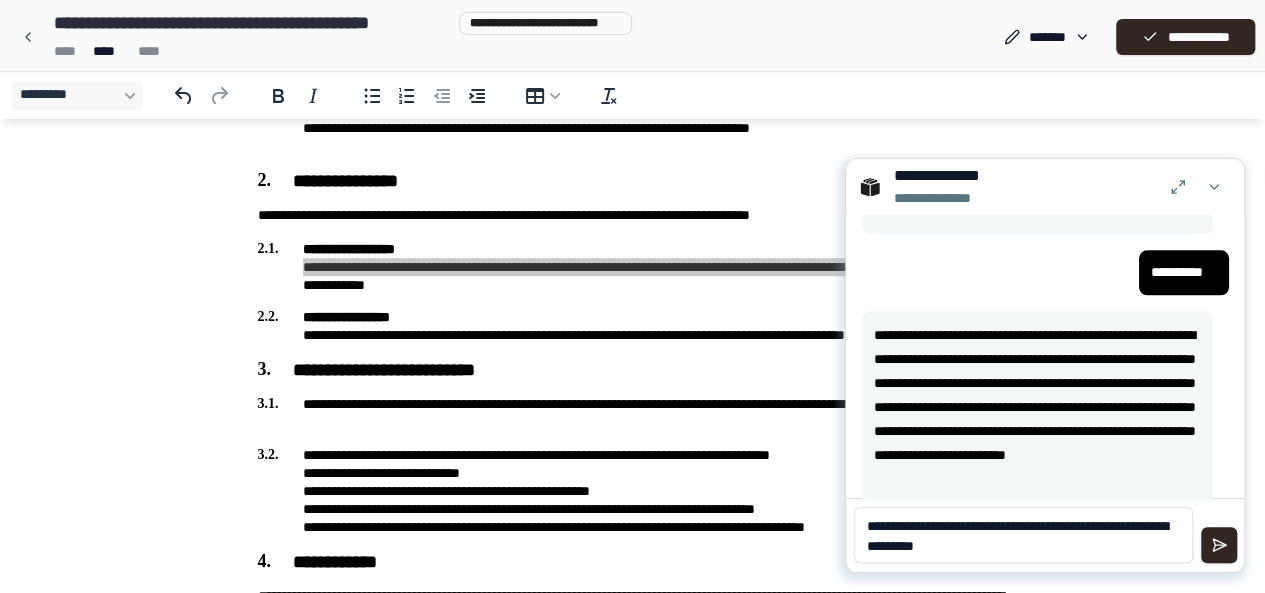 type on "**********" 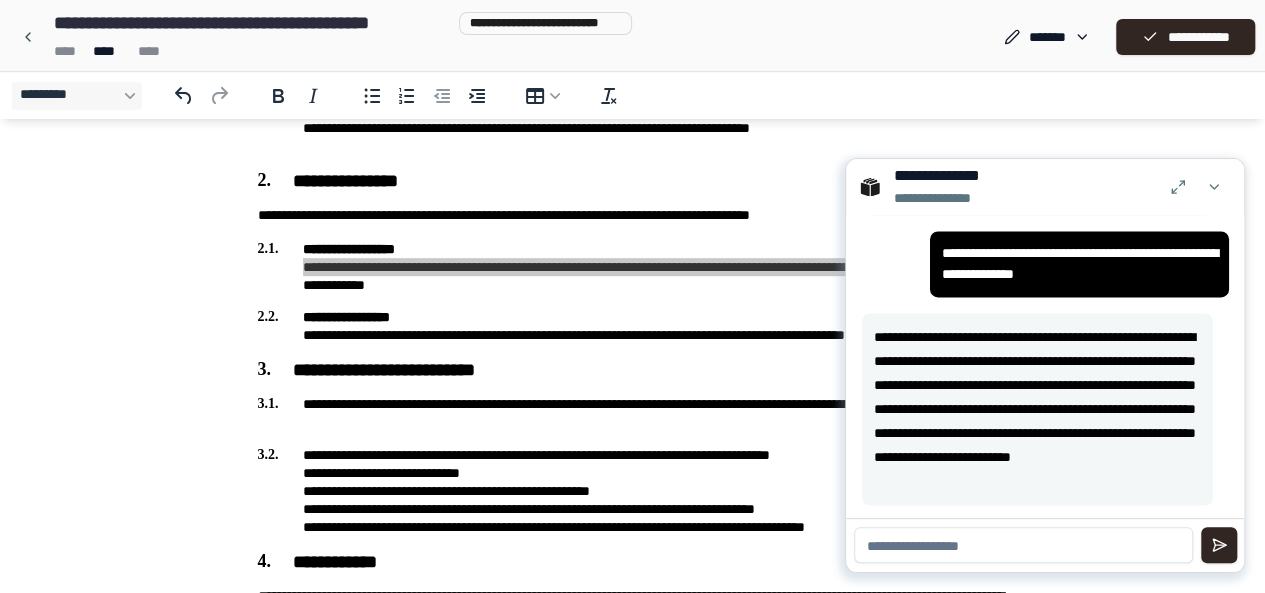 scroll, scrollTop: 1568, scrollLeft: 0, axis: vertical 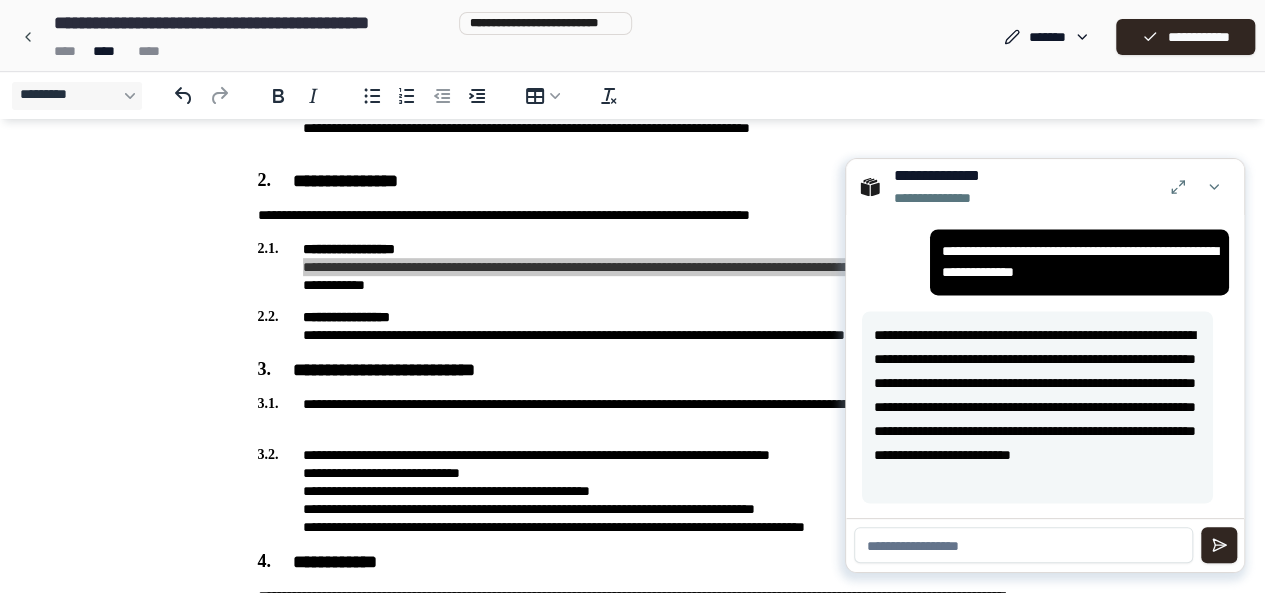 click at bounding box center [1023, 545] 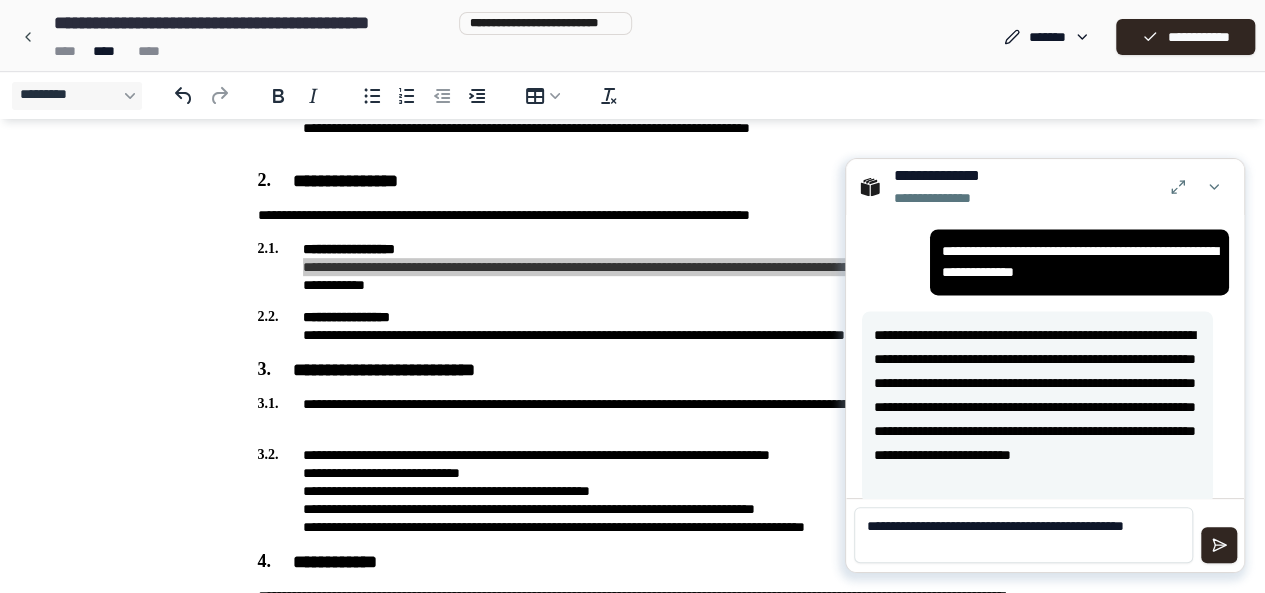 scroll, scrollTop: 0, scrollLeft: 0, axis: both 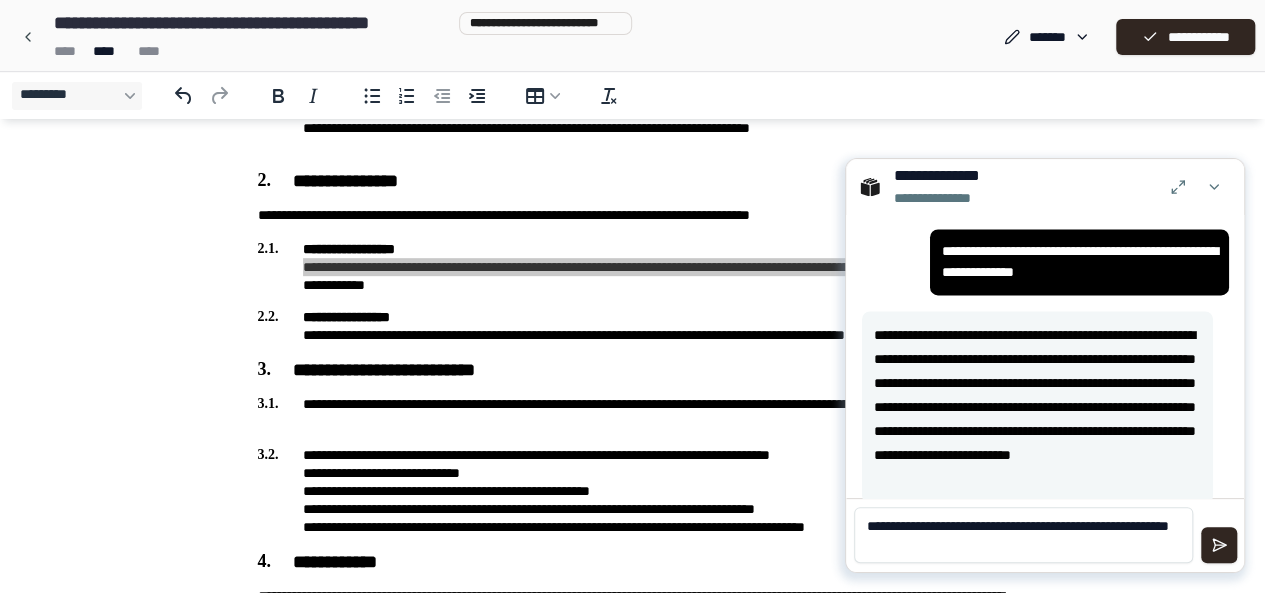 type on "**********" 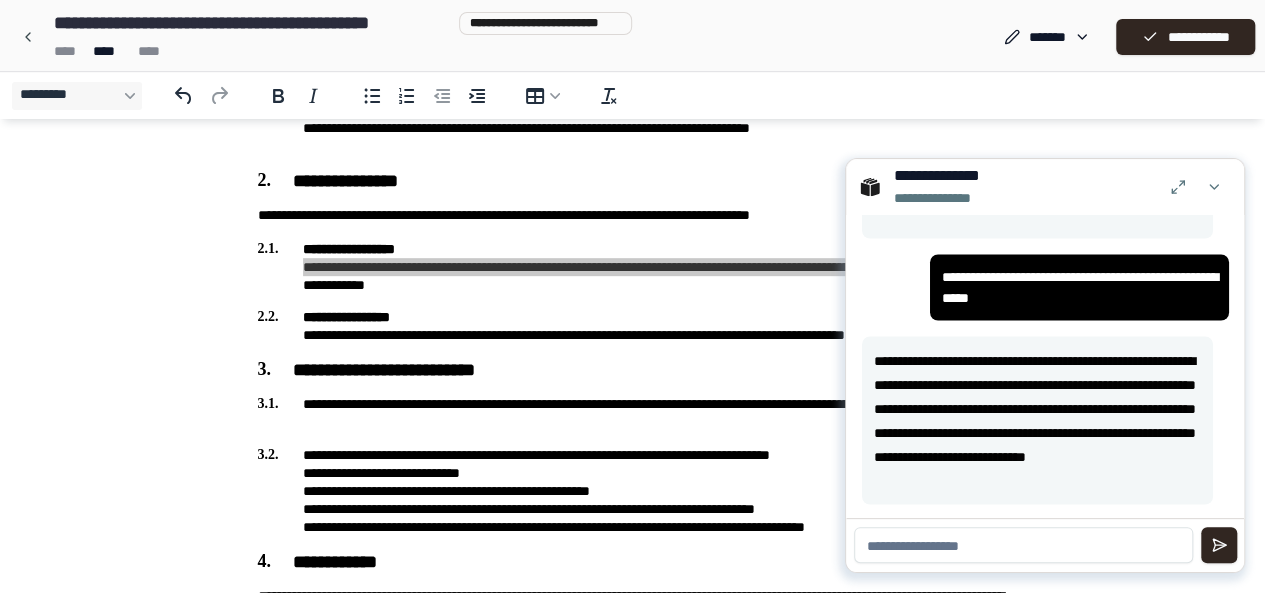scroll, scrollTop: 1834, scrollLeft: 0, axis: vertical 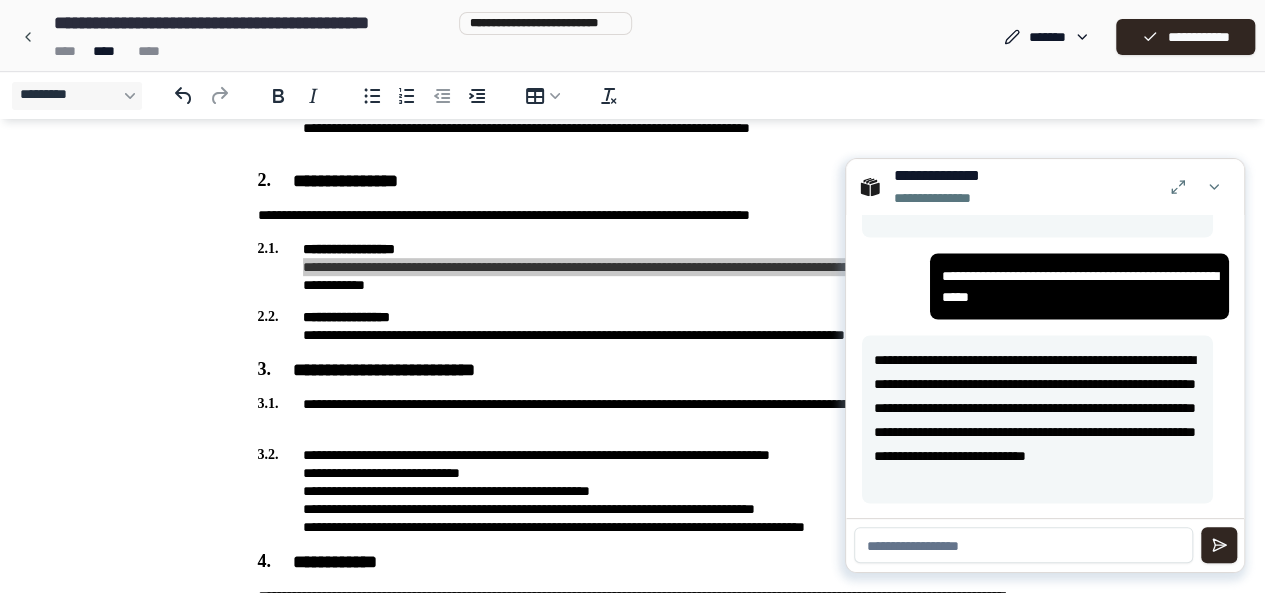 click at bounding box center [1023, 545] 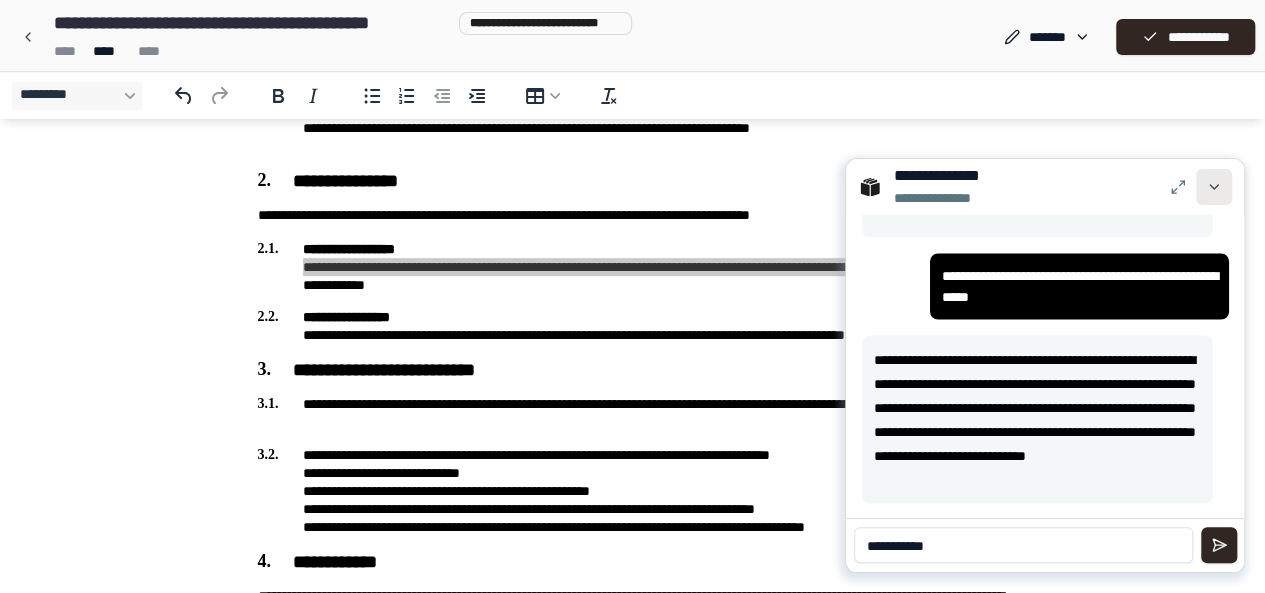 type on "**********" 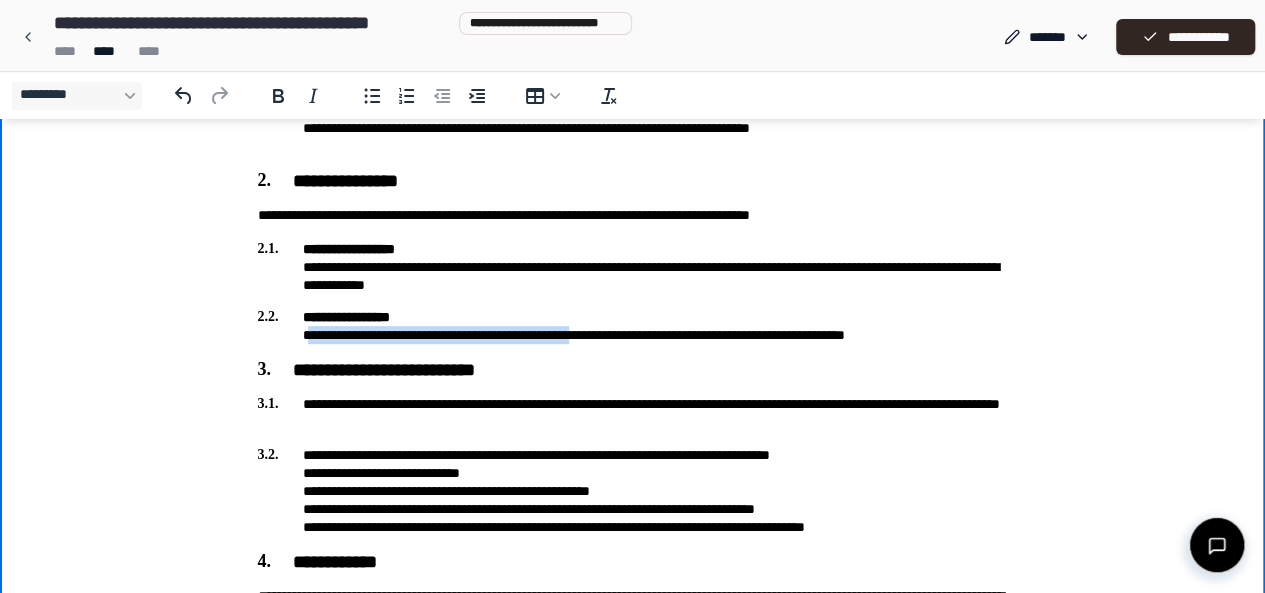 drag, startPoint x: 310, startPoint y: 340, endPoint x: 643, endPoint y: 339, distance: 333.0015 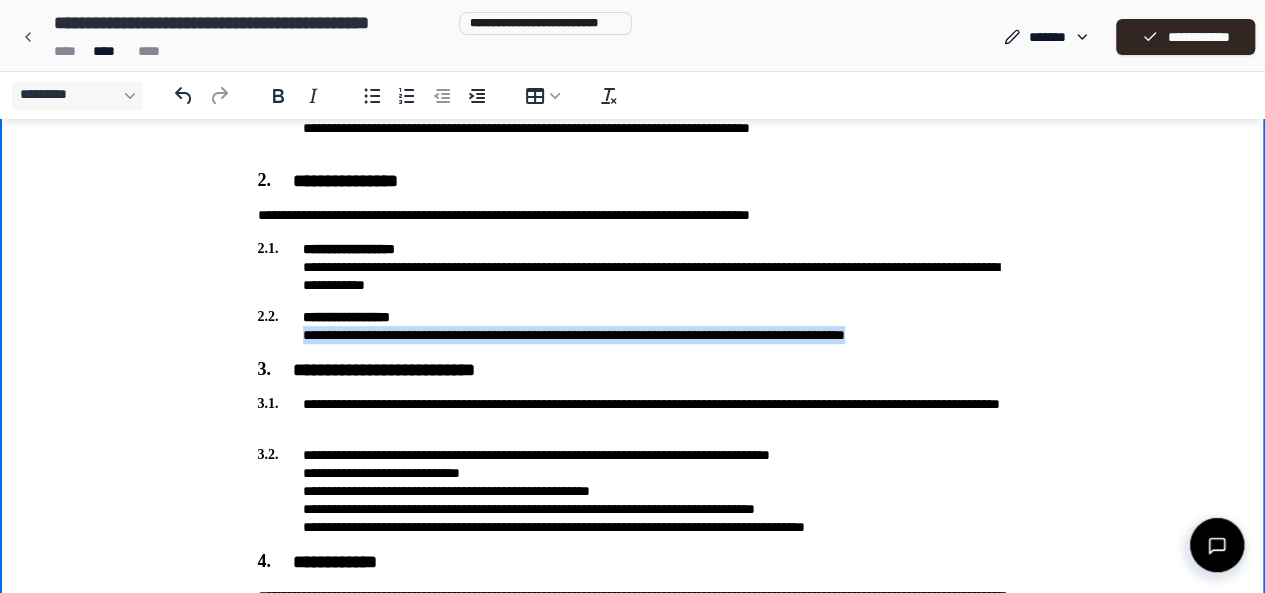drag, startPoint x: 304, startPoint y: 339, endPoint x: 986, endPoint y: 335, distance: 682.0117 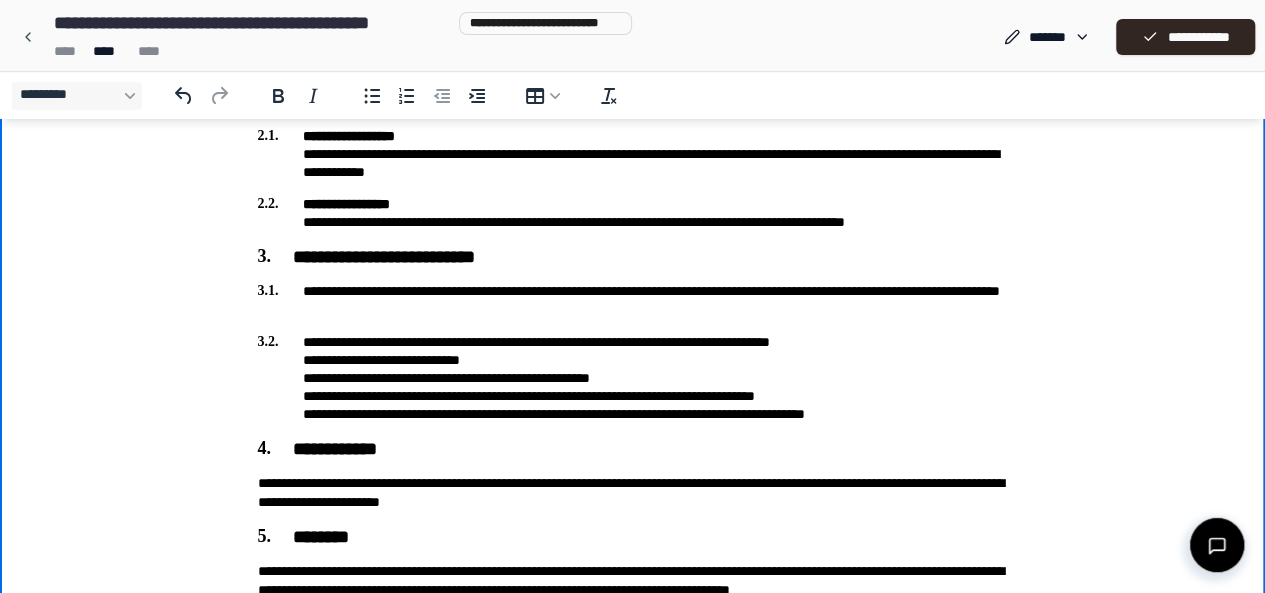 scroll, scrollTop: 500, scrollLeft: 0, axis: vertical 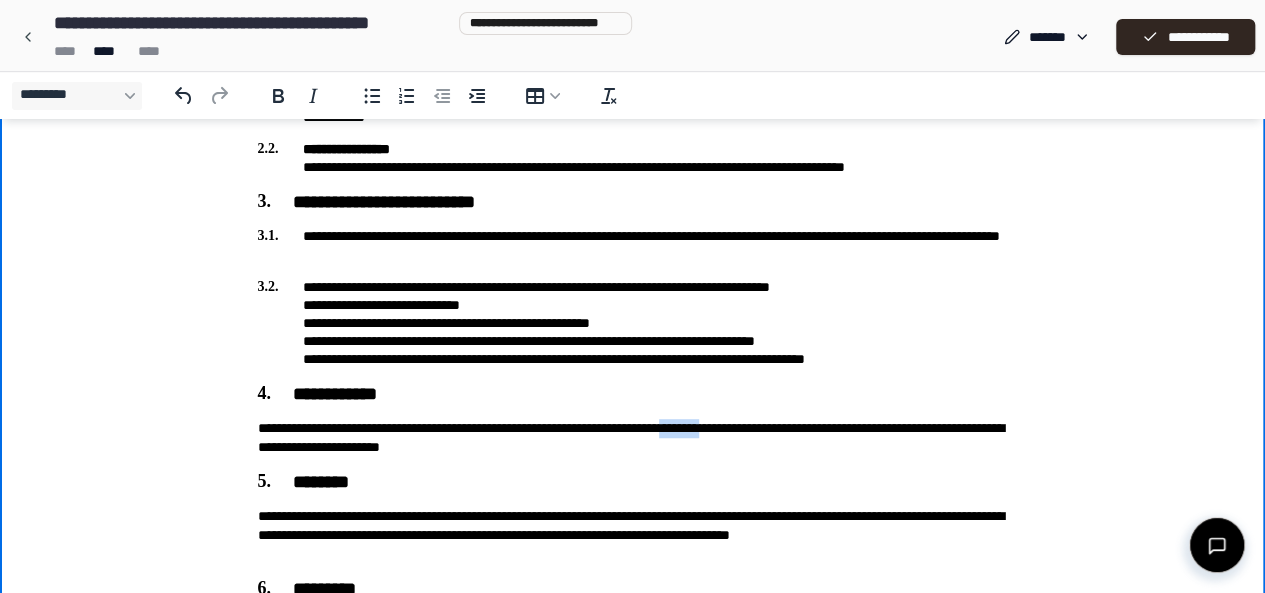 type 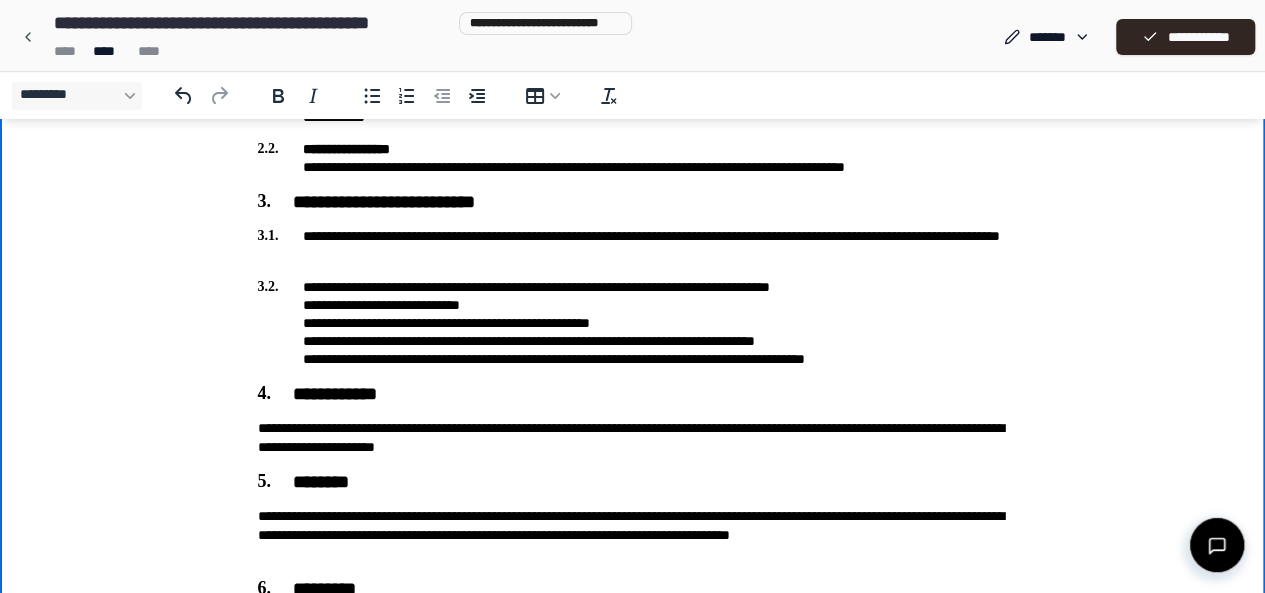 click on "**********" at bounding box center [633, 438] 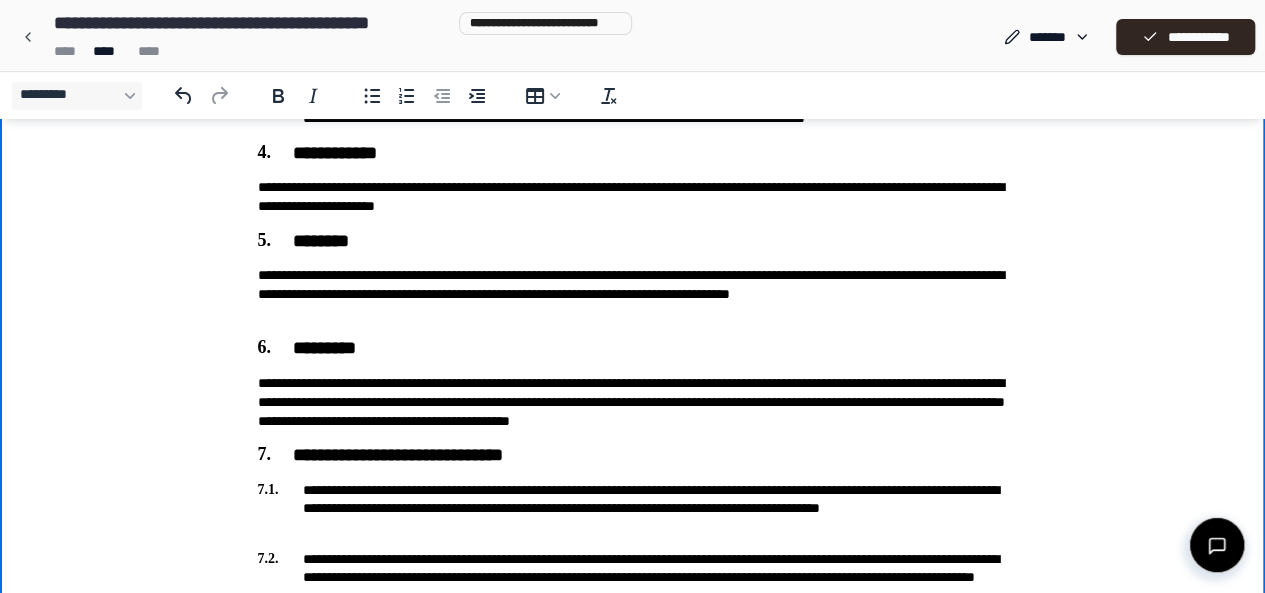 scroll, scrollTop: 800, scrollLeft: 0, axis: vertical 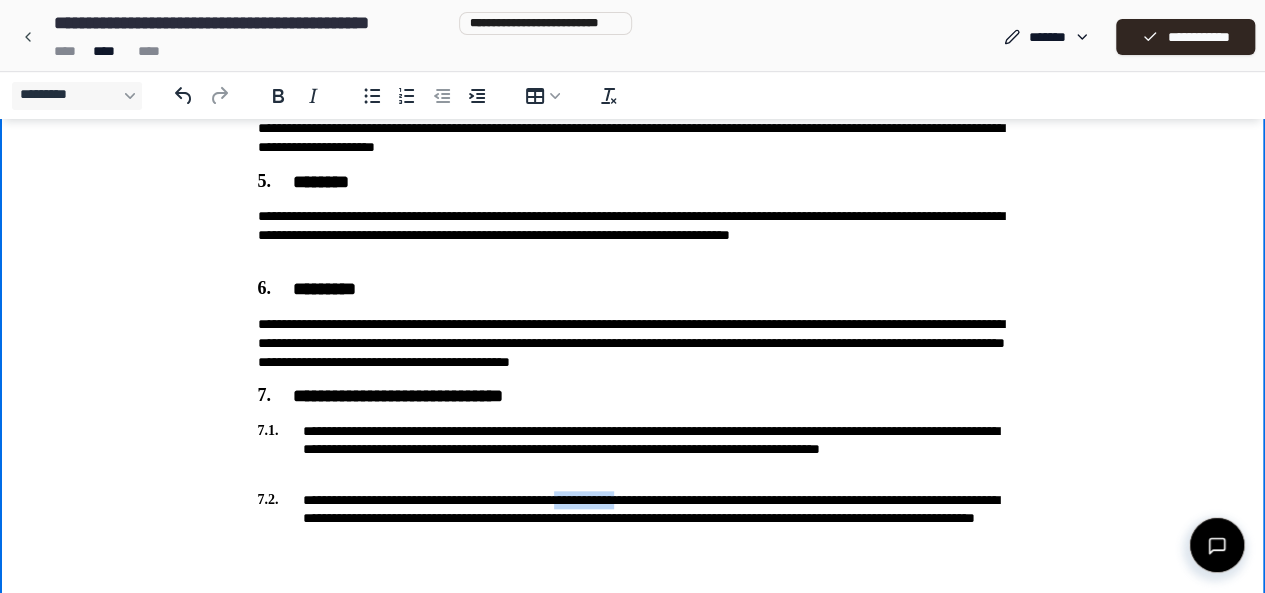 drag, startPoint x: 609, startPoint y: 508, endPoint x: 690, endPoint y: 503, distance: 81.154175 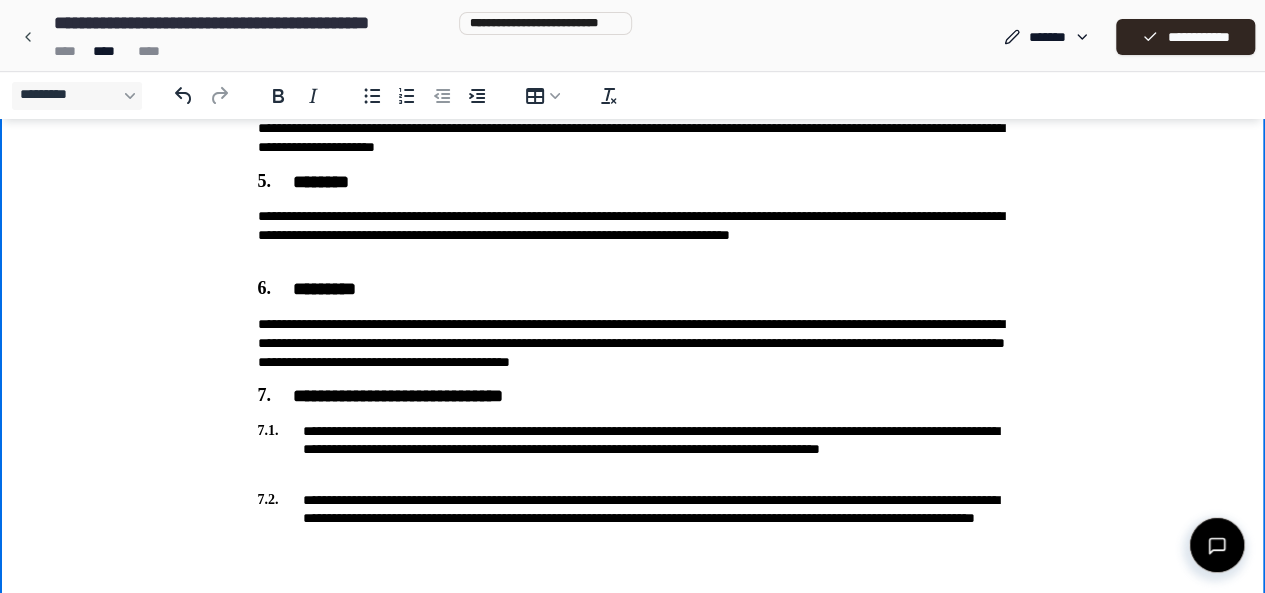 click on "**********" at bounding box center (633, 518) 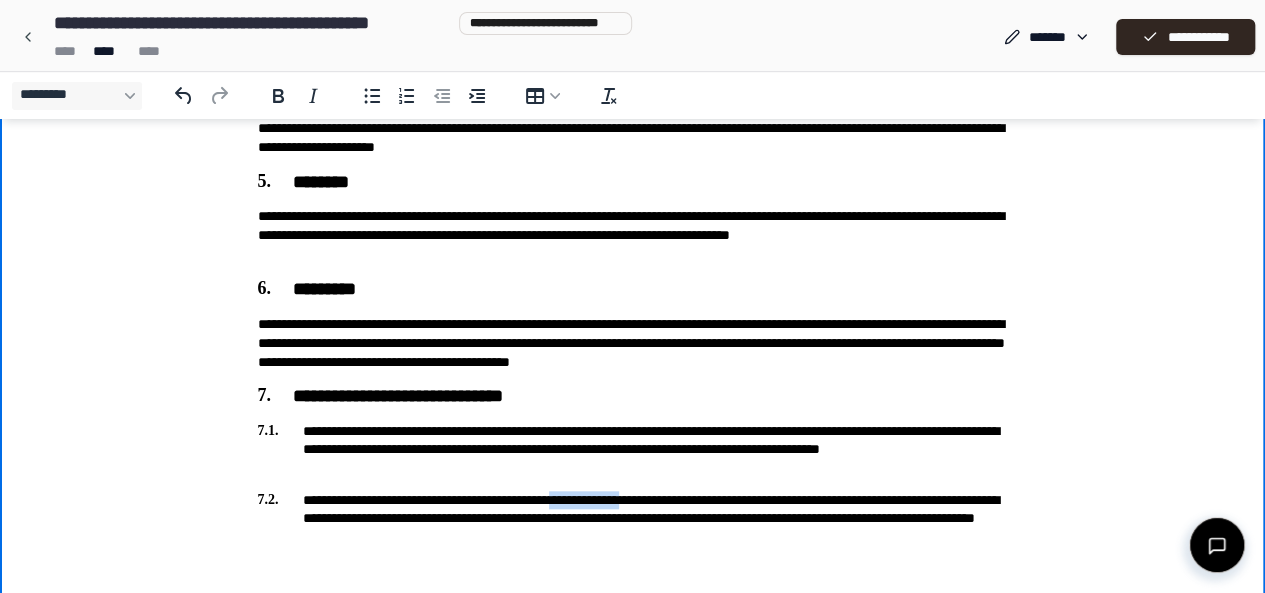 drag, startPoint x: 601, startPoint y: 499, endPoint x: 701, endPoint y: 497, distance: 100.02 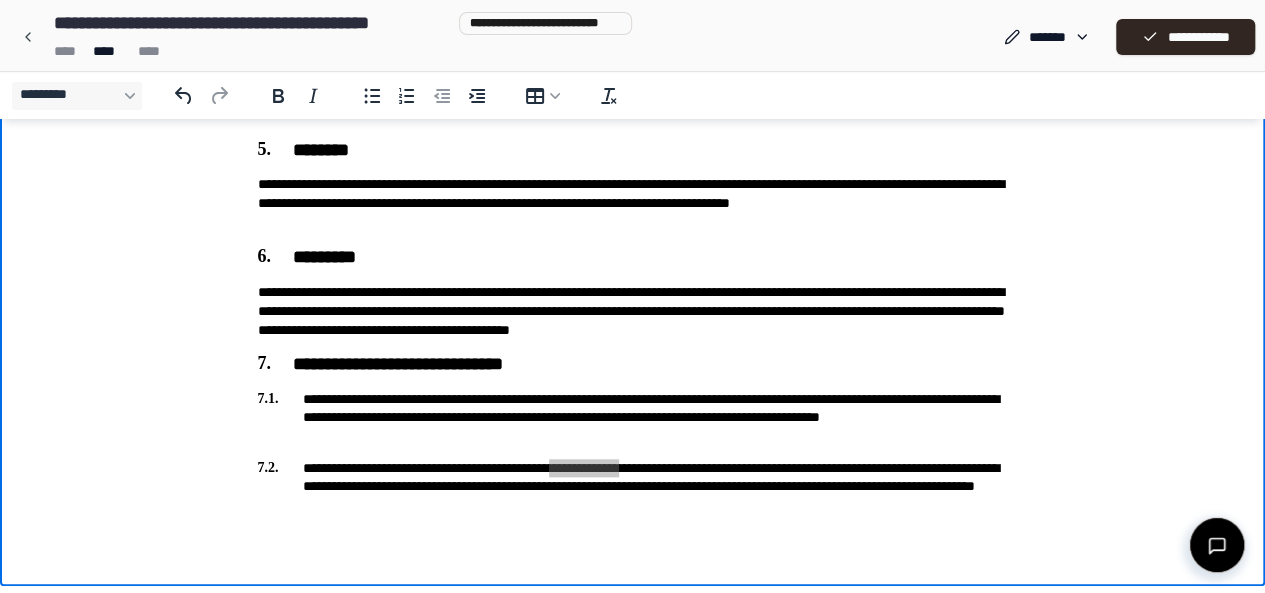 click at bounding box center (1217, 545) 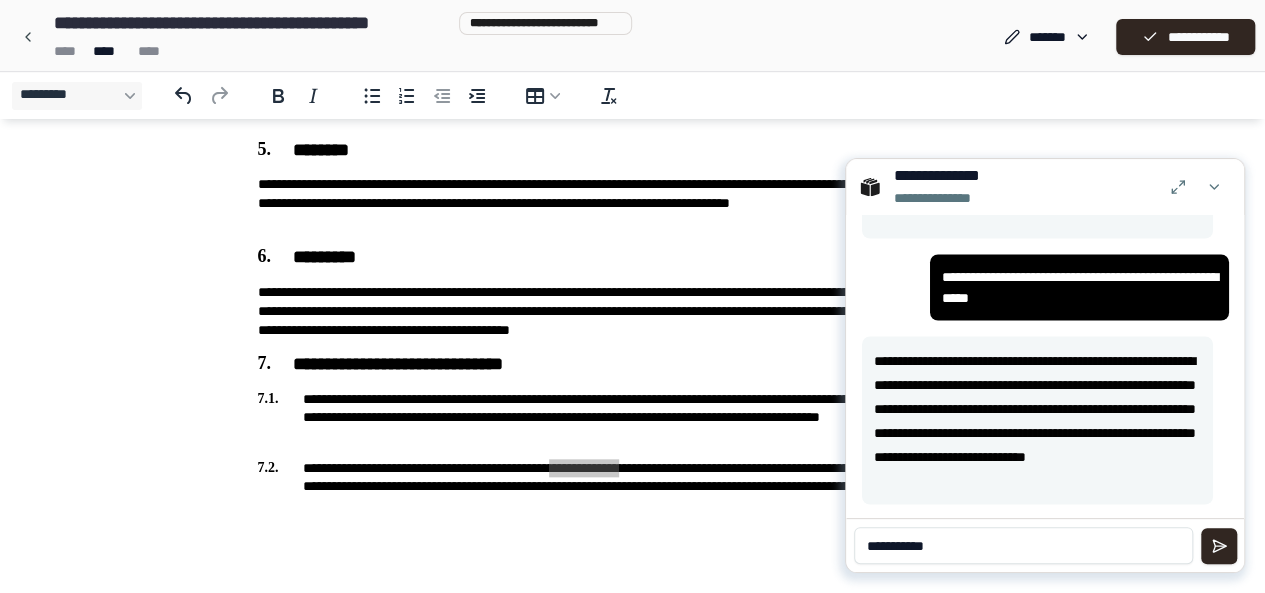 scroll, scrollTop: 1834, scrollLeft: 0, axis: vertical 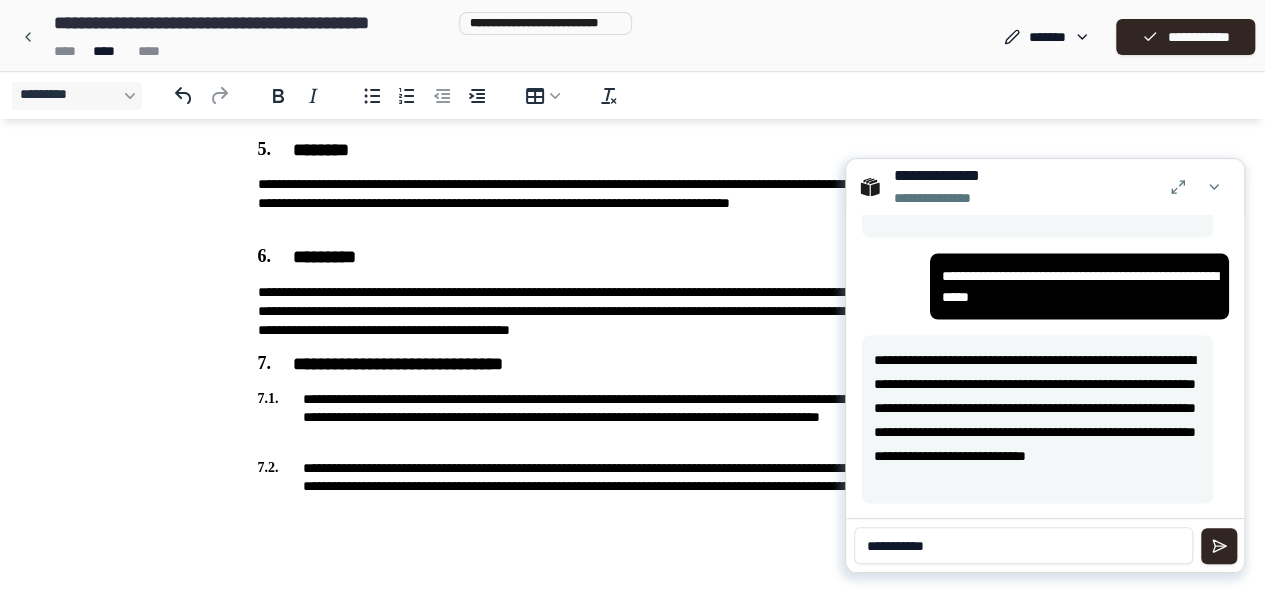 click on "**********" at bounding box center [633, 486] 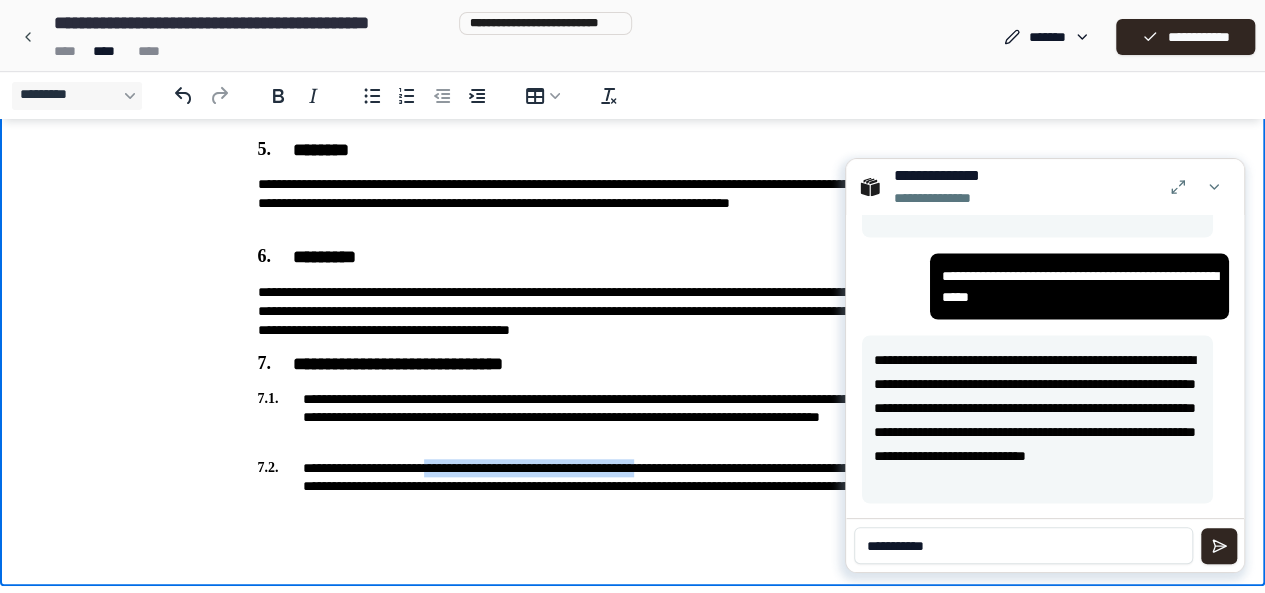 drag, startPoint x: 450, startPoint y: 469, endPoint x: 720, endPoint y: 463, distance: 270.06665 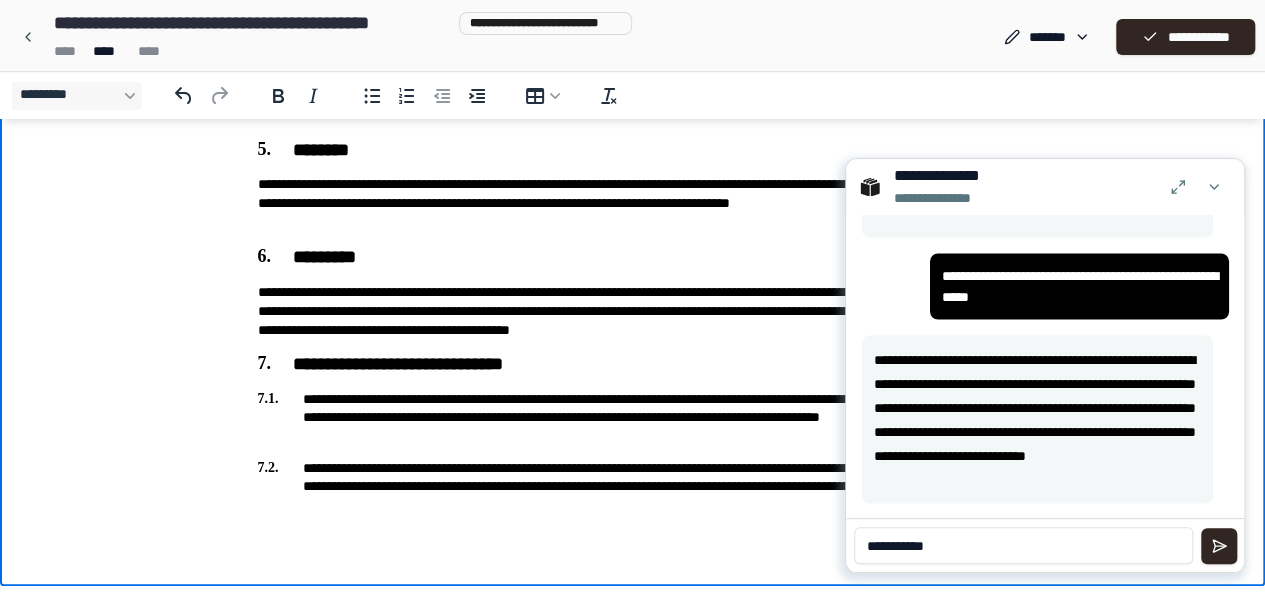 click on "**********" at bounding box center (633, 486) 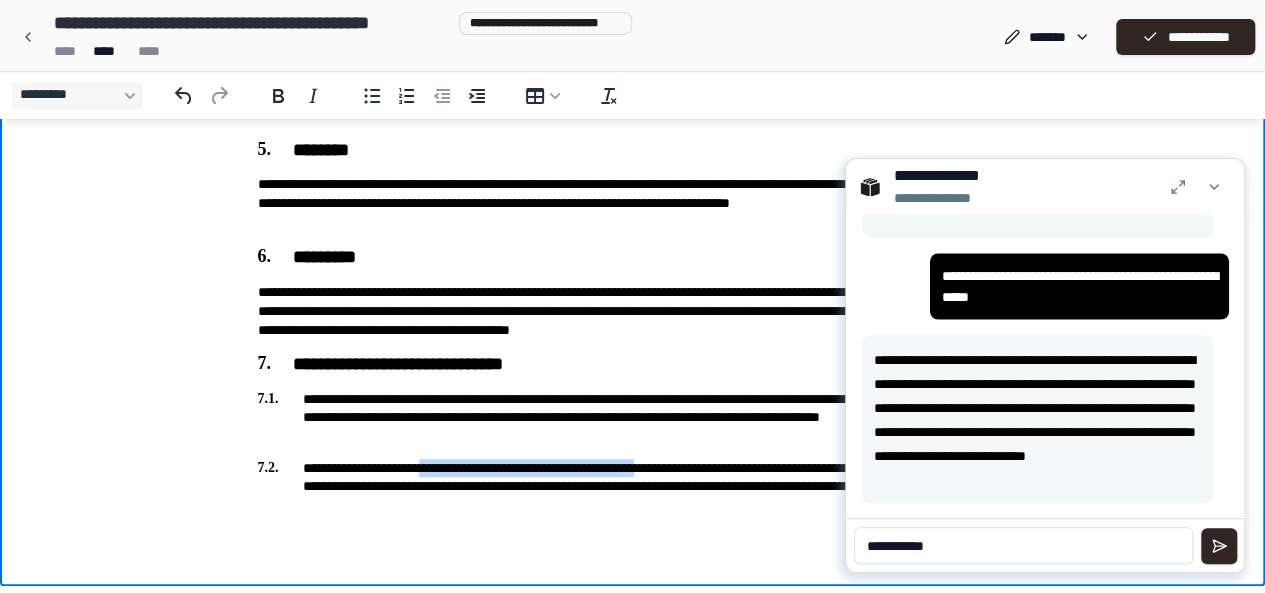 drag, startPoint x: 446, startPoint y: 468, endPoint x: 717, endPoint y: 467, distance: 271.00183 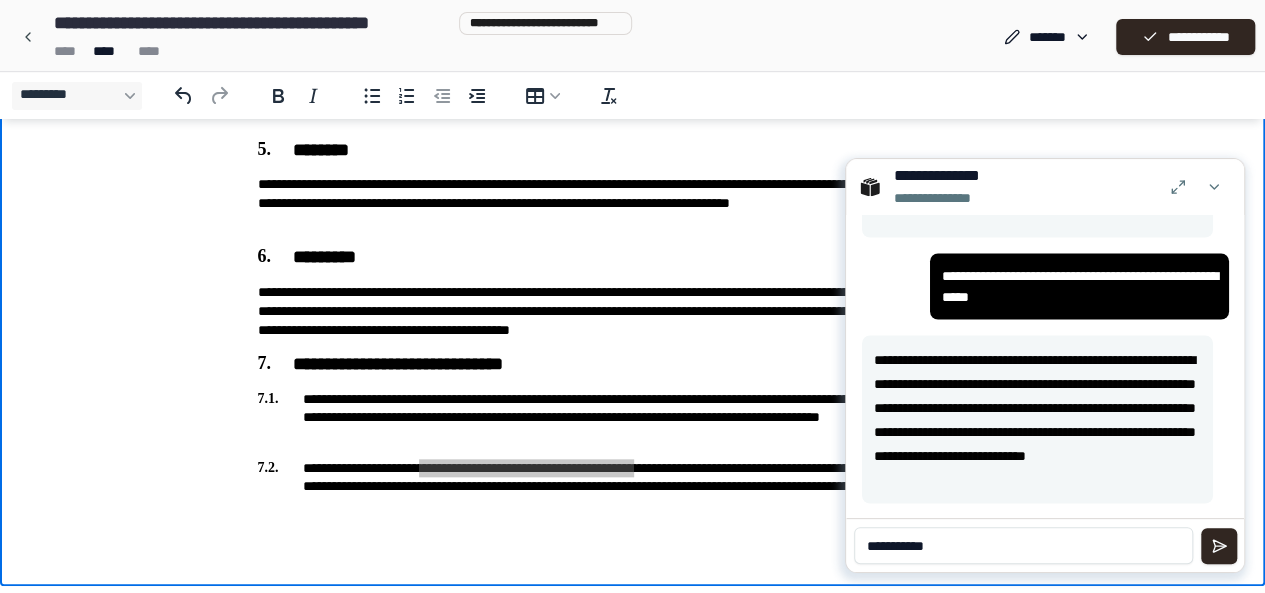 click on "**********" at bounding box center (1023, 545) 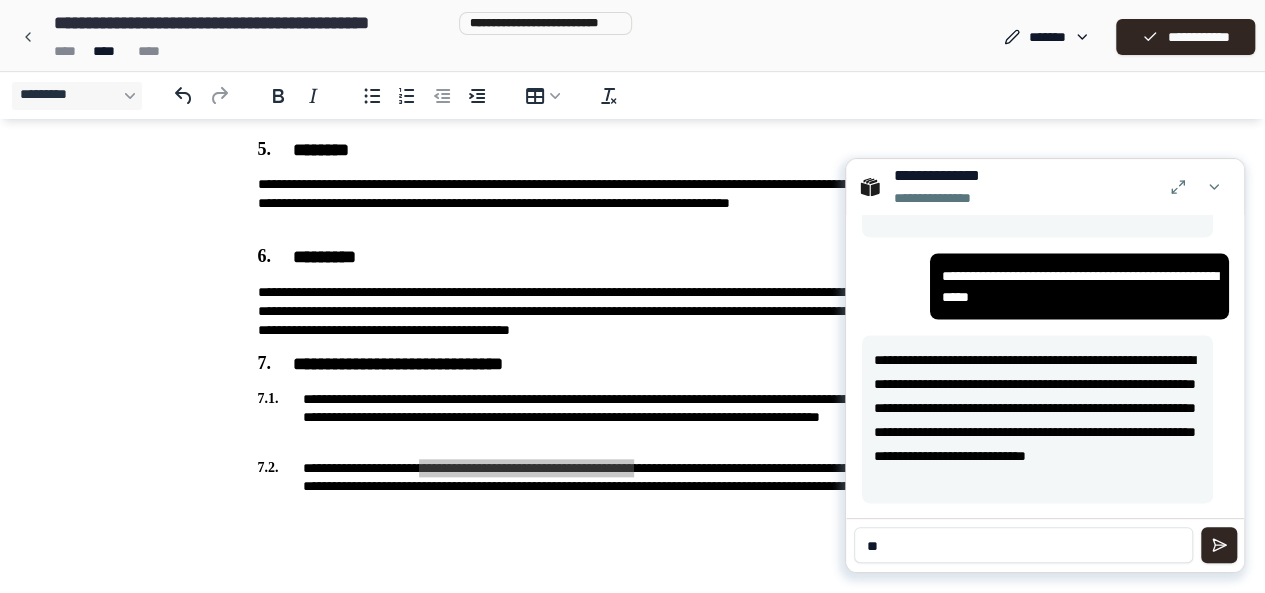 type on "*" 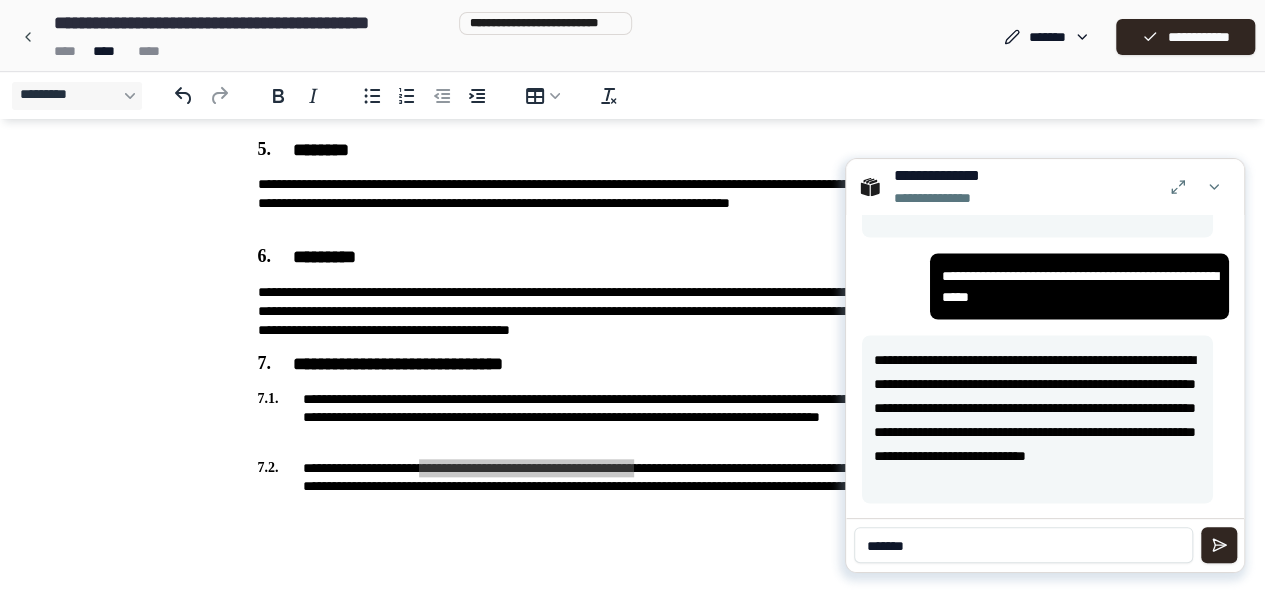 paste on "**********" 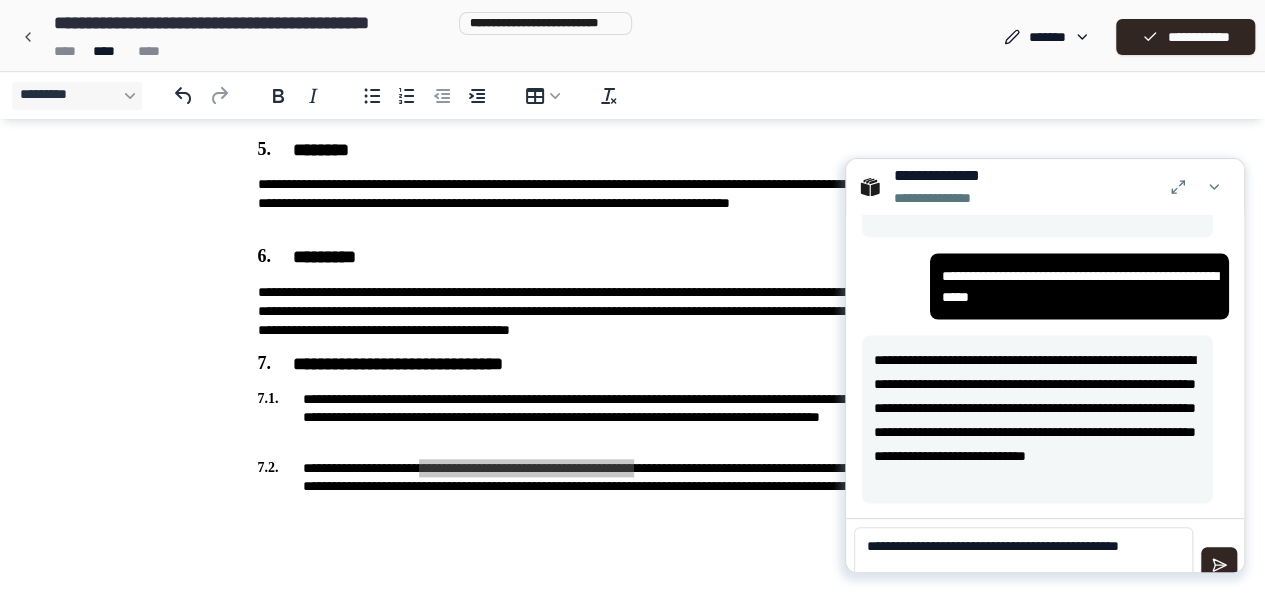 scroll, scrollTop: 0, scrollLeft: 0, axis: both 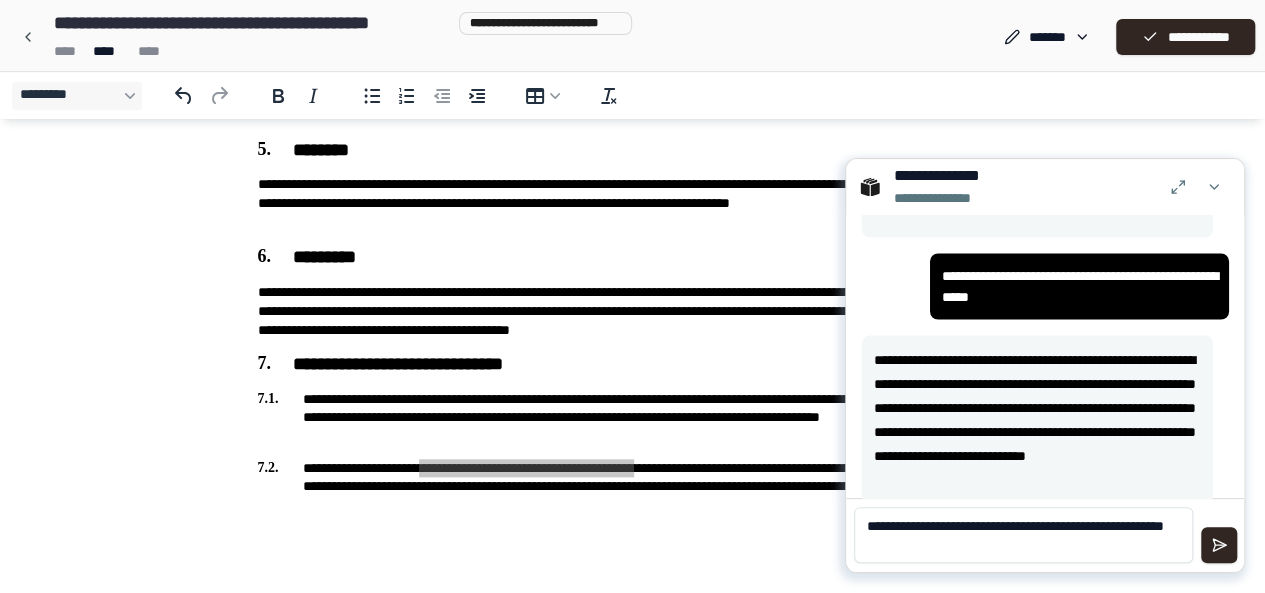 type on "**********" 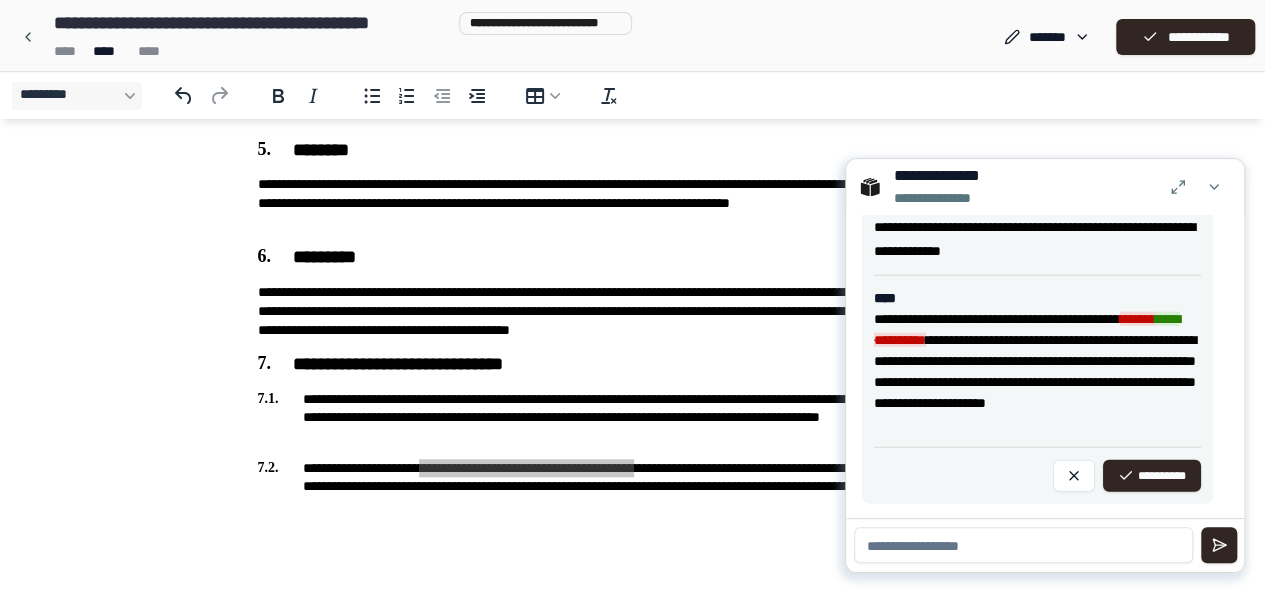 scroll, scrollTop: 2433, scrollLeft: 0, axis: vertical 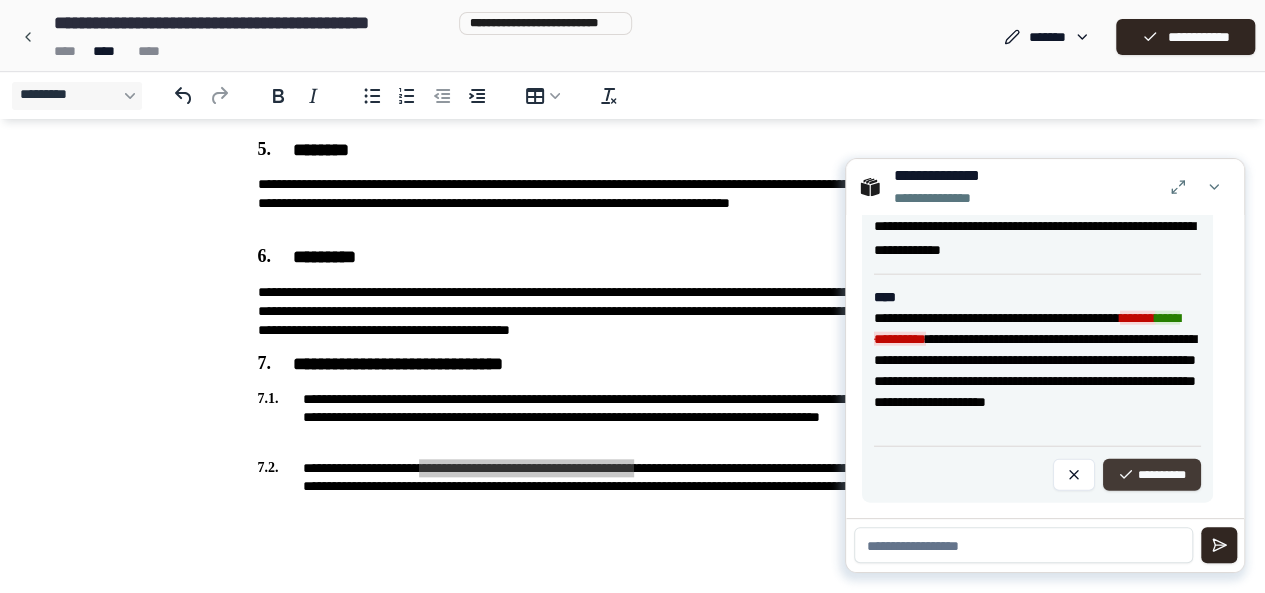 click on "**********" at bounding box center (1152, 475) 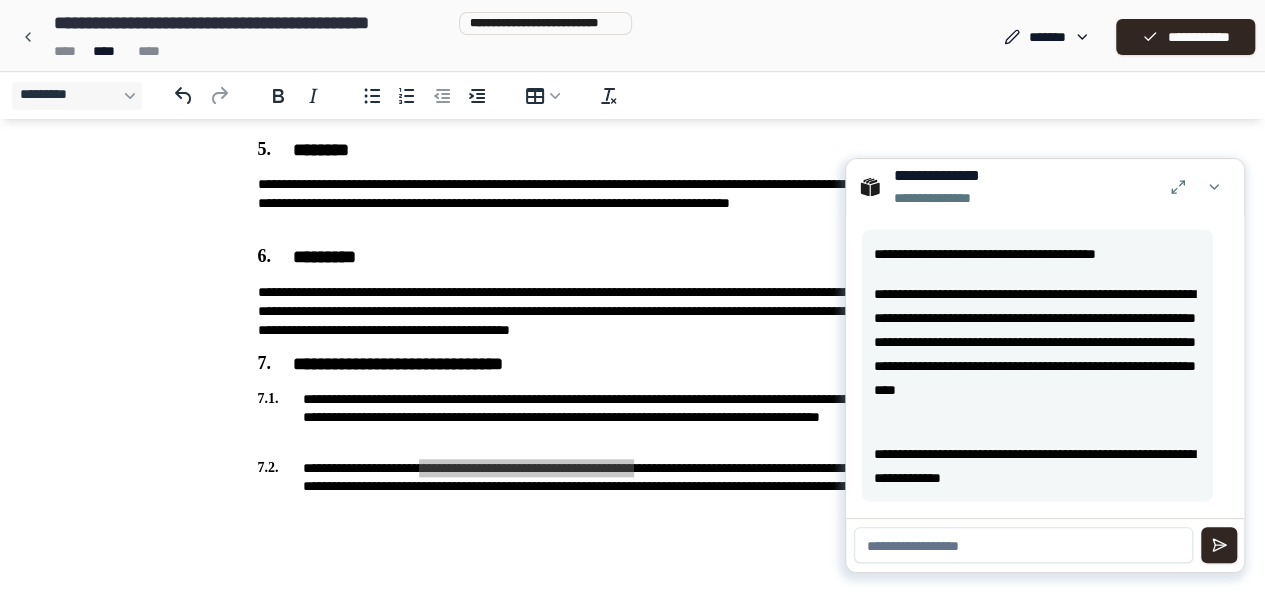 scroll, scrollTop: 2204, scrollLeft: 0, axis: vertical 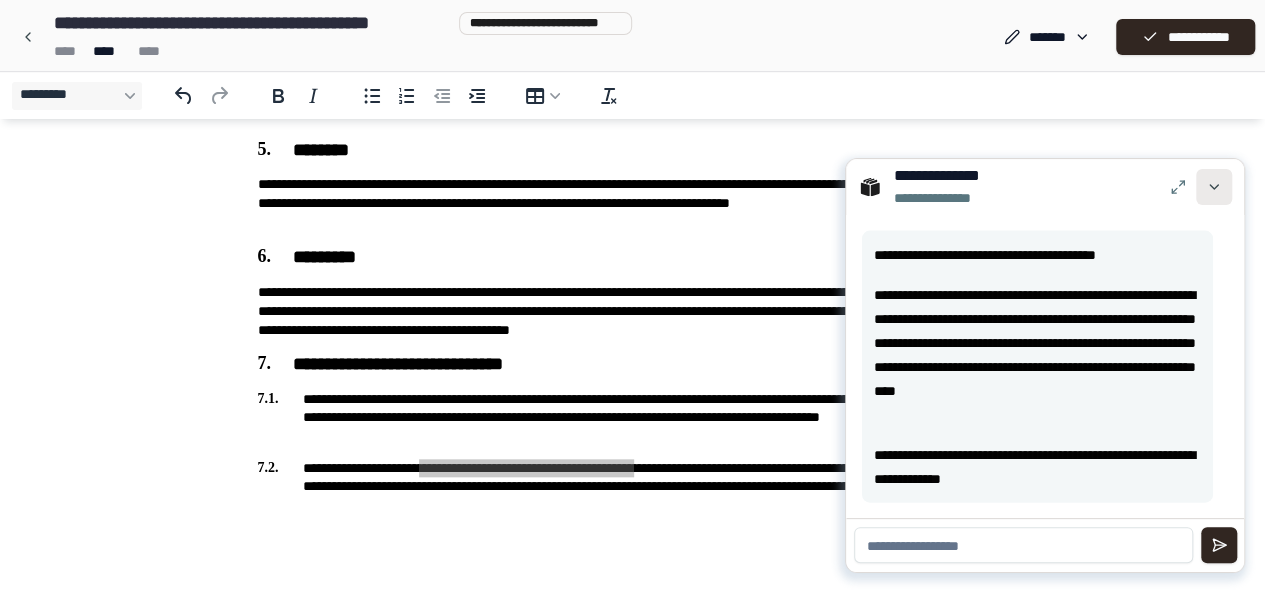 click at bounding box center [1214, 187] 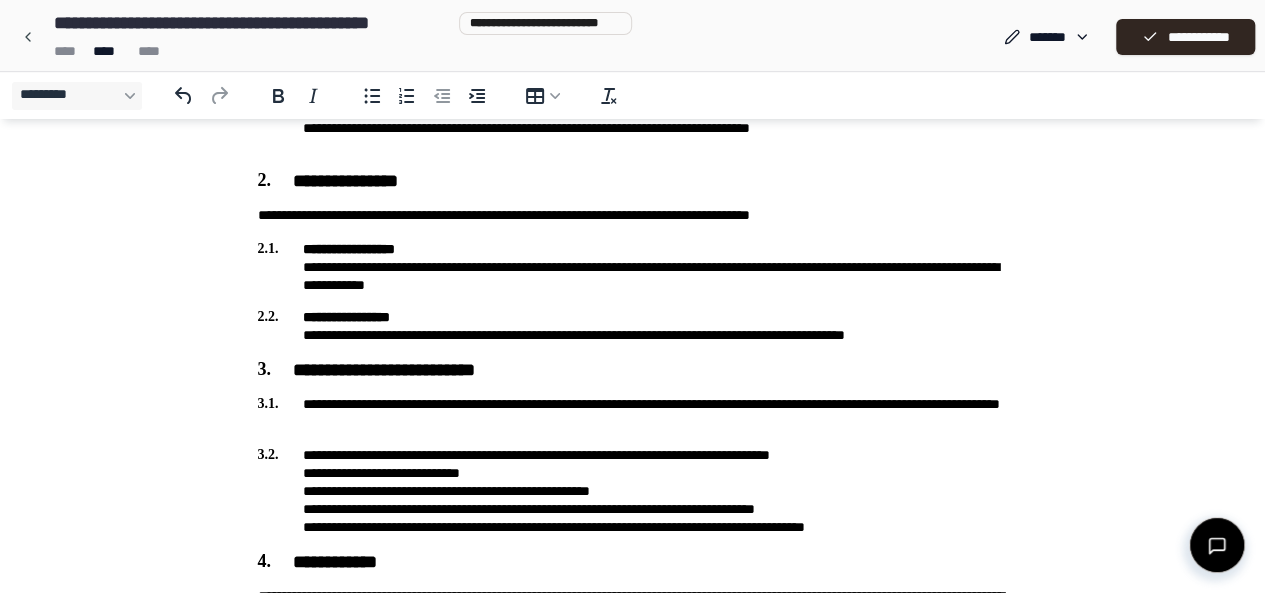 scroll, scrollTop: 0, scrollLeft: 0, axis: both 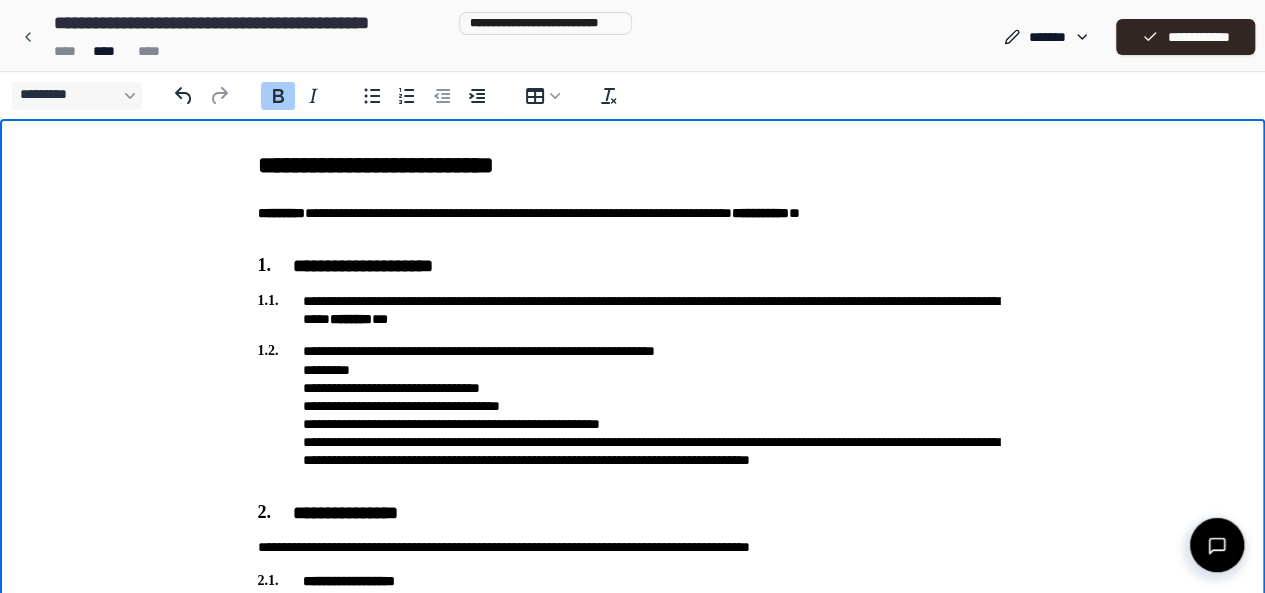 click on "********" at bounding box center (281, 213) 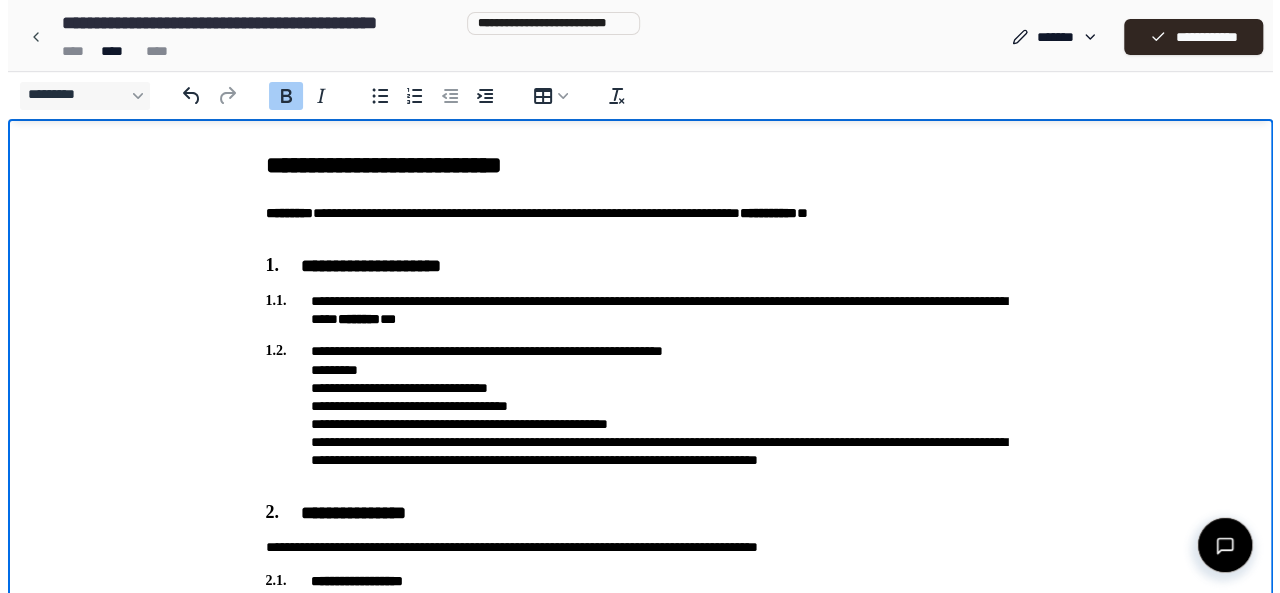 scroll, scrollTop: 200, scrollLeft: 0, axis: vertical 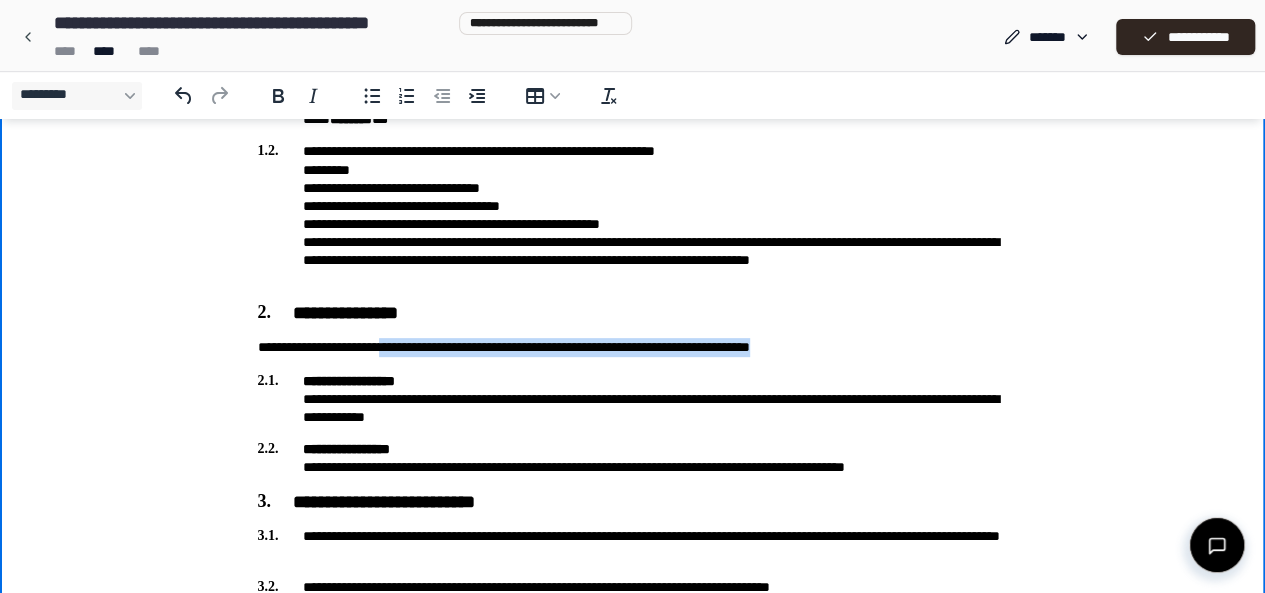 drag, startPoint x: 413, startPoint y: 357, endPoint x: 944, endPoint y: 353, distance: 531.0151 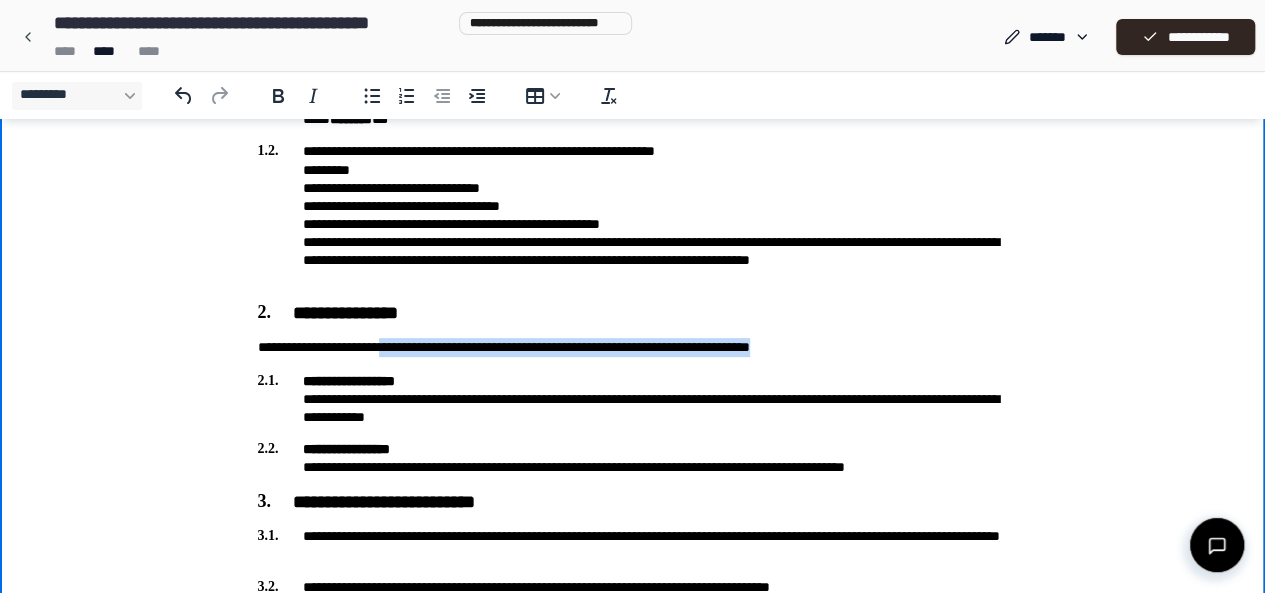 click on "**********" at bounding box center (633, 347) 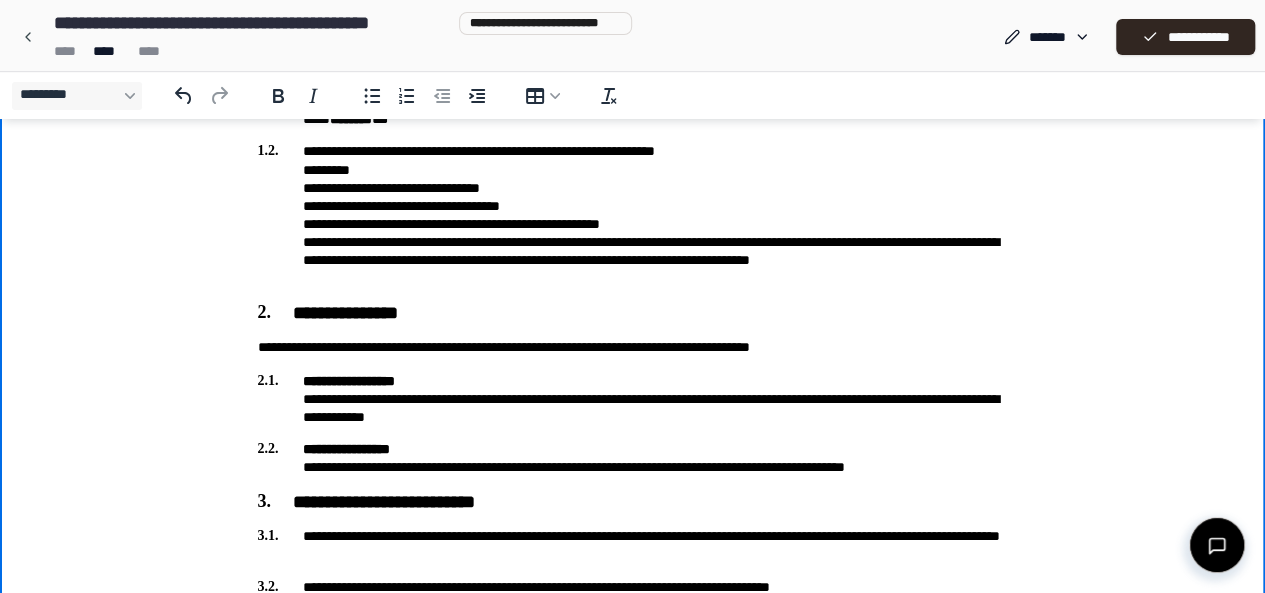 click on "**********" at bounding box center [633, 399] 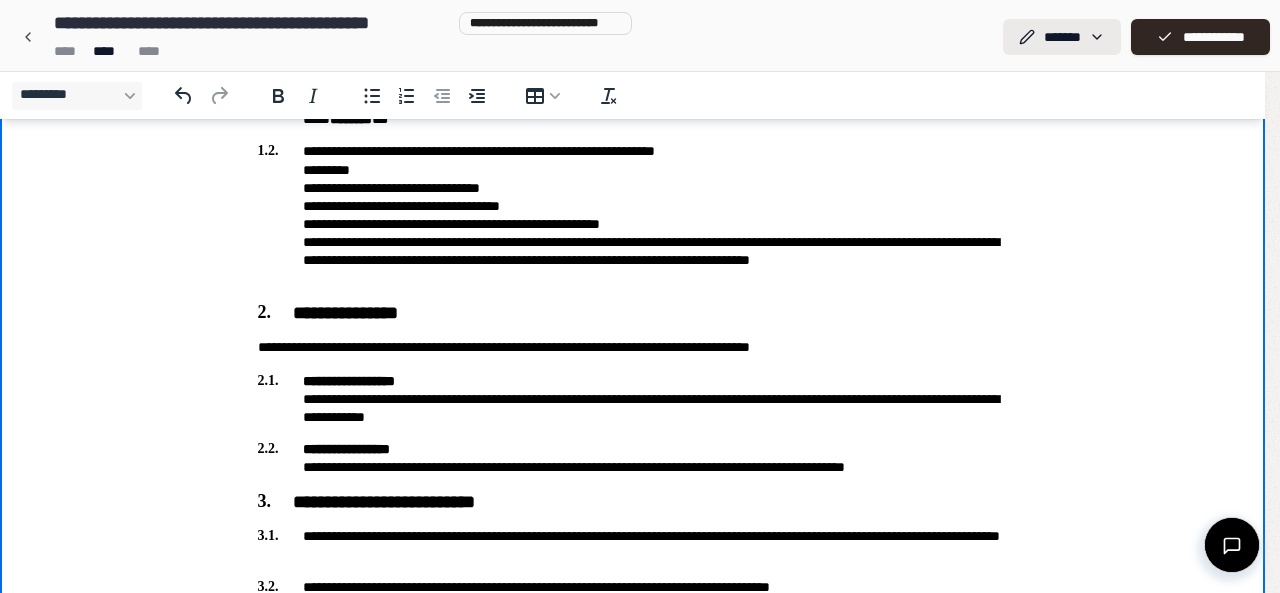 click on "**********" at bounding box center [632, 513] 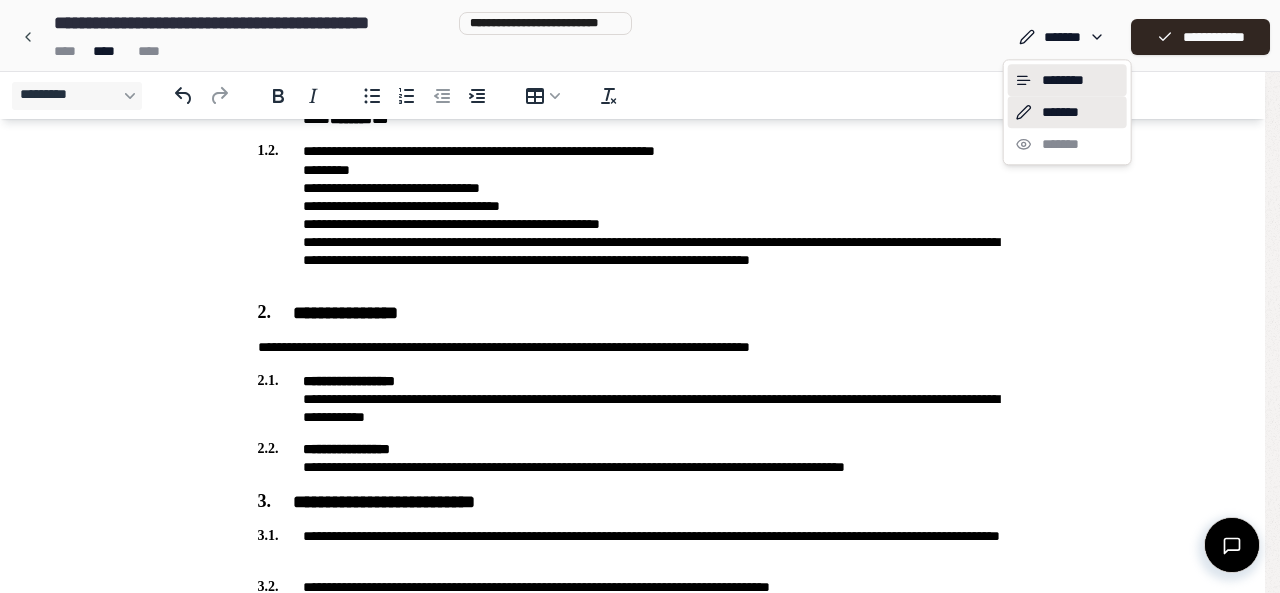 click on "********" at bounding box center (1067, 80) 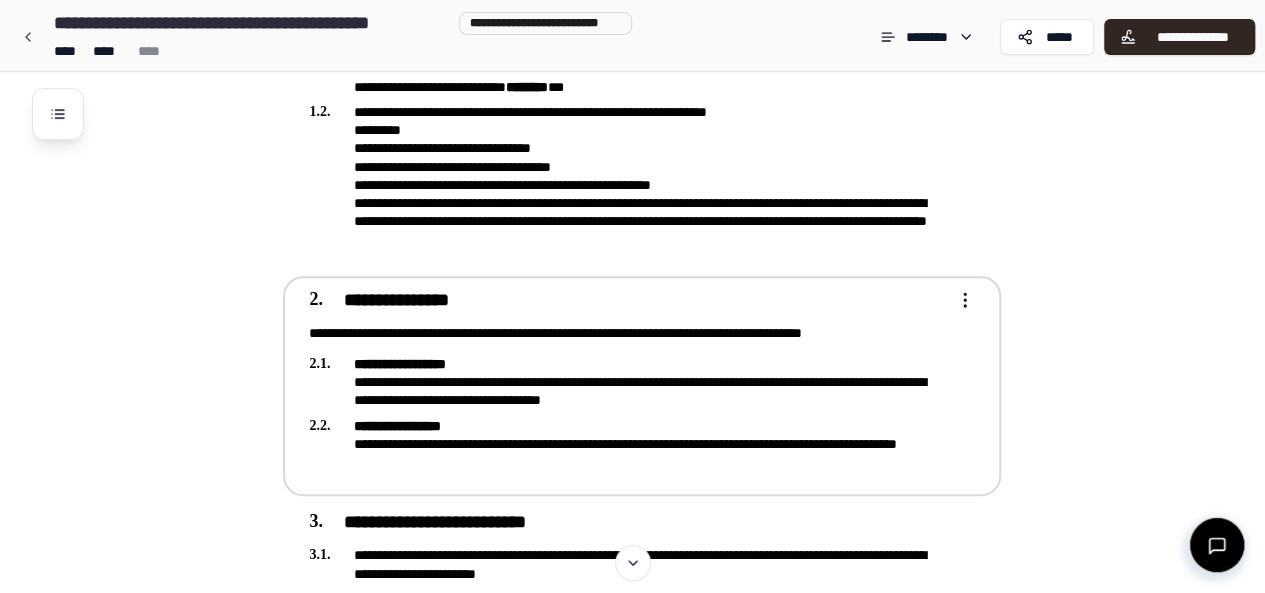 click on "**********" at bounding box center [628, 382] 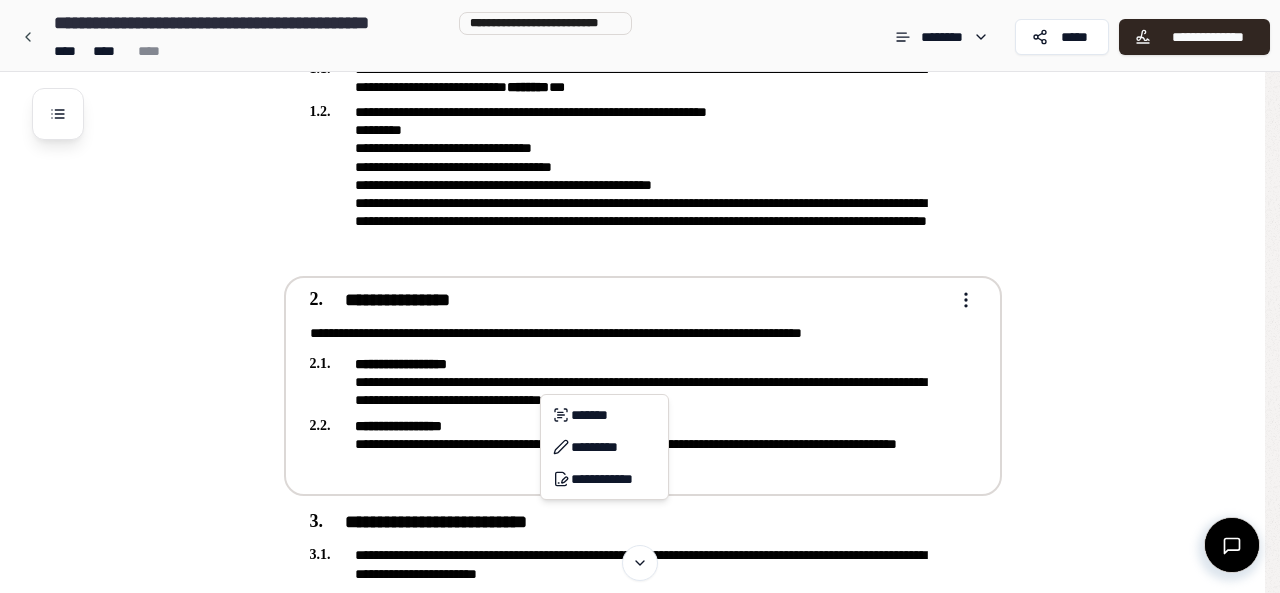click on "**********" at bounding box center [640, 699] 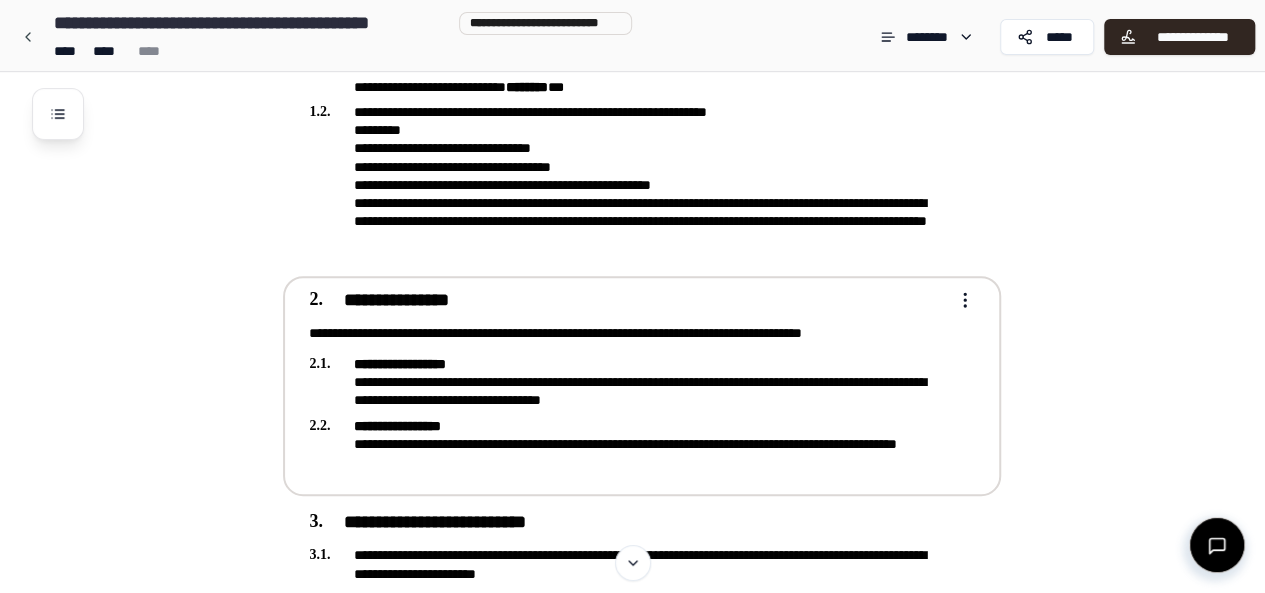 click on "**********" at bounding box center [628, 382] 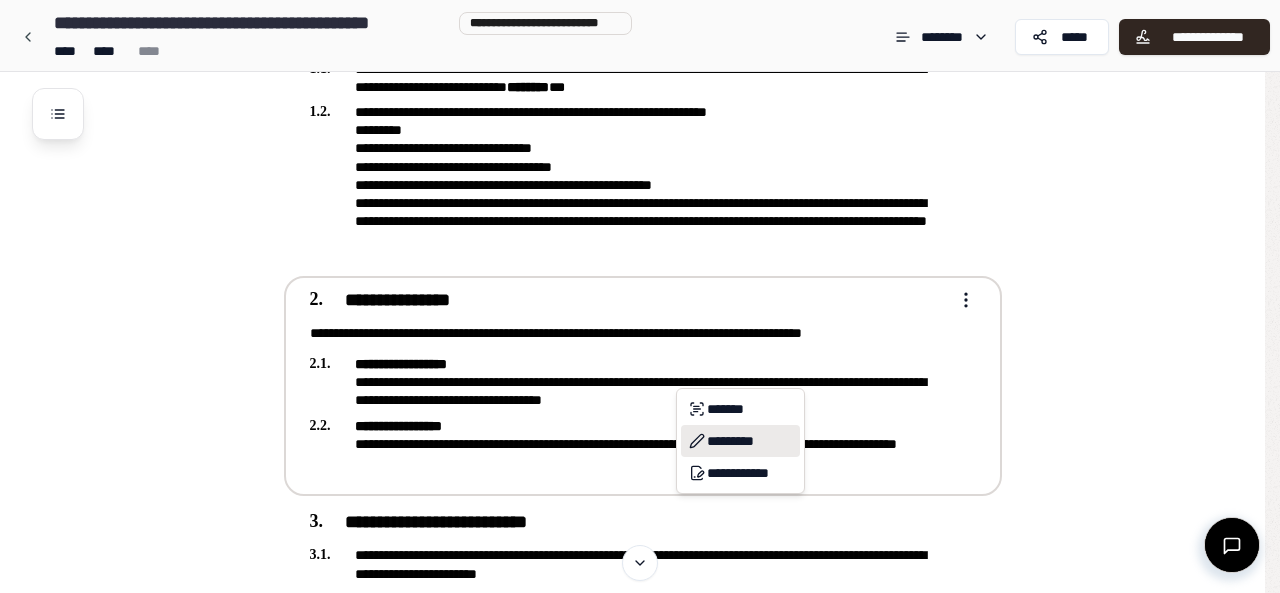 click on "*********" at bounding box center [740, 441] 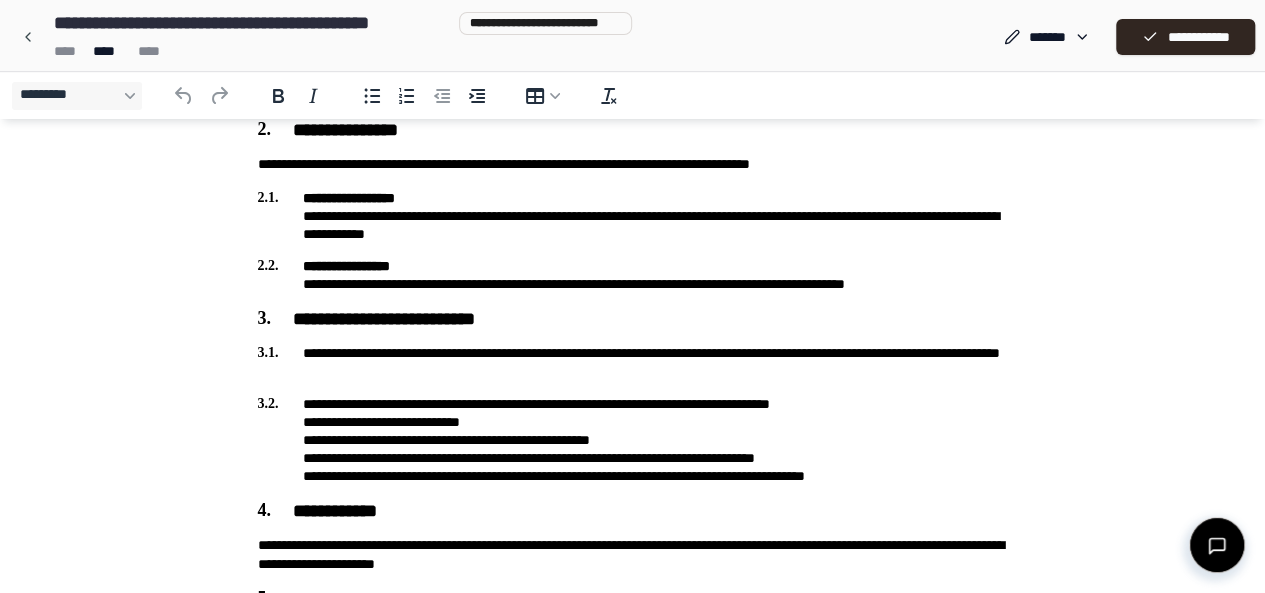 scroll, scrollTop: 300, scrollLeft: 0, axis: vertical 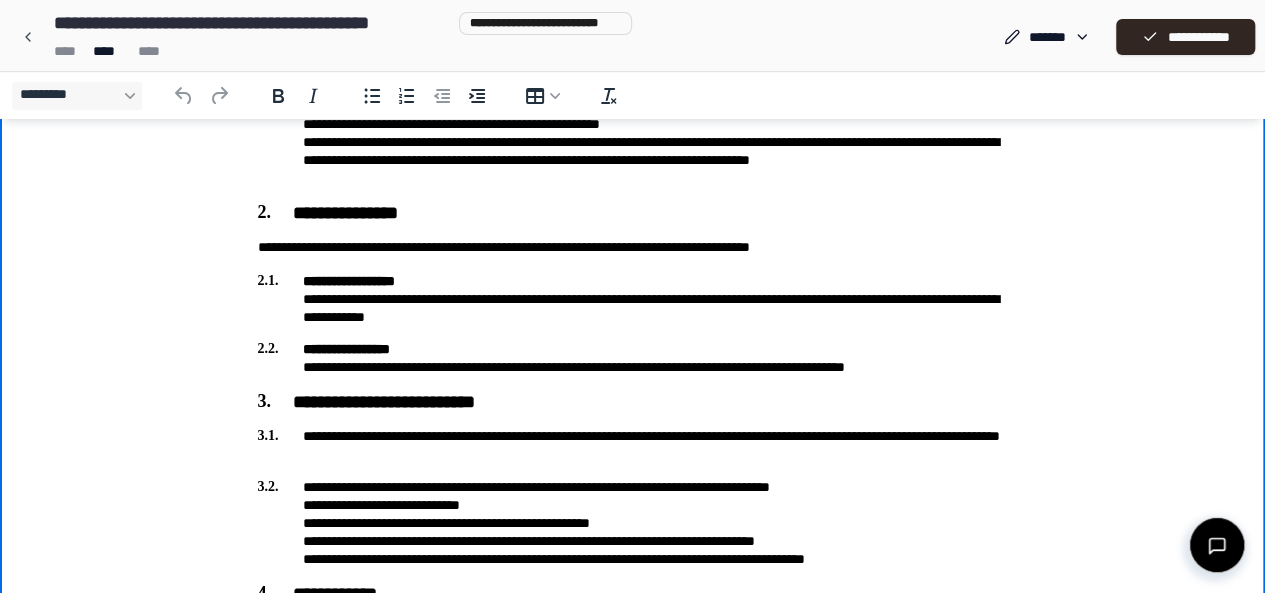 click on "**********" at bounding box center [633, 299] 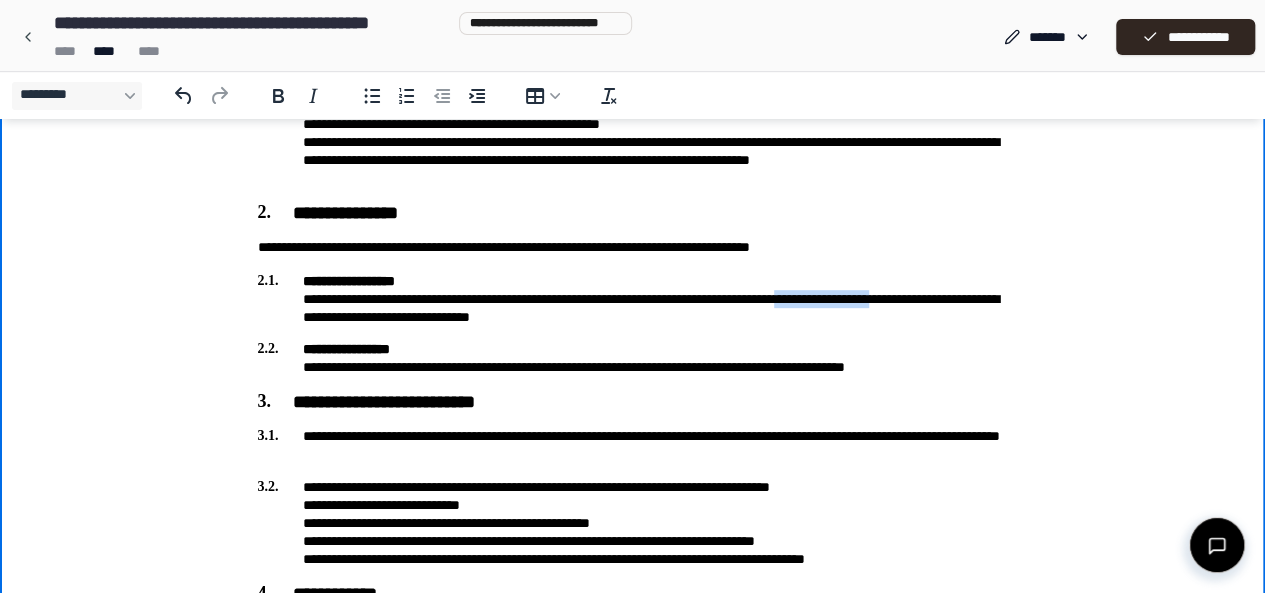 drag, startPoint x: 986, startPoint y: 297, endPoint x: 856, endPoint y: 302, distance: 130.09612 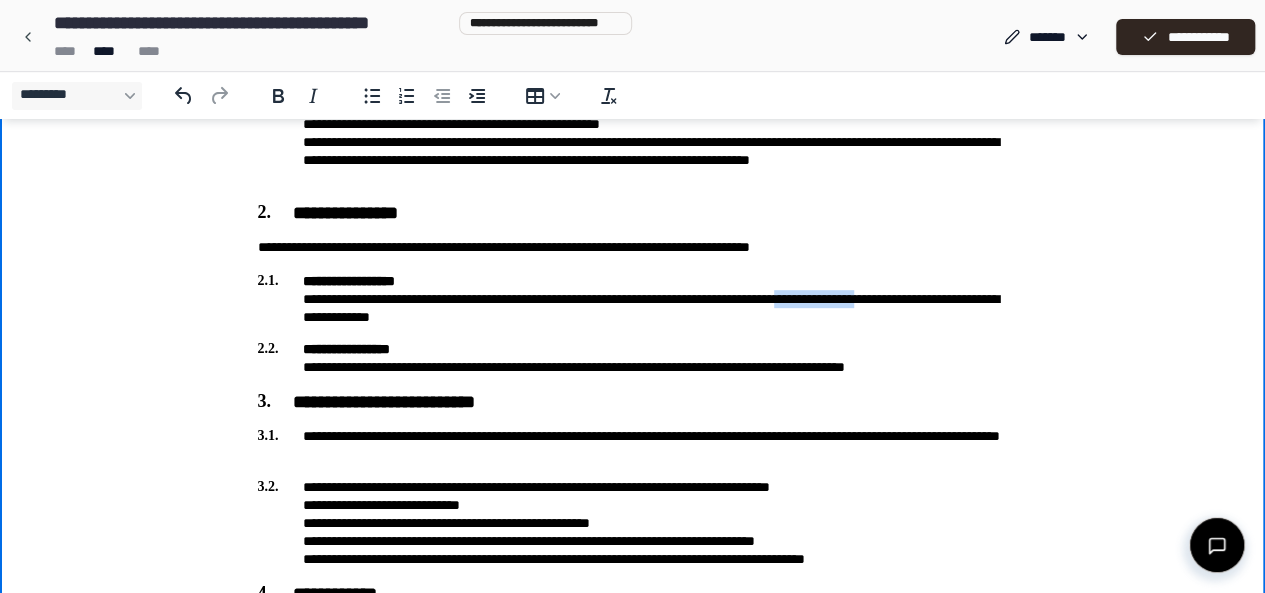 drag, startPoint x: 858, startPoint y: 299, endPoint x: 976, endPoint y: 295, distance: 118.06778 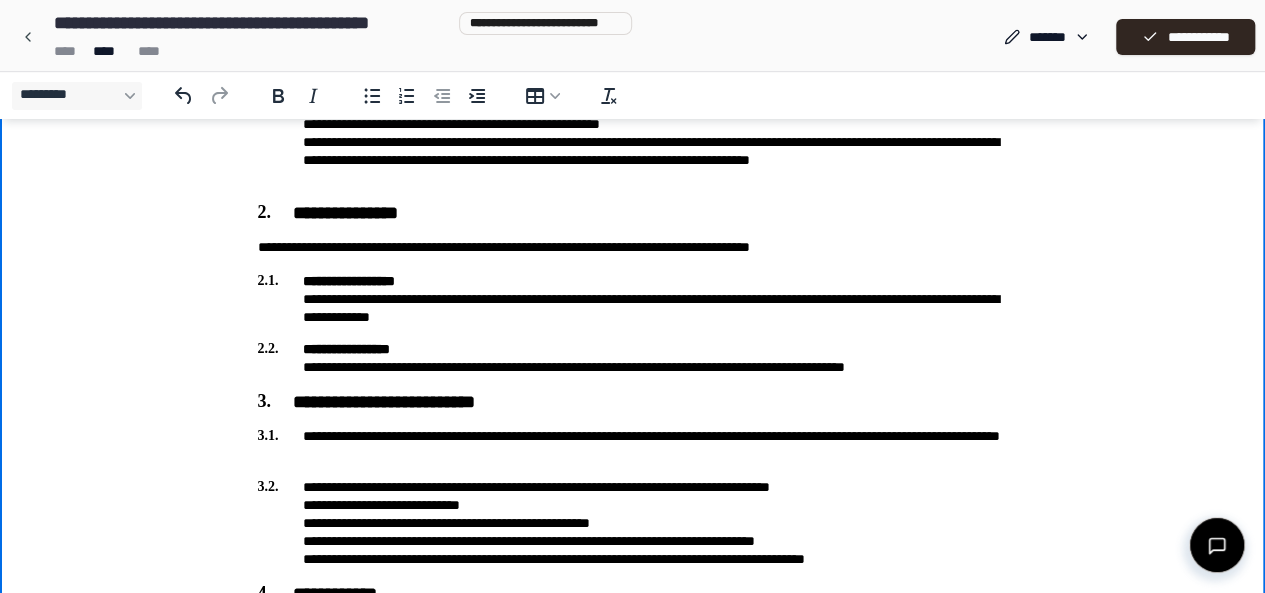click on "**********" at bounding box center (633, 443) 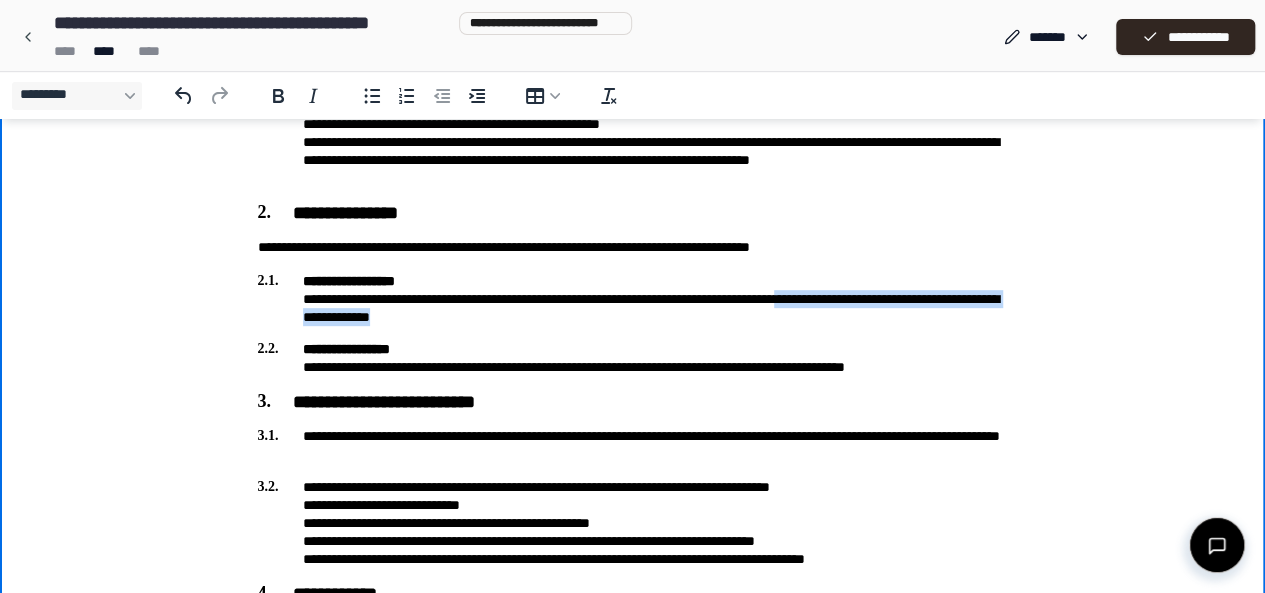 drag, startPoint x: 859, startPoint y: 301, endPoint x: 972, endPoint y: 323, distance: 115.12167 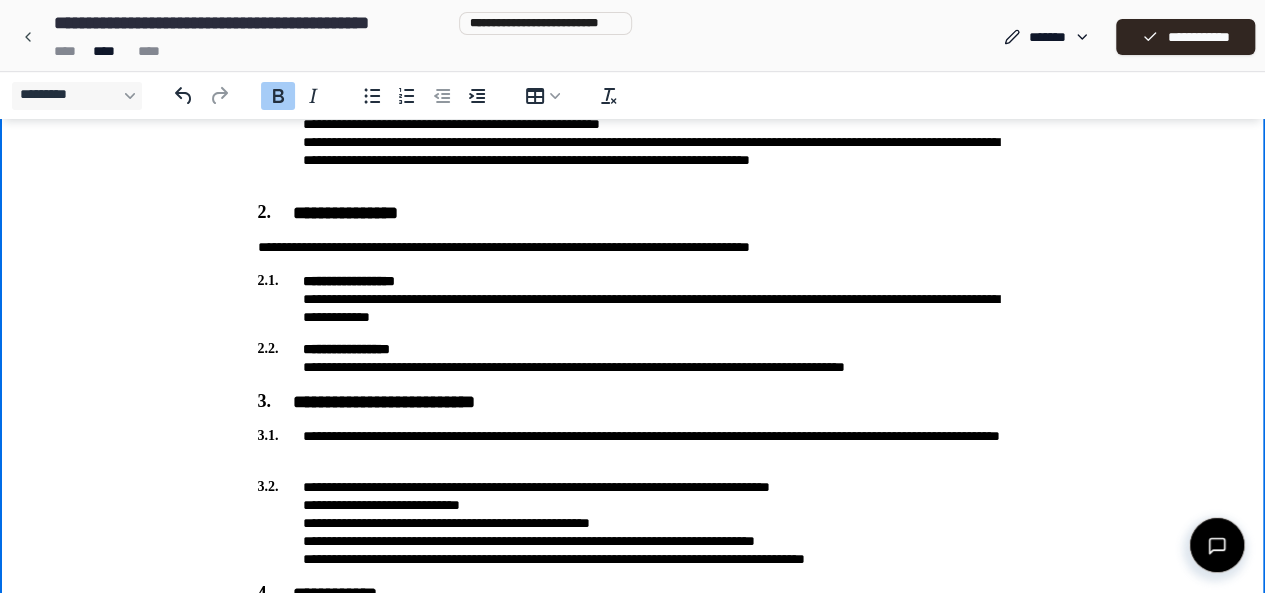 drag, startPoint x: 556, startPoint y: 328, endPoint x: 412, endPoint y: 329, distance: 144.00348 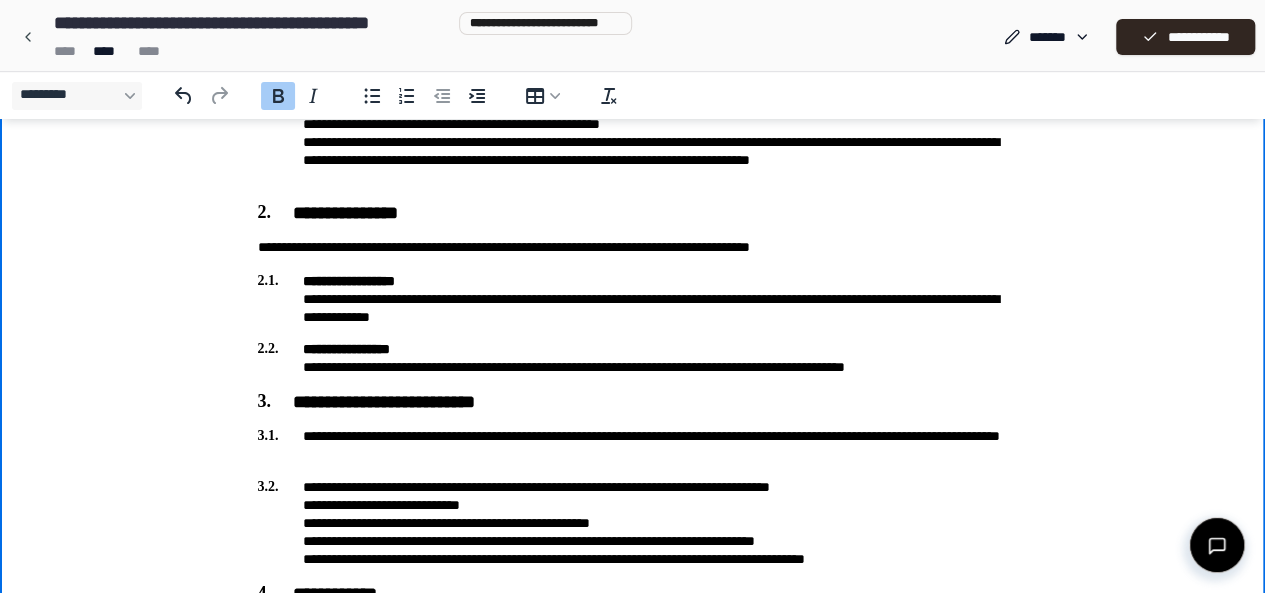 click on "**********" at bounding box center [633, 299] 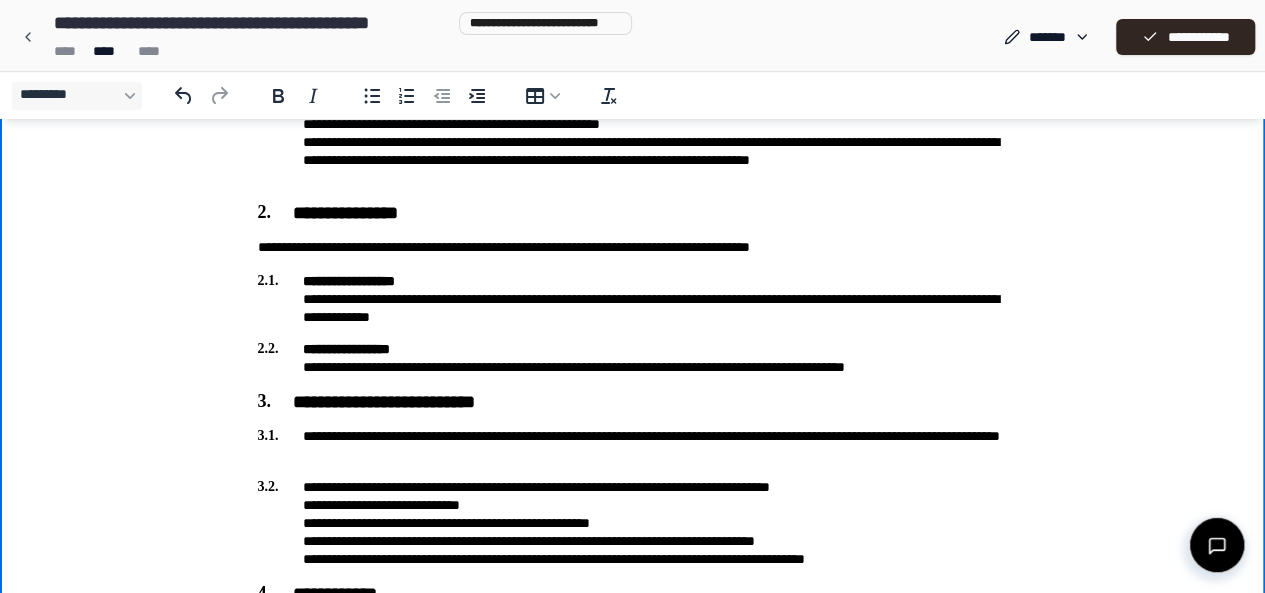 click on "**********" at bounding box center (633, 299) 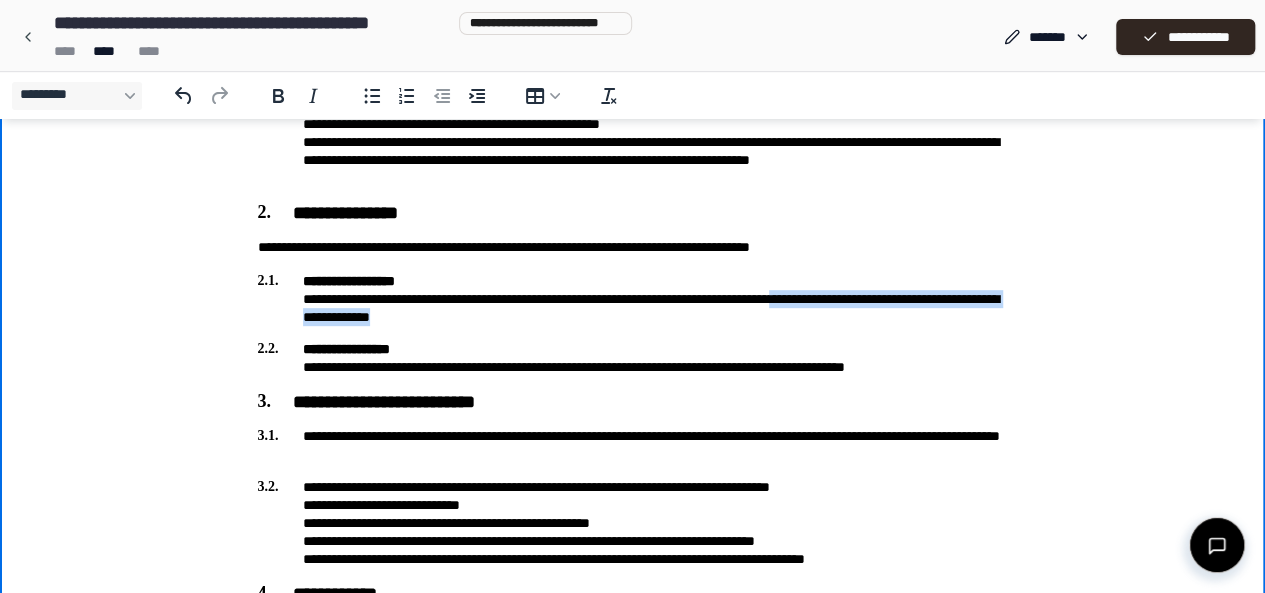 drag, startPoint x: 853, startPoint y: 297, endPoint x: 964, endPoint y: 316, distance: 112.61439 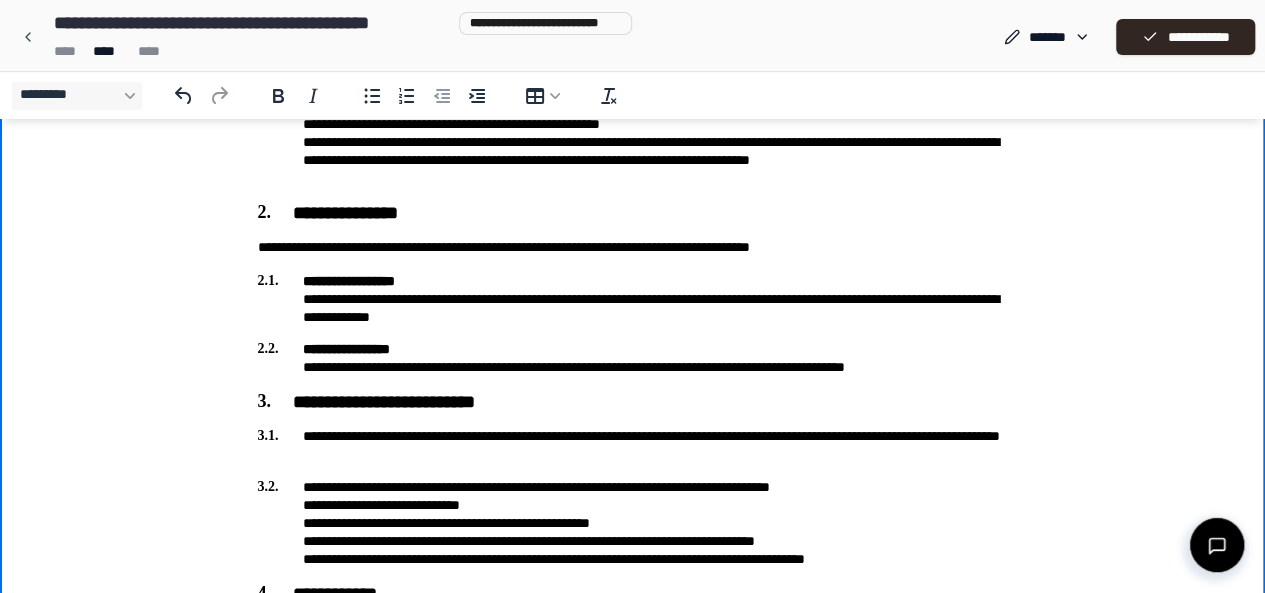 click on "**********" at bounding box center [633, 299] 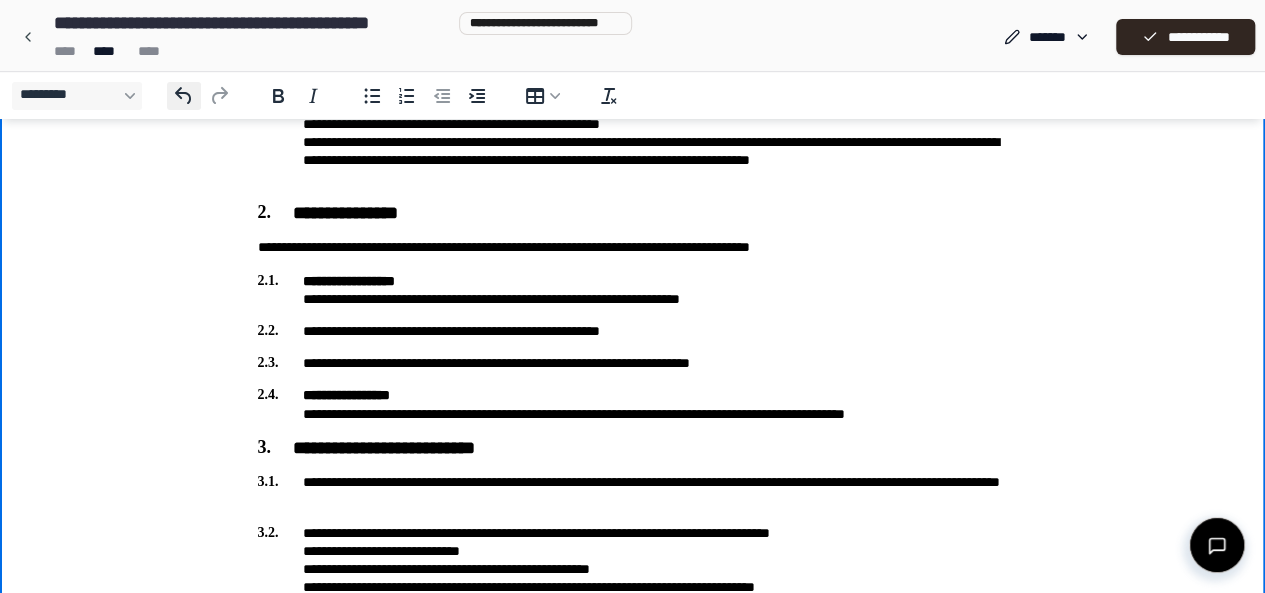 click 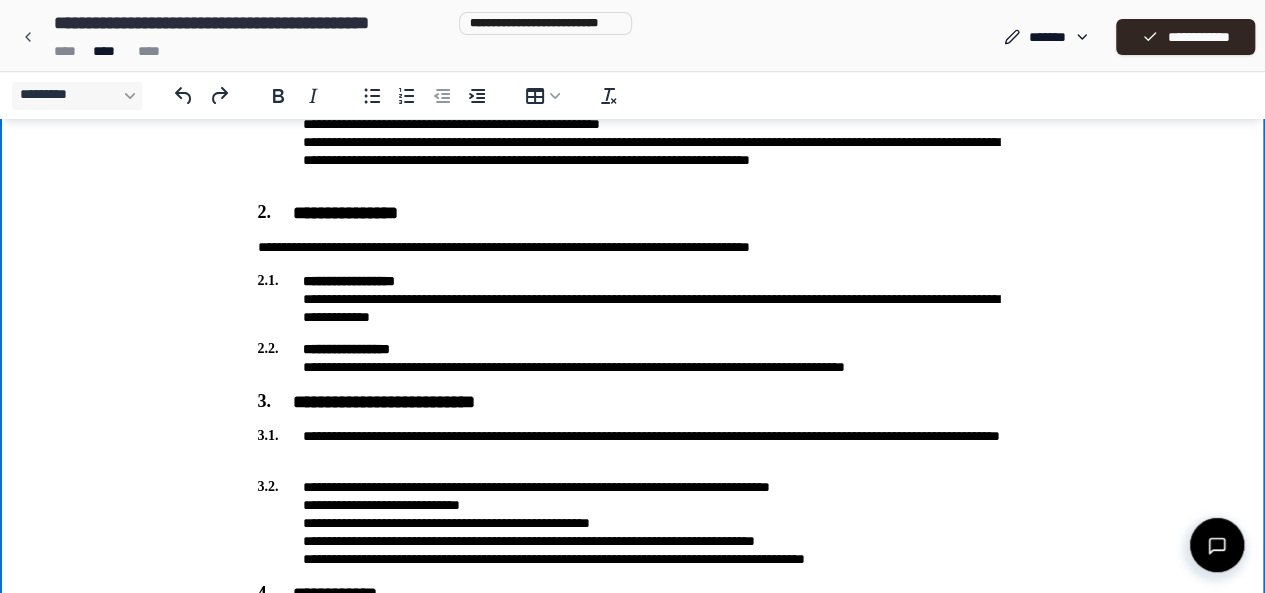 click on "**********" at bounding box center [633, 299] 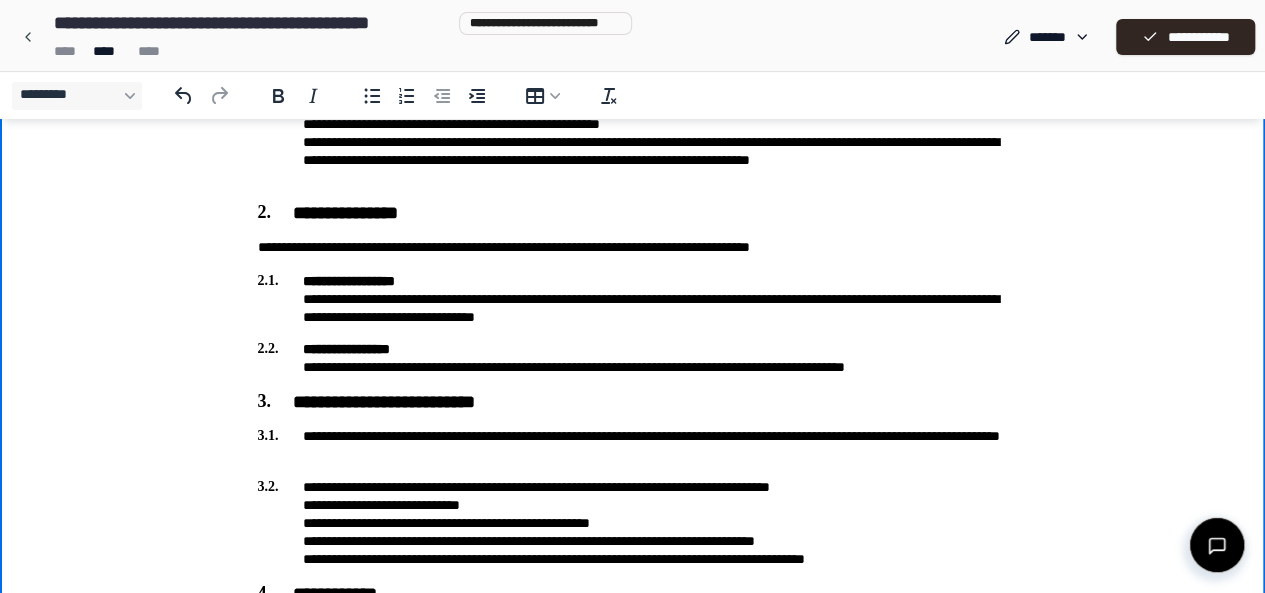 click on "**********" at bounding box center [633, 299] 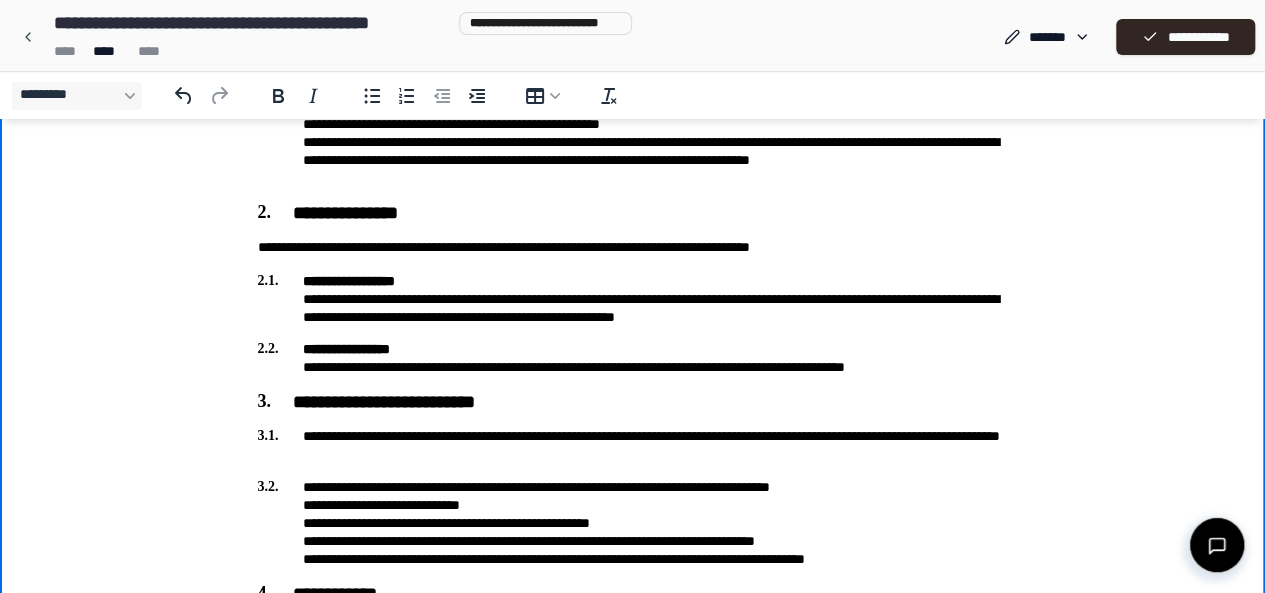 click on "**********" at bounding box center (633, 299) 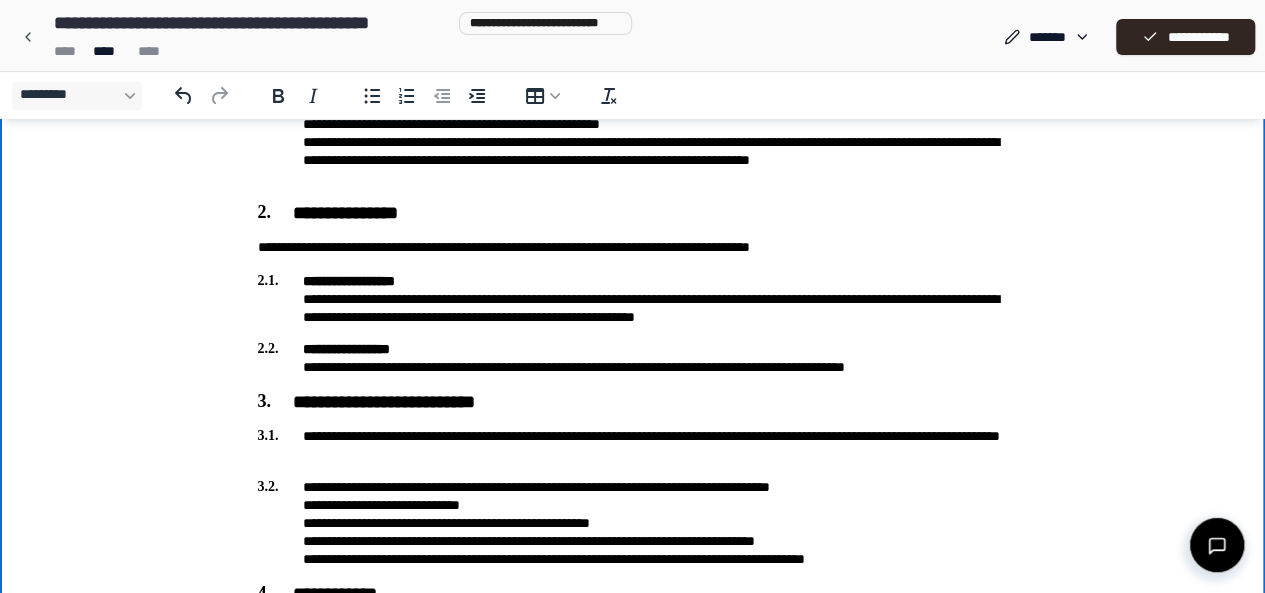 click on "**********" at bounding box center (633, 299) 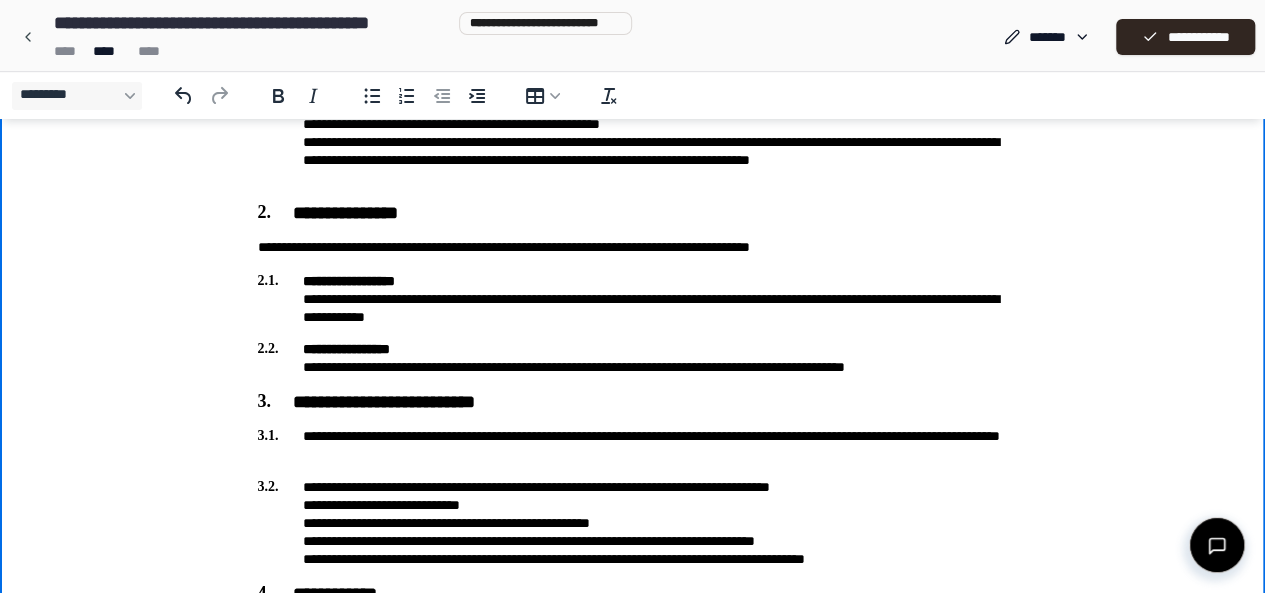 click on "**********" at bounding box center (633, 299) 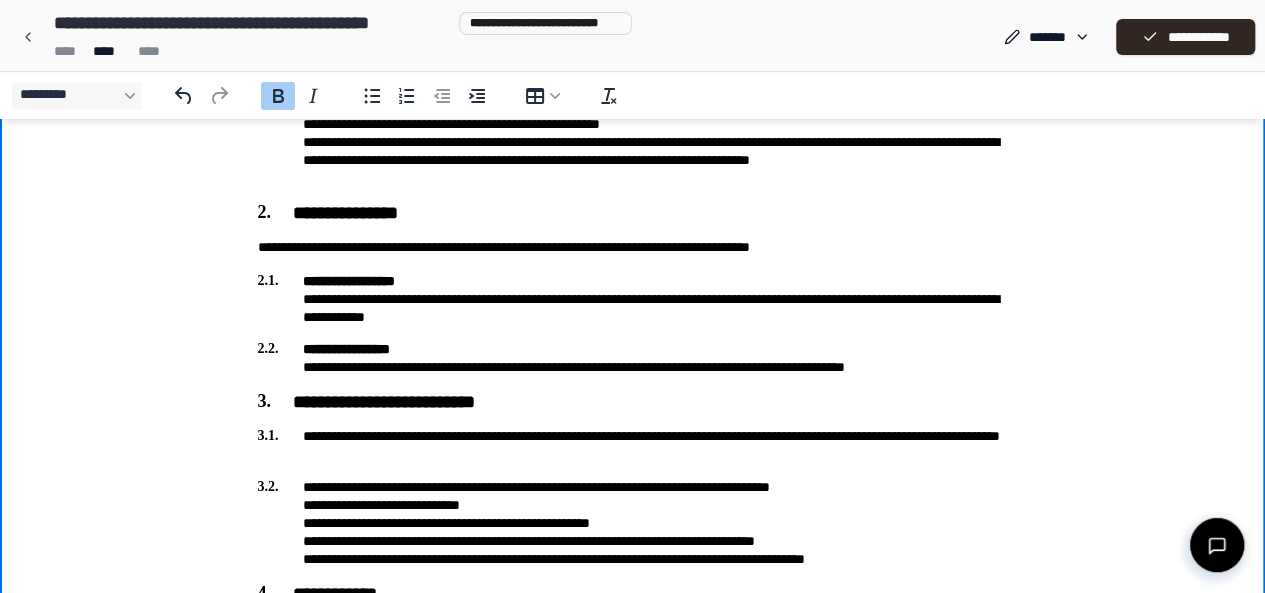 click on "**********" at bounding box center (632, 443) 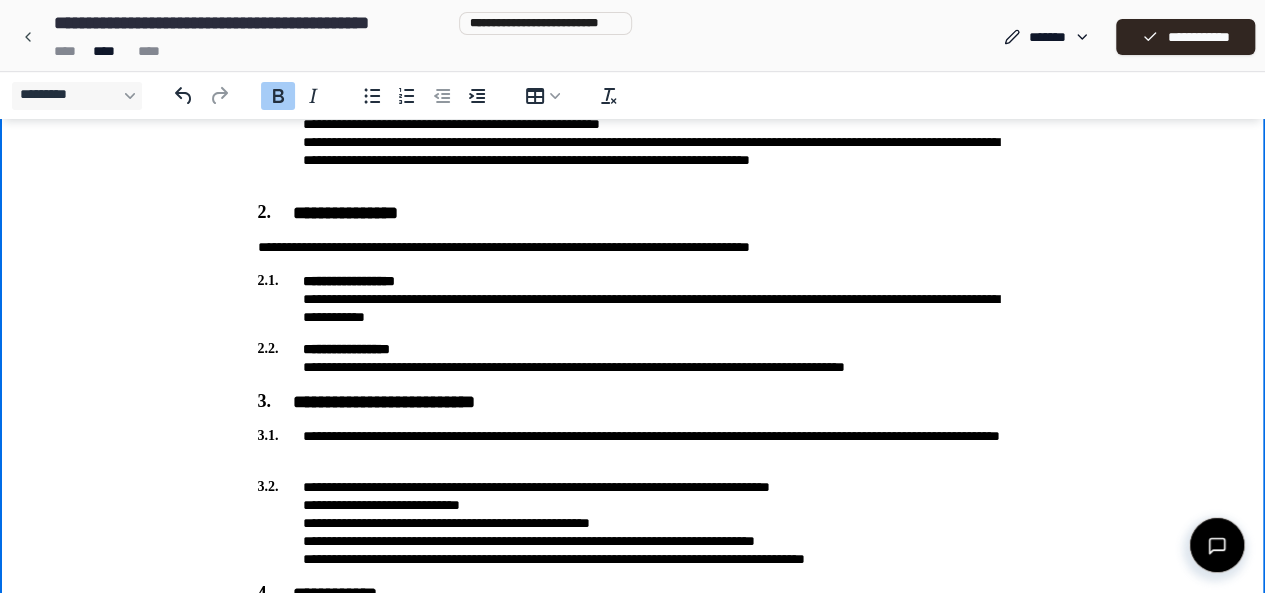 click on "**********" at bounding box center [633, 299] 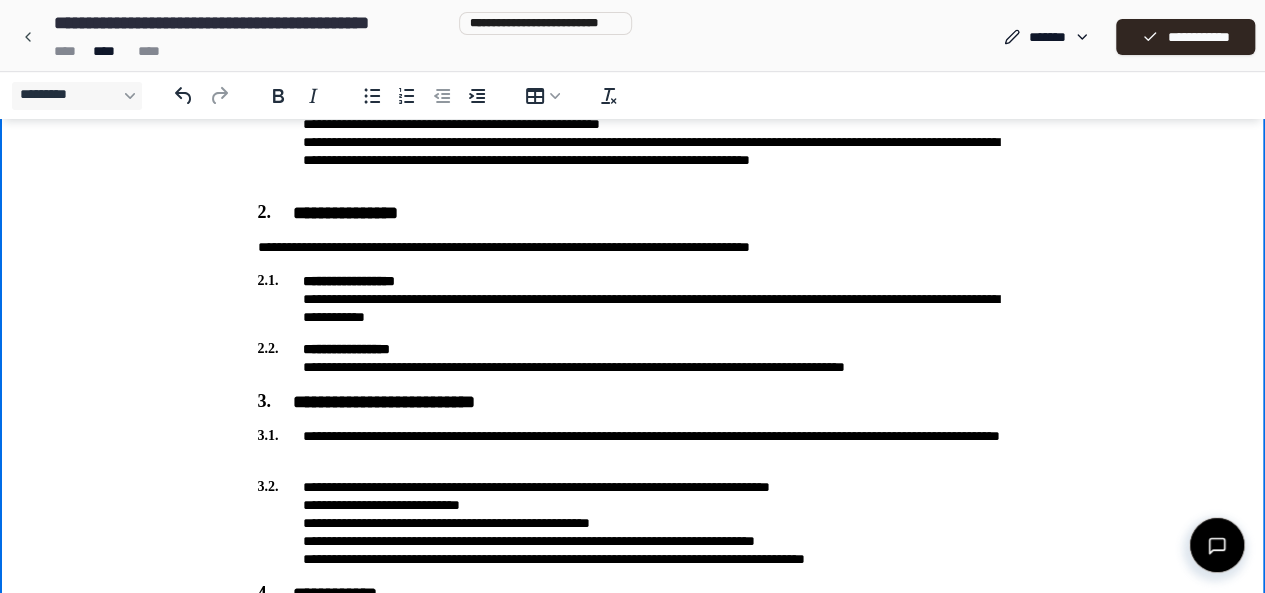 click on "**********" at bounding box center (632, 443) 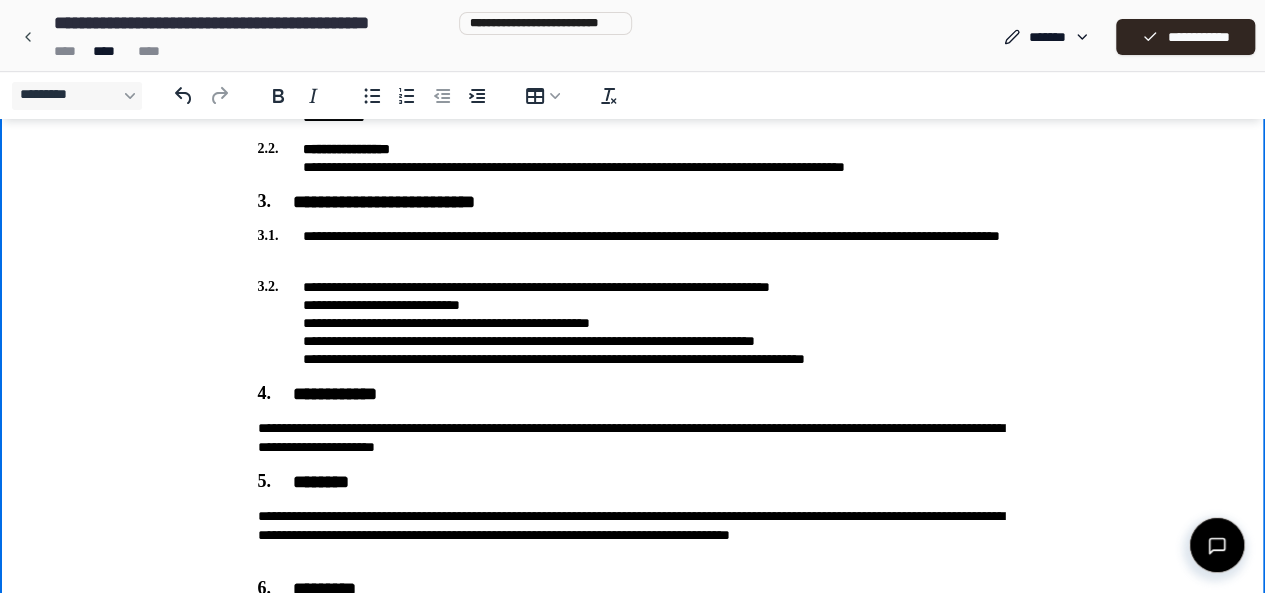 scroll, scrollTop: 300, scrollLeft: 0, axis: vertical 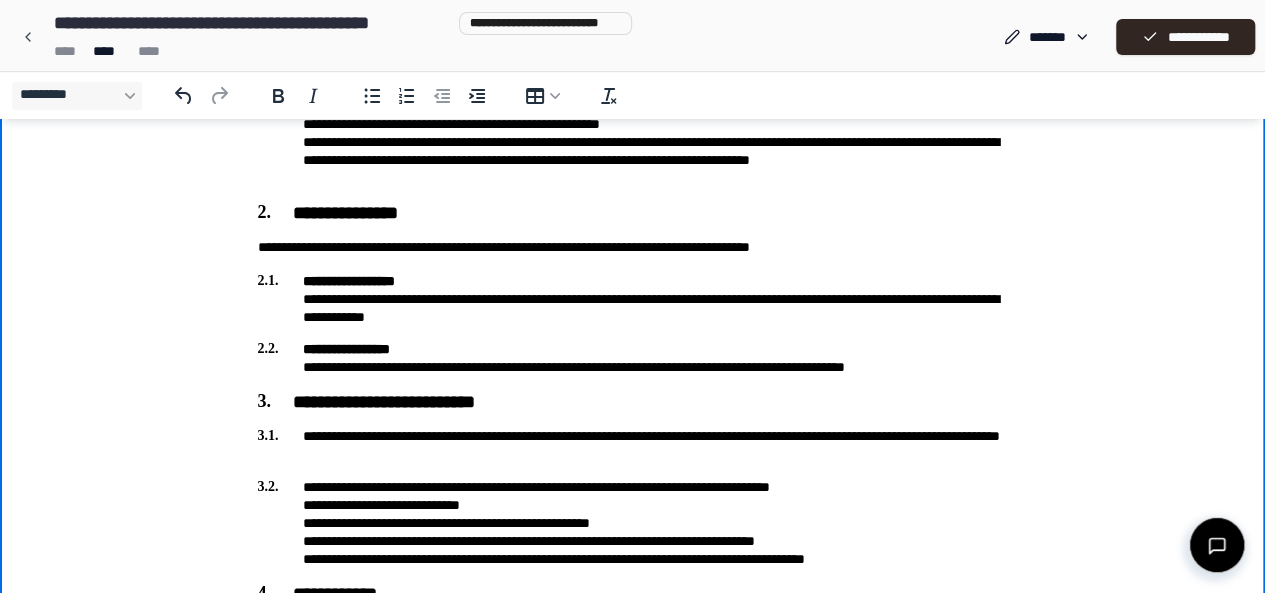 click on "**********" at bounding box center [632, 443] 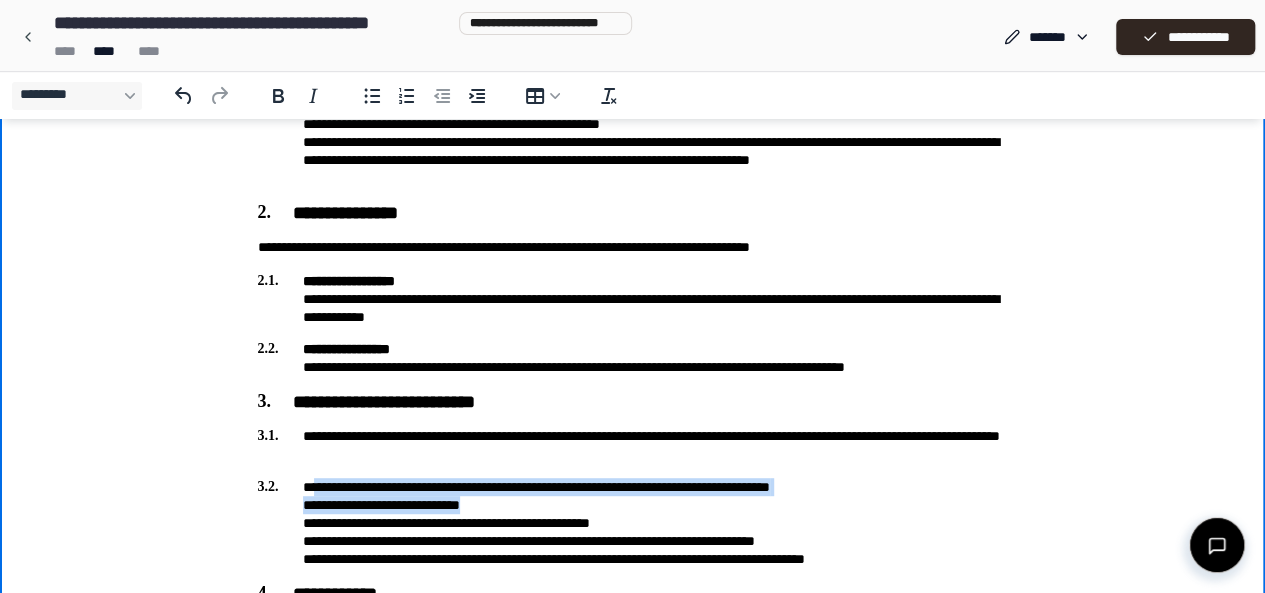 drag, startPoint x: 316, startPoint y: 485, endPoint x: 865, endPoint y: 505, distance: 549.3642 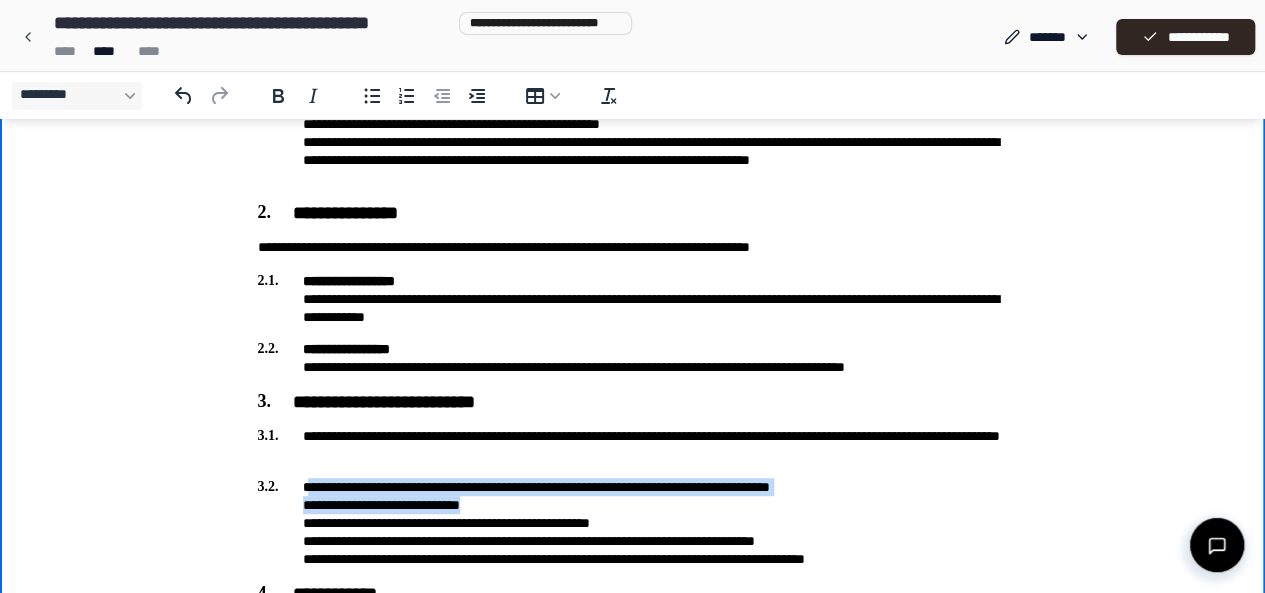 drag, startPoint x: 311, startPoint y: 486, endPoint x: 578, endPoint y: 507, distance: 267.82455 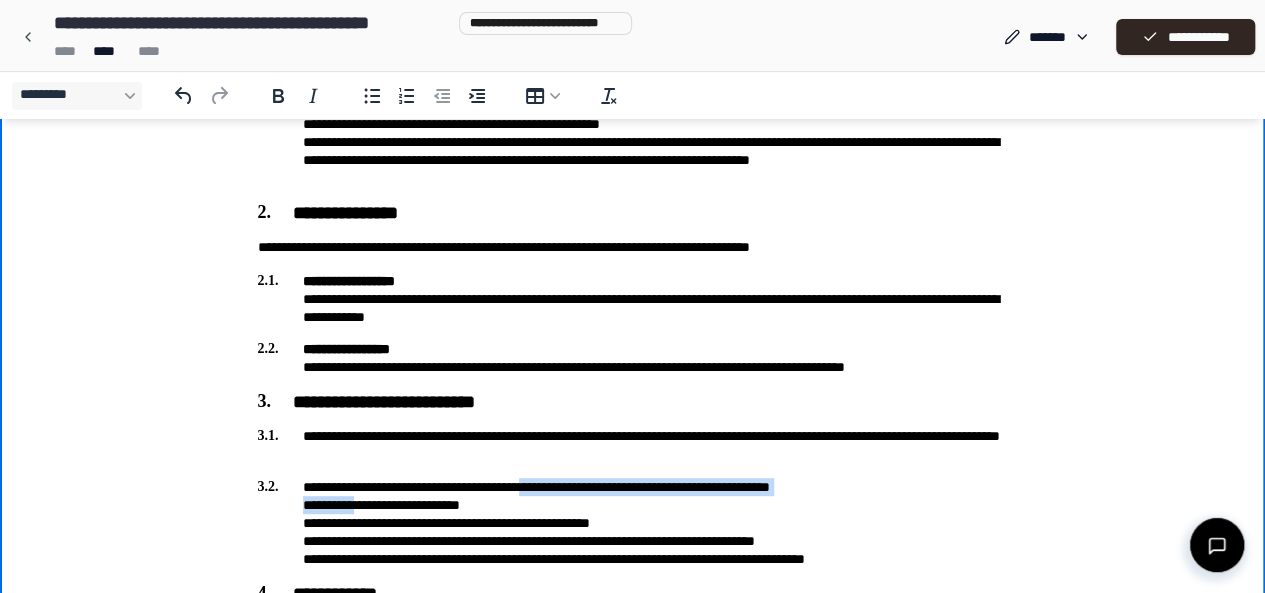 drag, startPoint x: 366, startPoint y: 499, endPoint x: 608, endPoint y: 492, distance: 242.10121 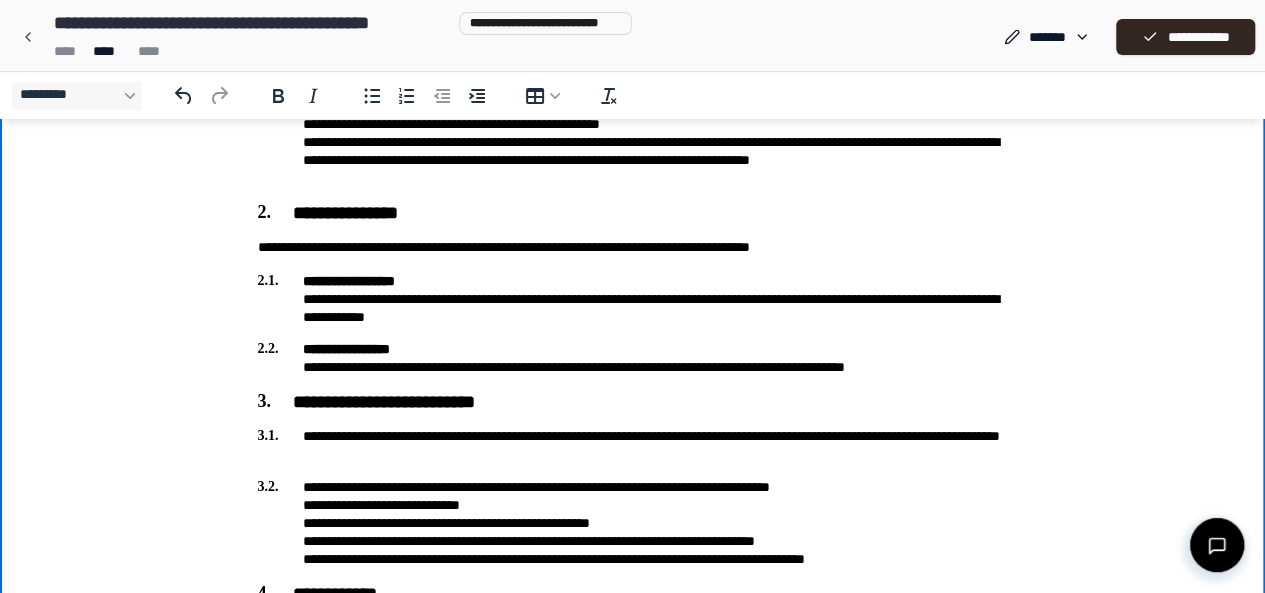 click on "**********" at bounding box center (633, 523) 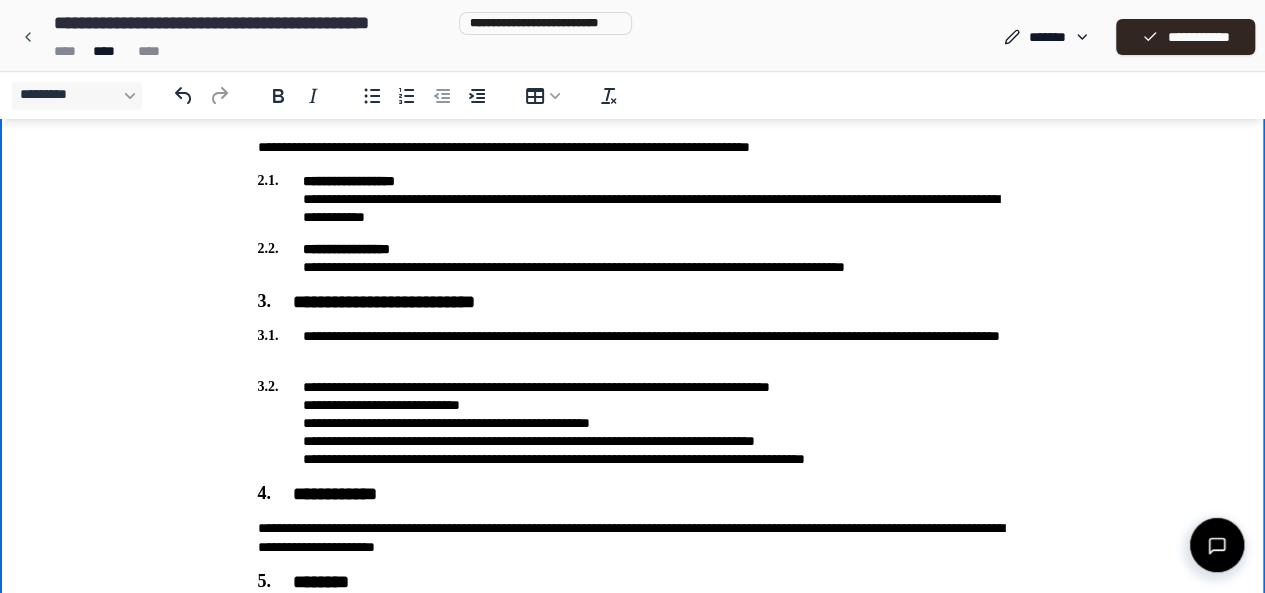 scroll, scrollTop: 500, scrollLeft: 0, axis: vertical 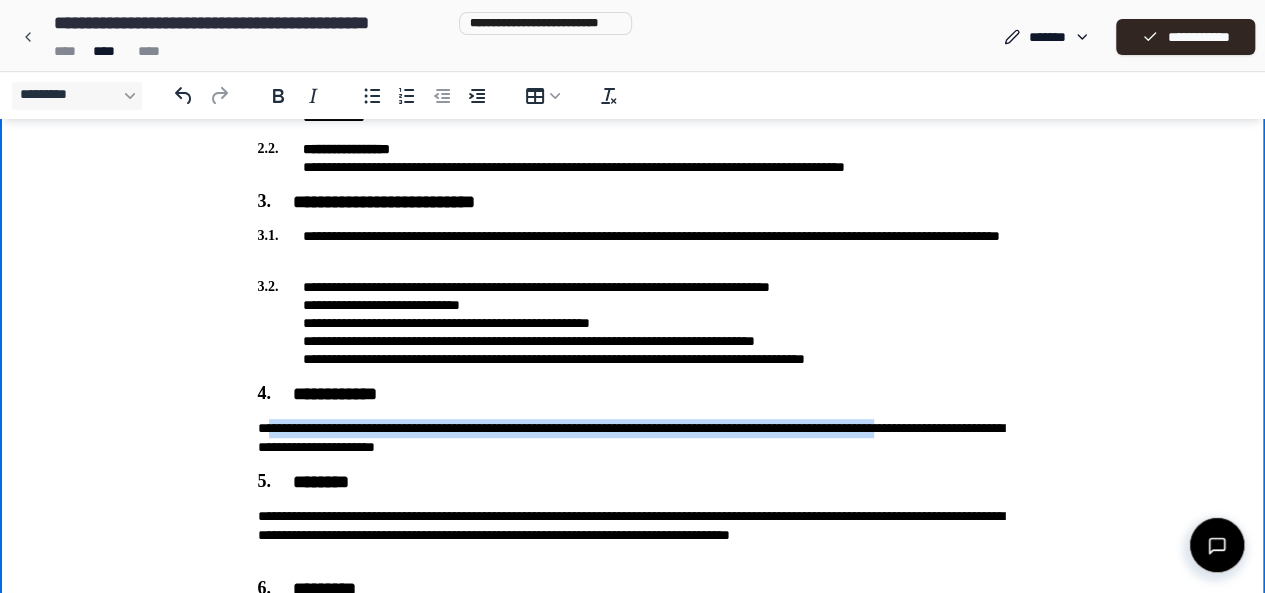 drag, startPoint x: 274, startPoint y: 429, endPoint x: 1060, endPoint y: 438, distance: 786.0515 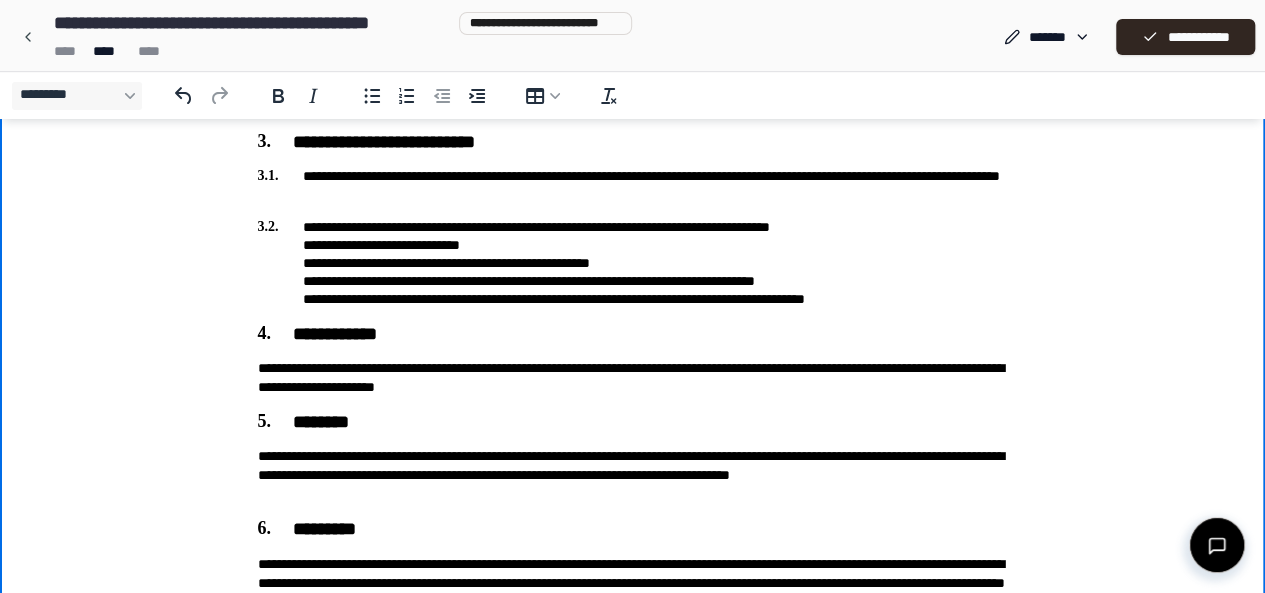 scroll, scrollTop: 600, scrollLeft: 0, axis: vertical 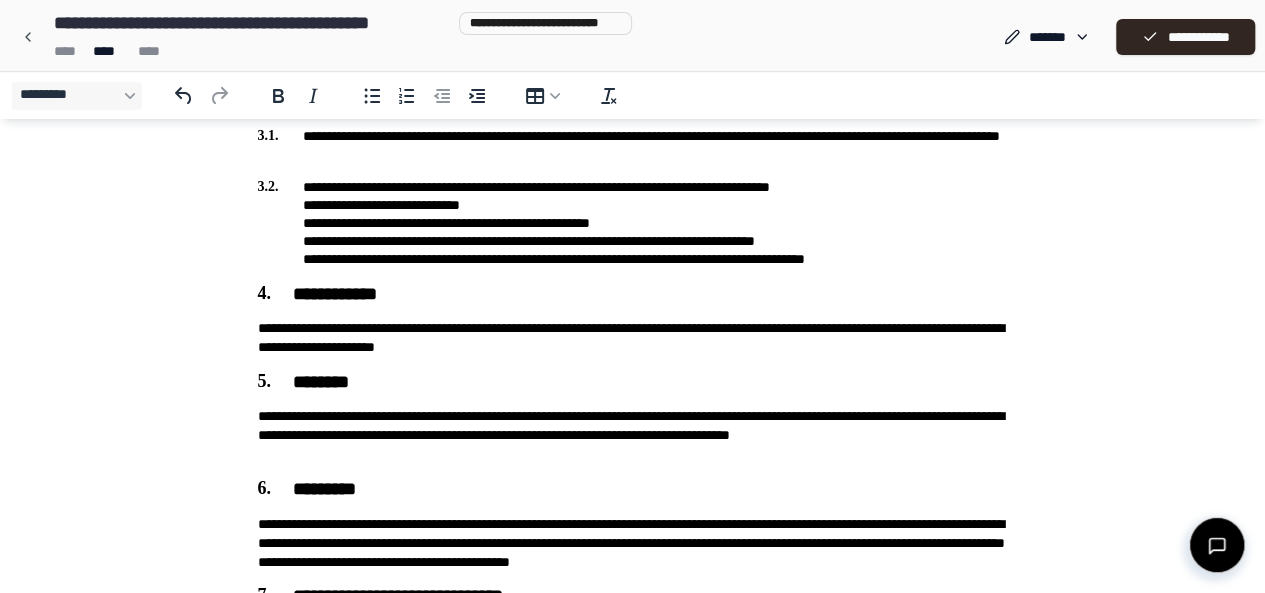 click at bounding box center [1217, 545] 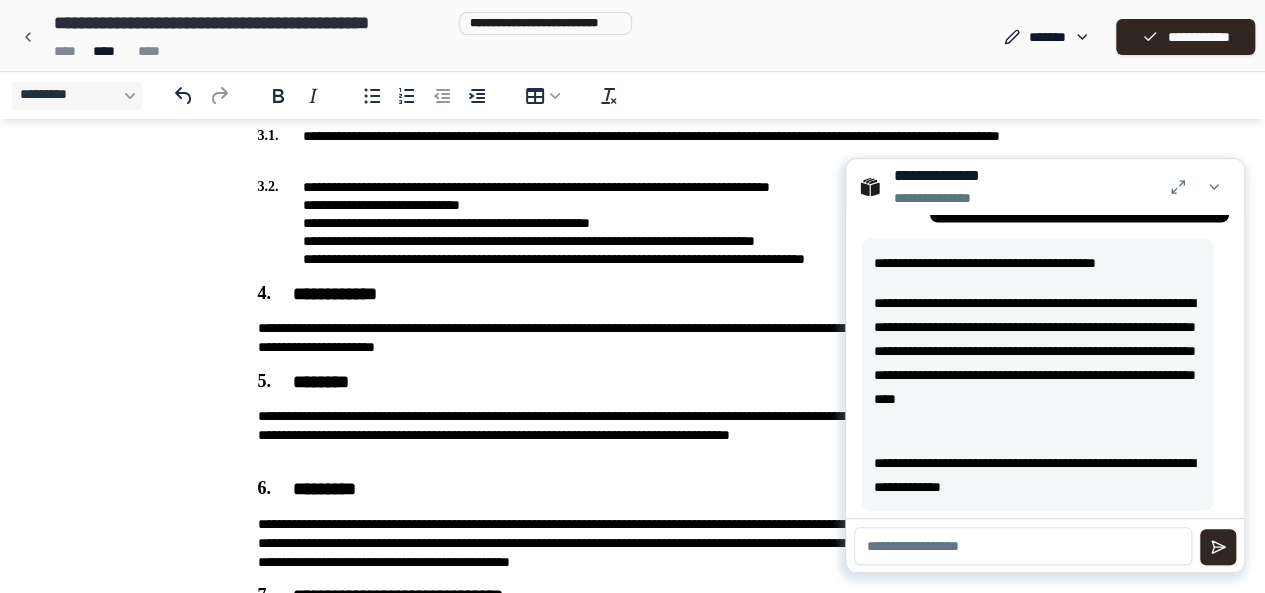 click at bounding box center [1023, 546] 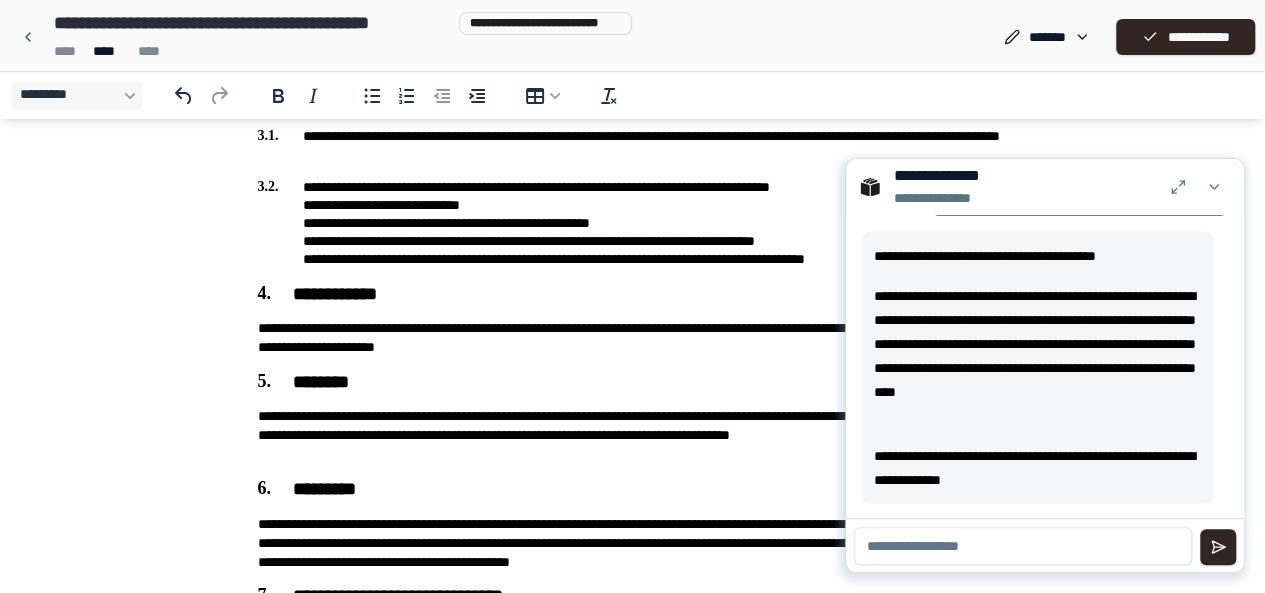 scroll, scrollTop: 2204, scrollLeft: 0, axis: vertical 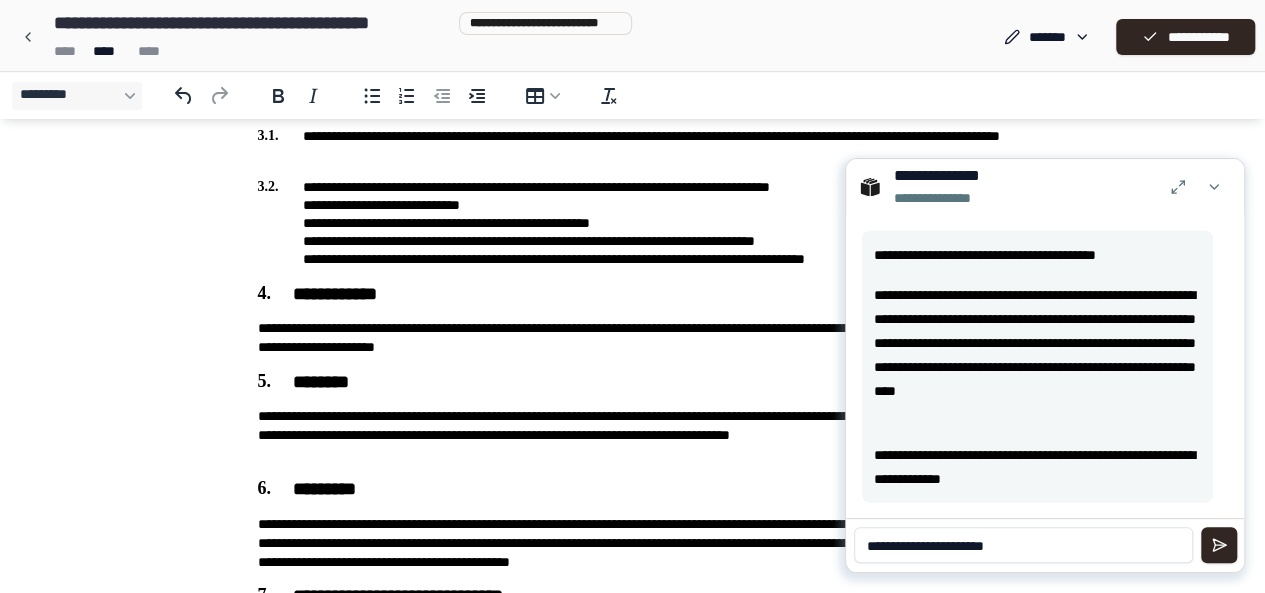 type on "**********" 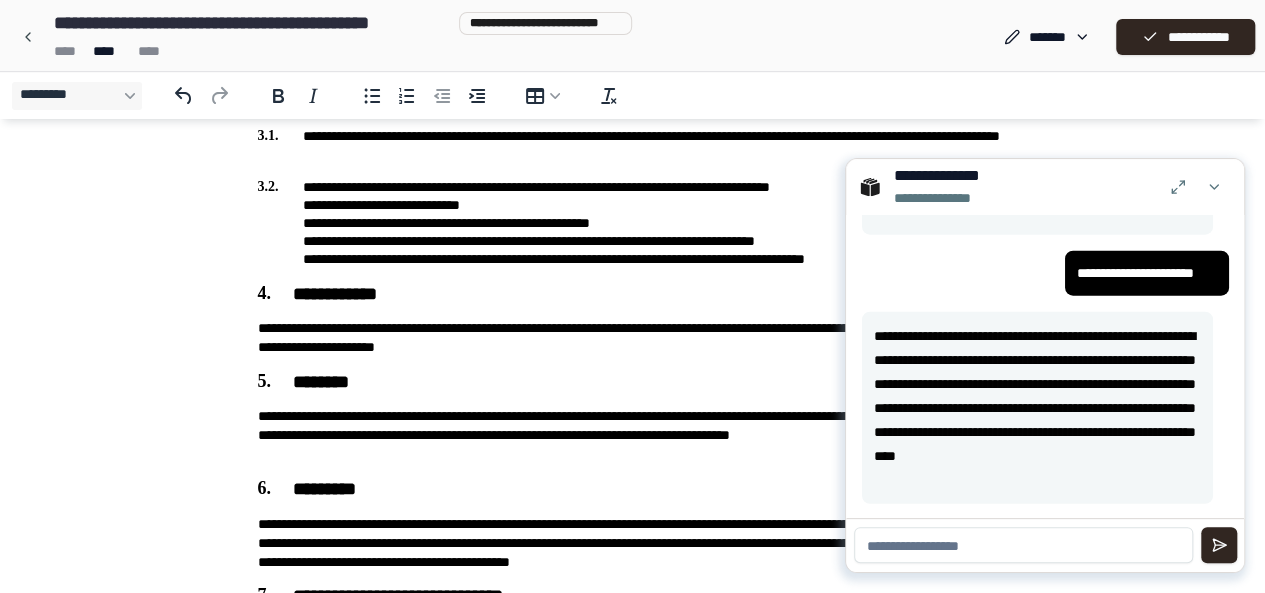 scroll, scrollTop: 2473, scrollLeft: 0, axis: vertical 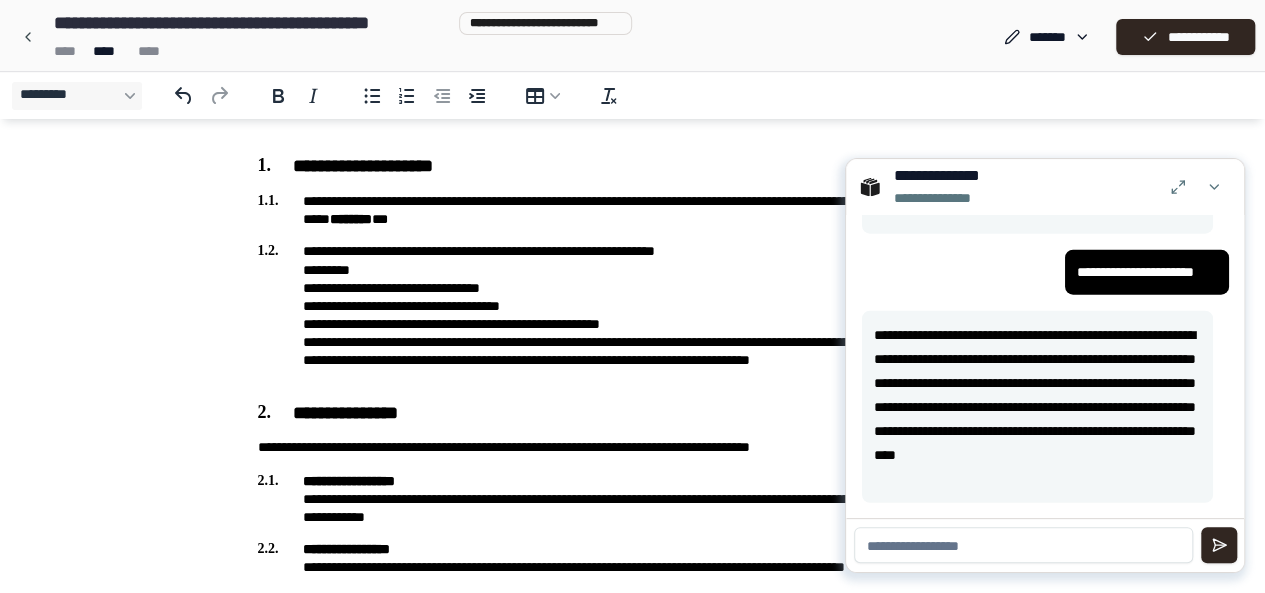 click on "**********" at bounding box center (633, 315) 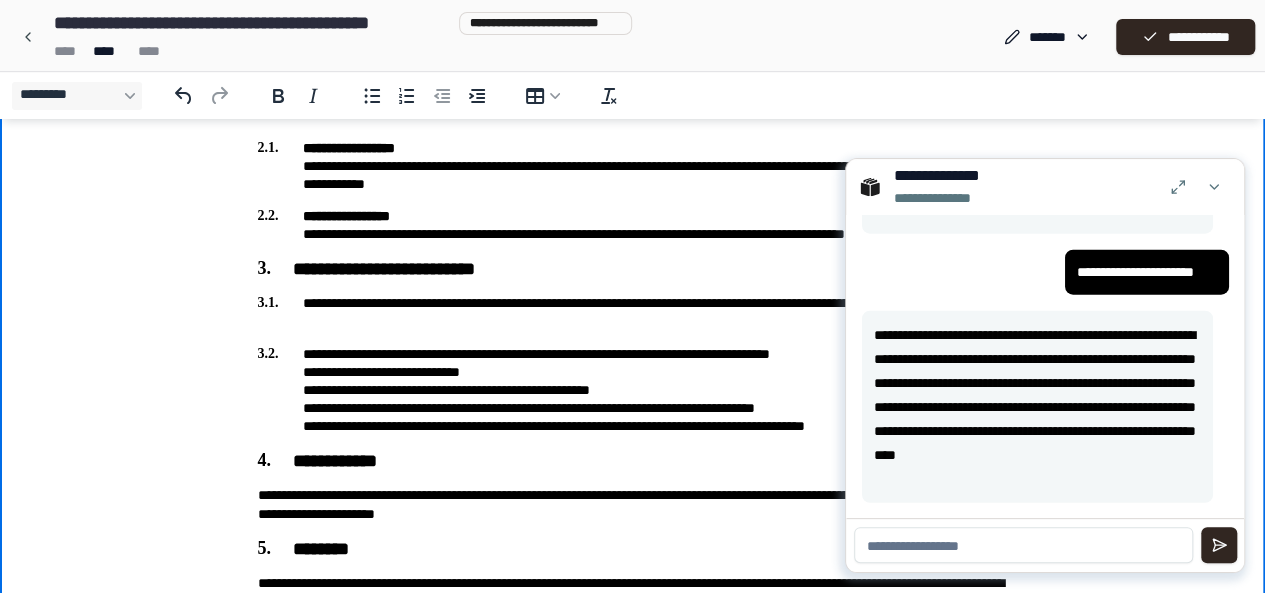 scroll, scrollTop: 432, scrollLeft: 0, axis: vertical 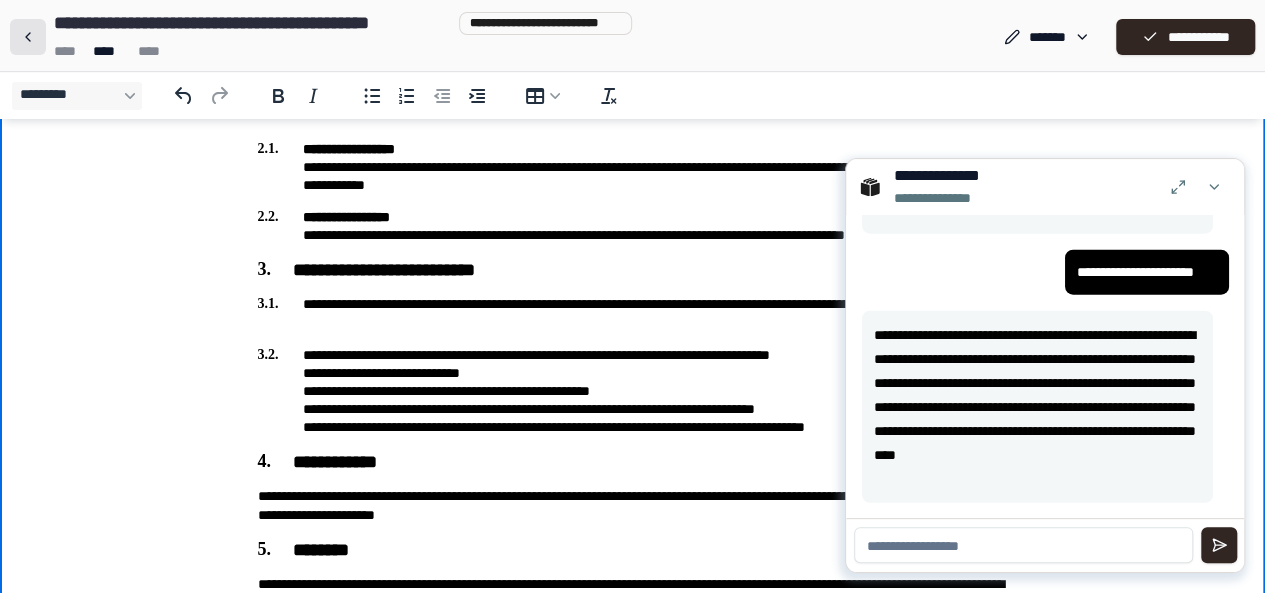 click at bounding box center [28, 37] 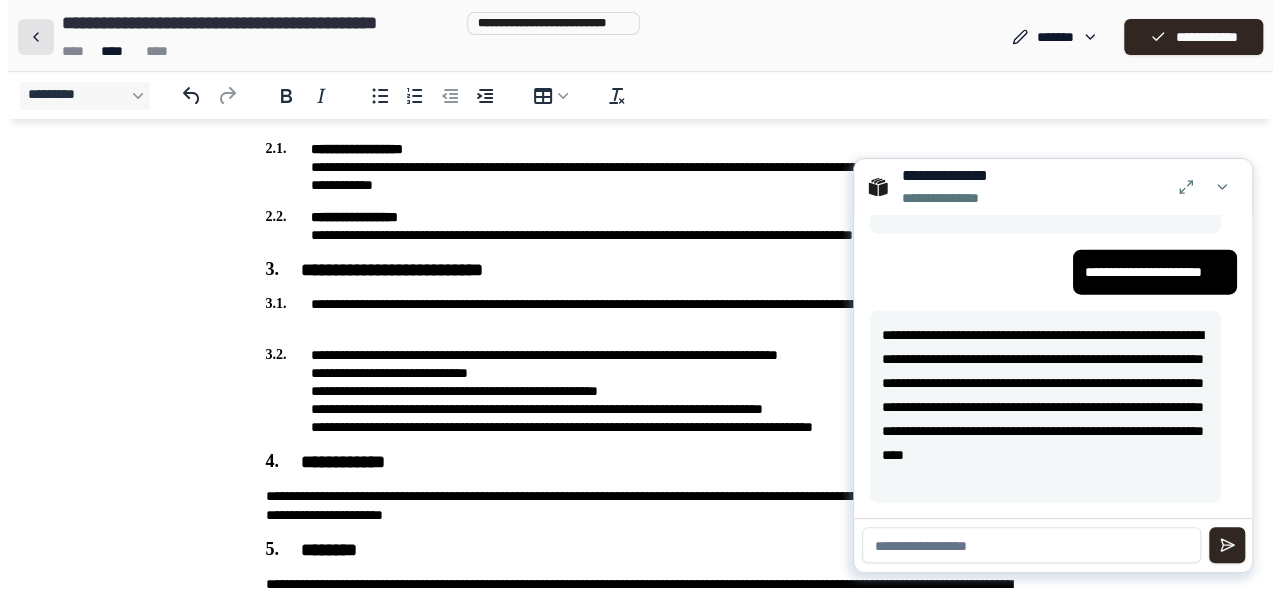 scroll, scrollTop: 0, scrollLeft: 0, axis: both 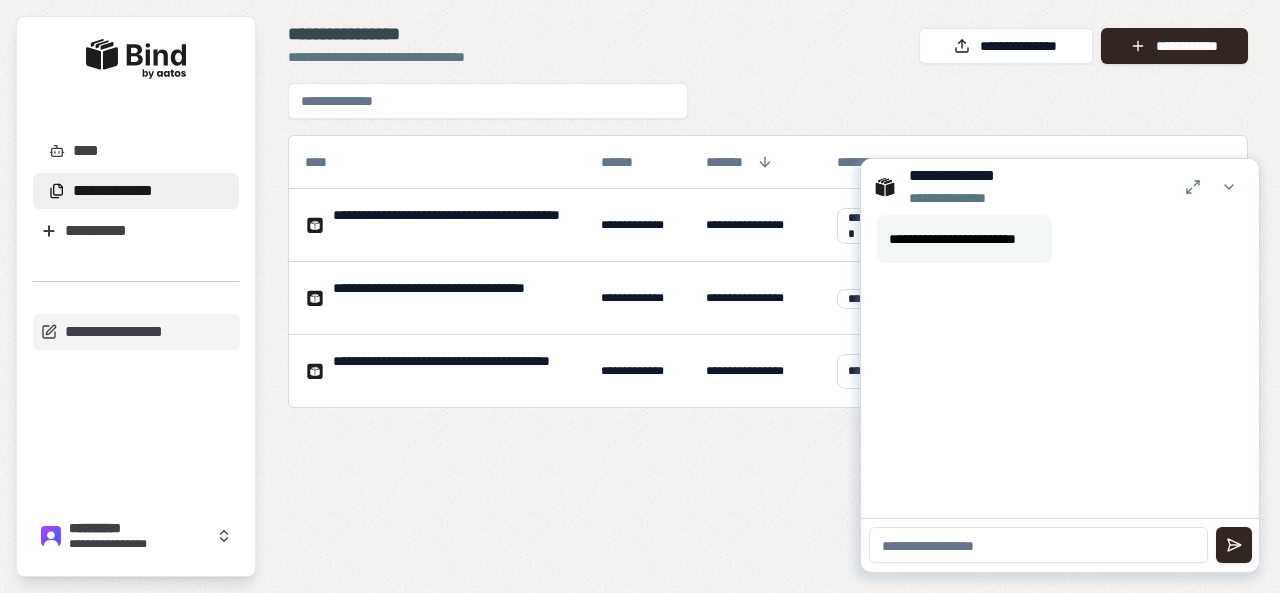 click at bounding box center [488, 101] 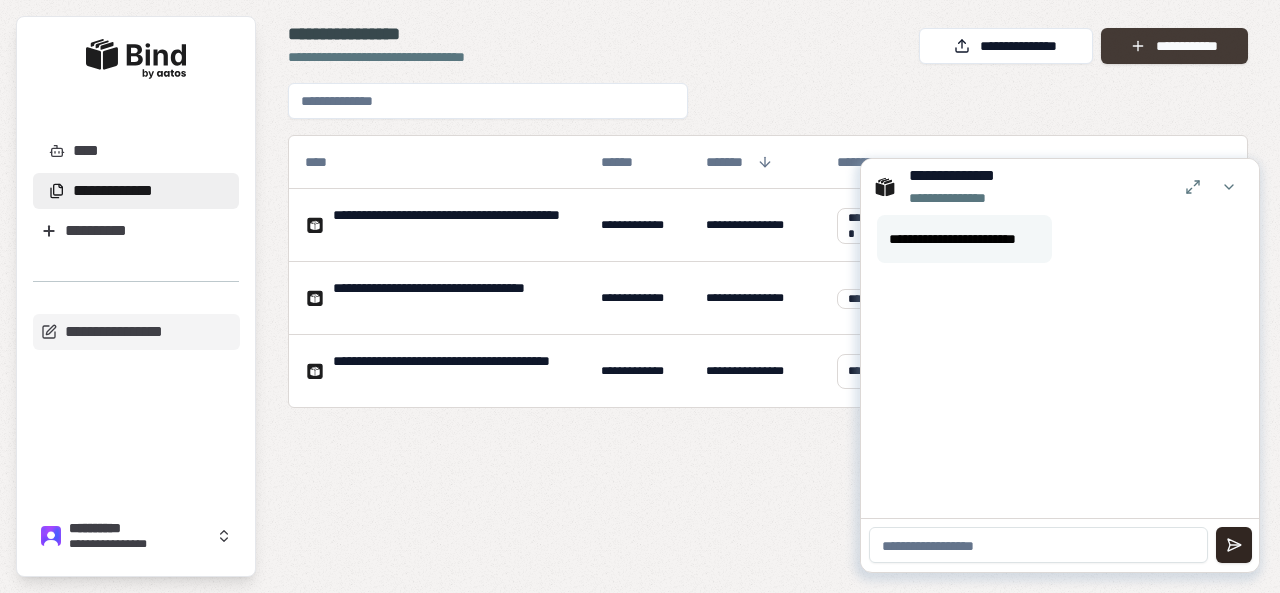 click on "**********" at bounding box center (1174, 46) 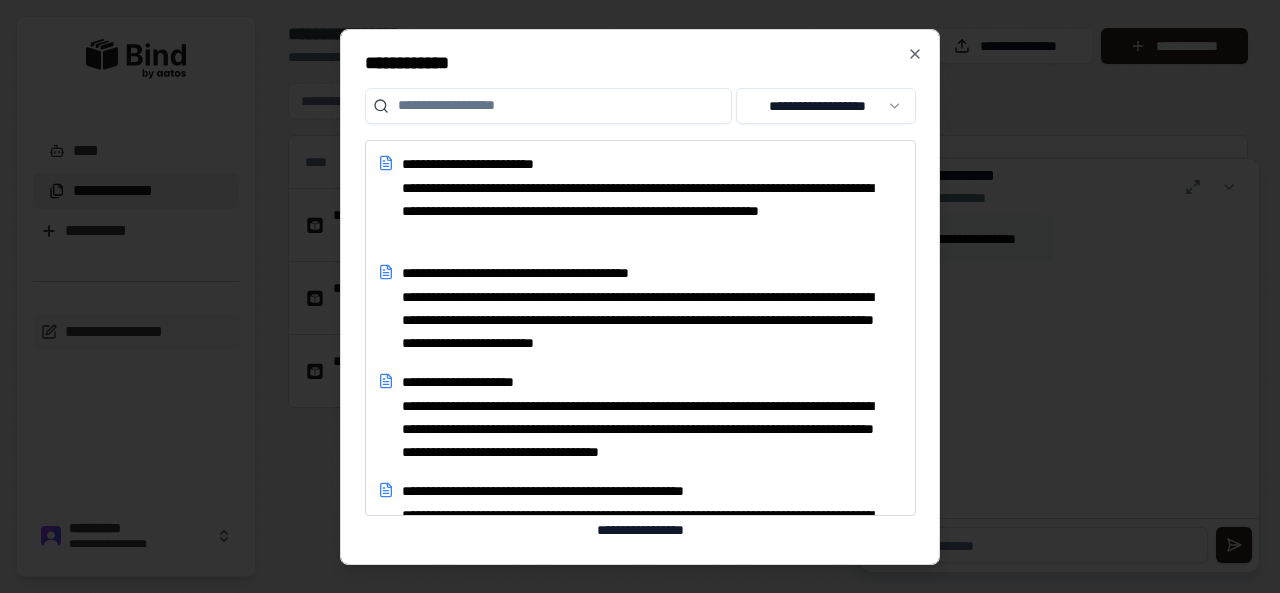 click at bounding box center (548, 106) 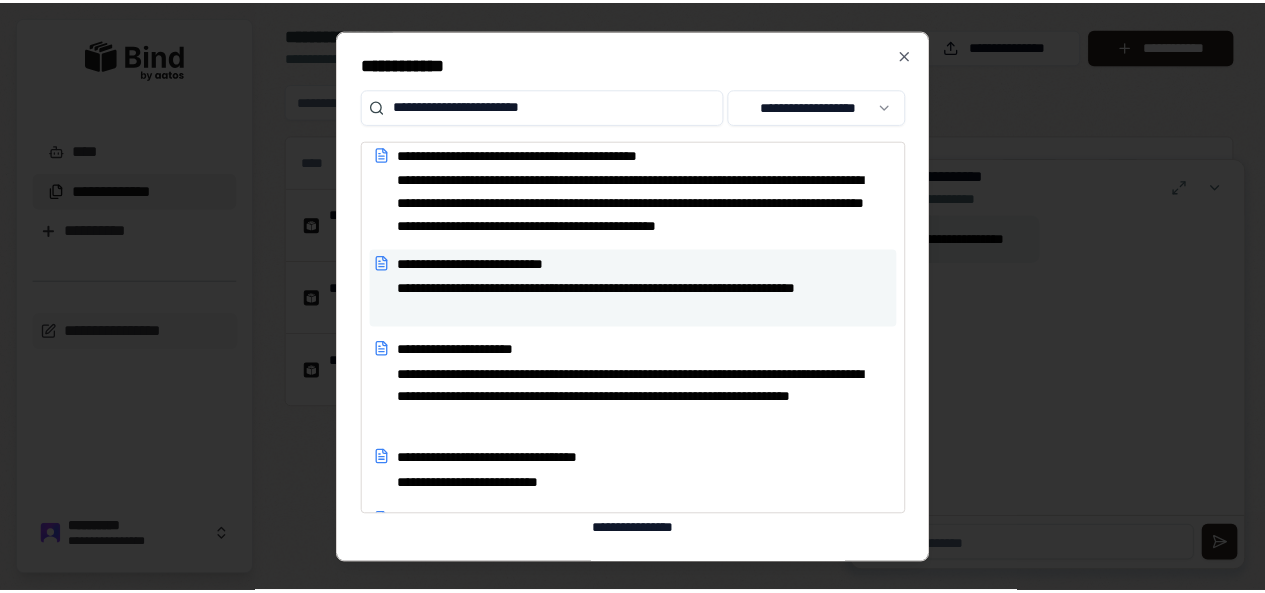 scroll, scrollTop: 800, scrollLeft: 0, axis: vertical 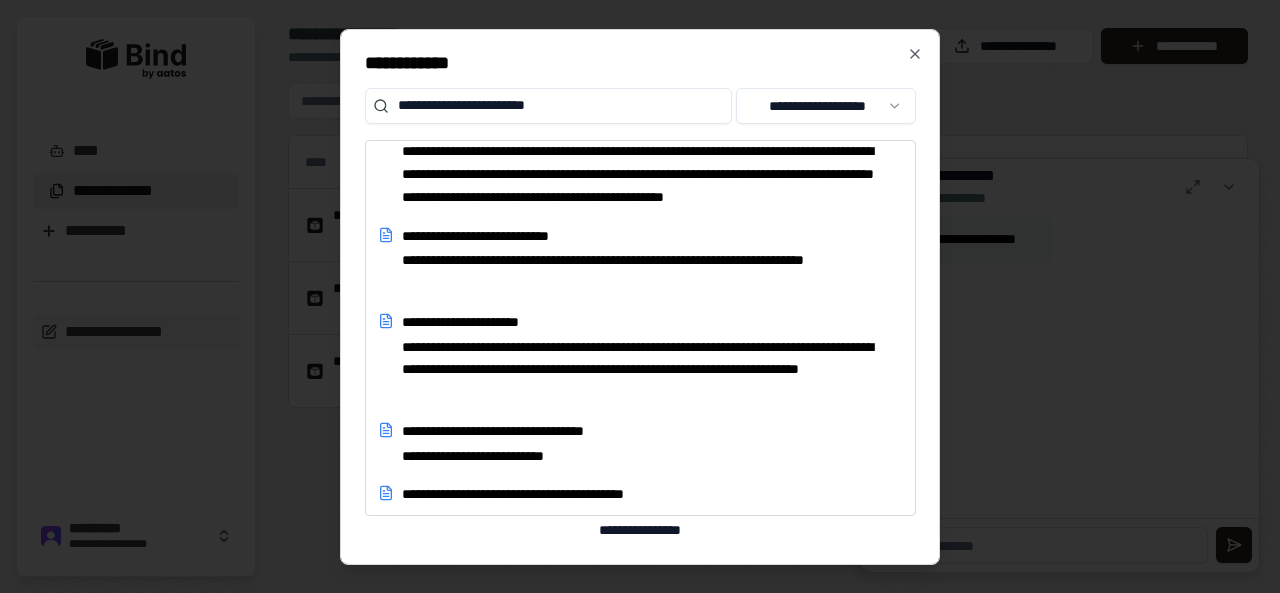 type on "**********" 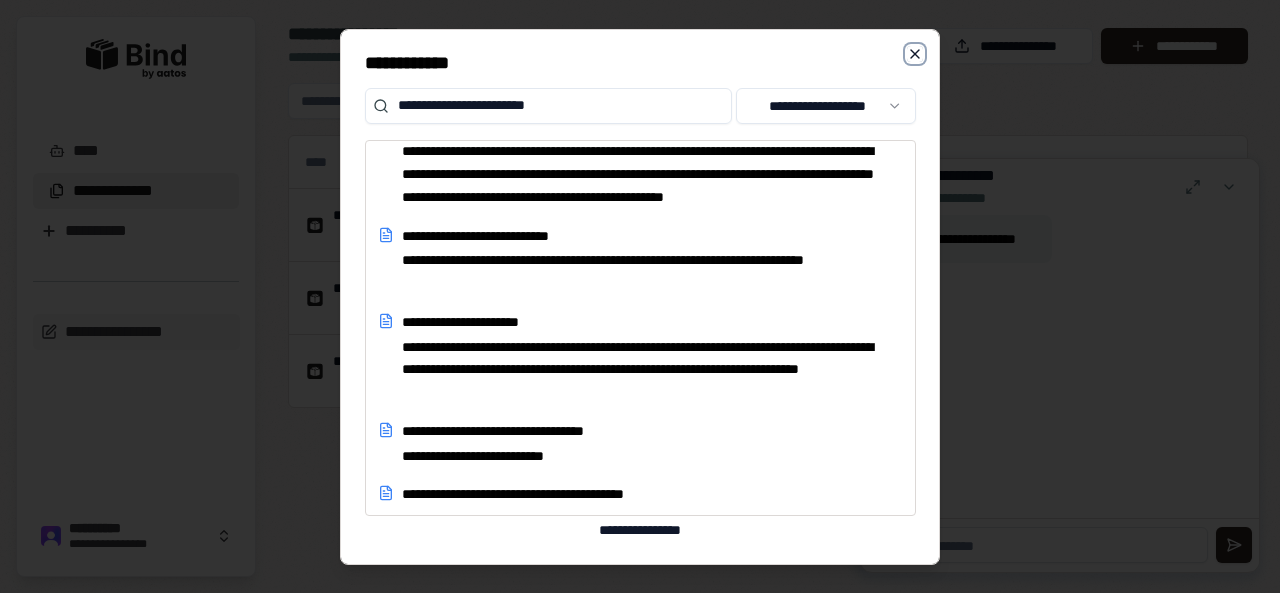 click 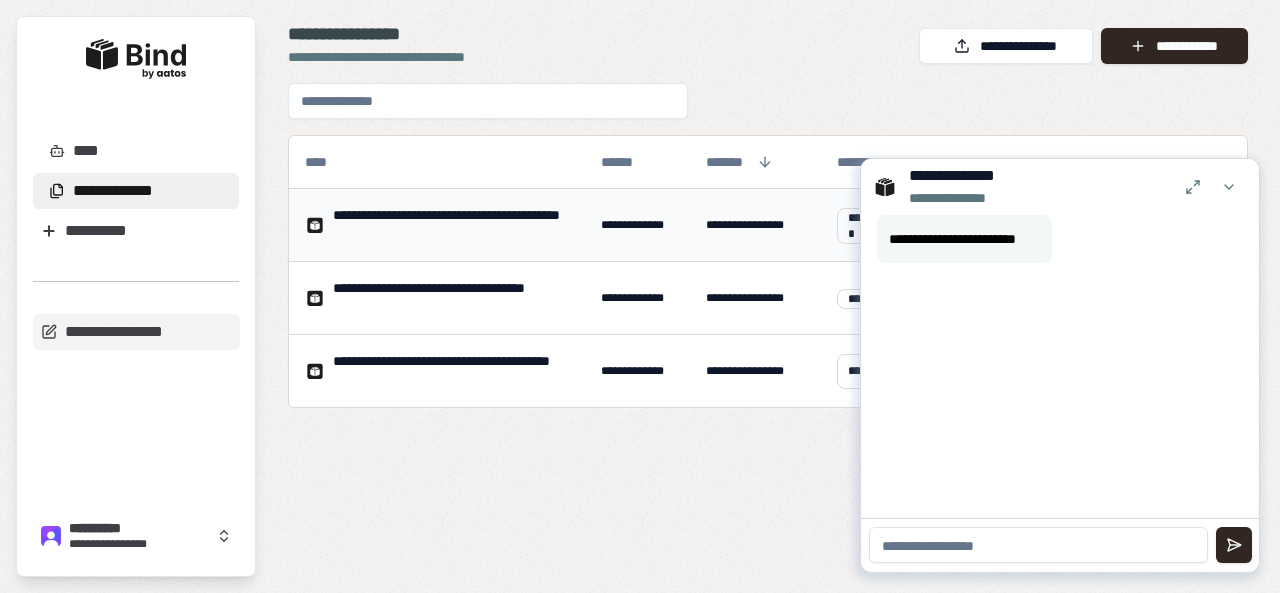click on "**********" at bounding box center [451, 225] 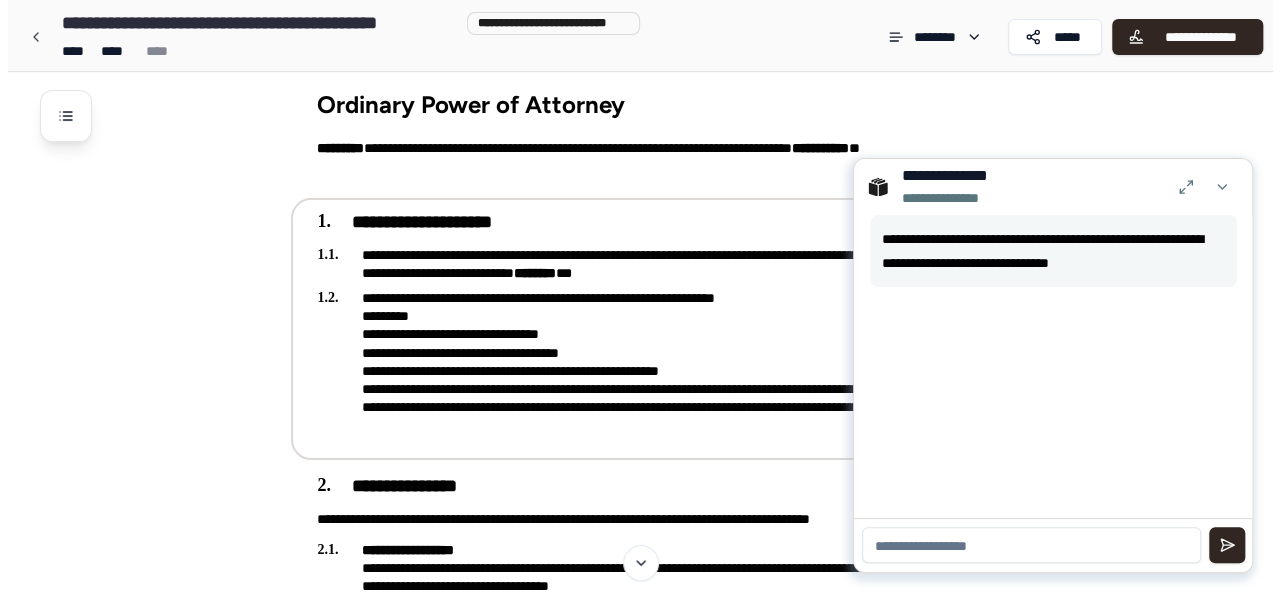 scroll, scrollTop: 200, scrollLeft: 0, axis: vertical 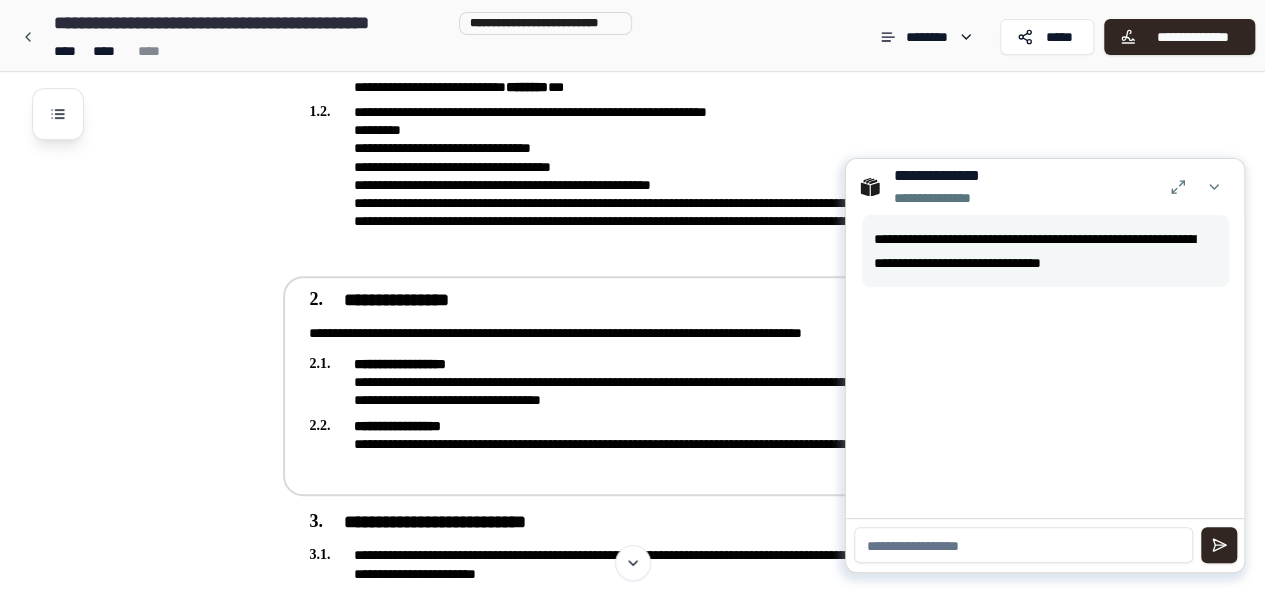 click on "**********" at bounding box center [628, 382] 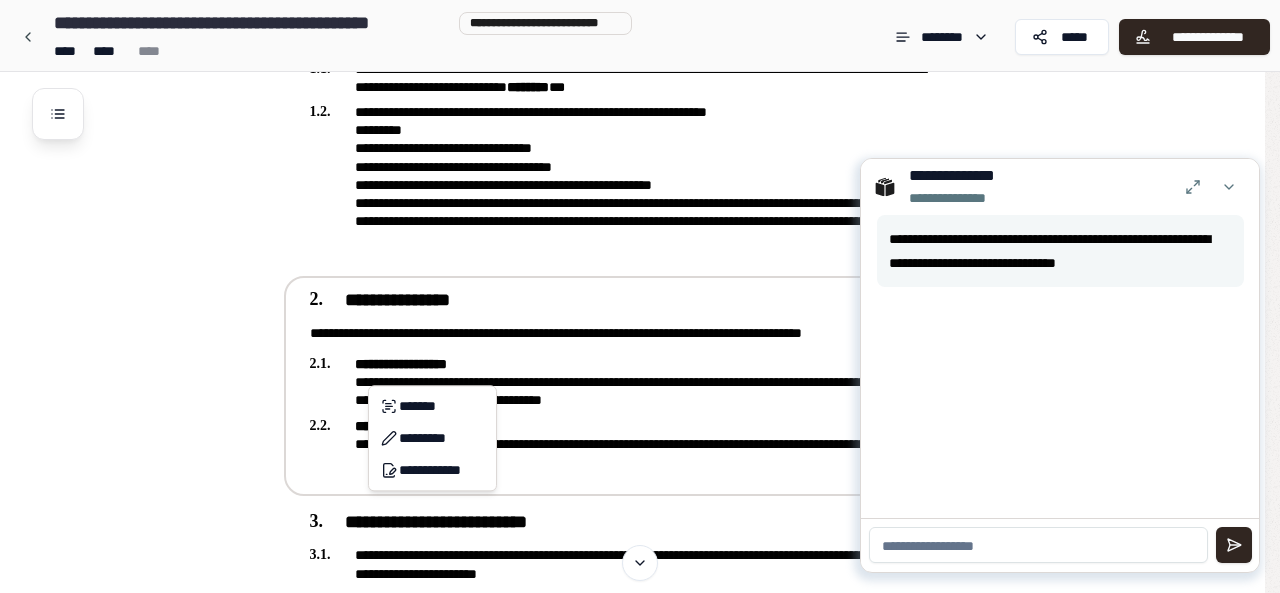 click on "**********" at bounding box center [640, 699] 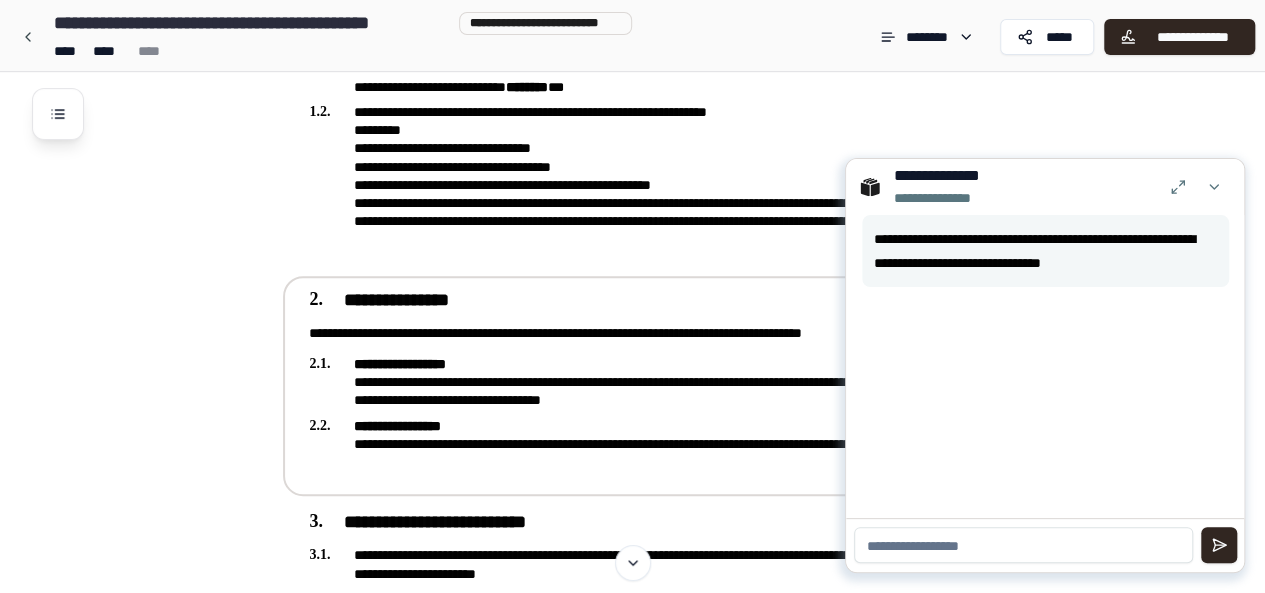 click on "**********" at bounding box center (628, 382) 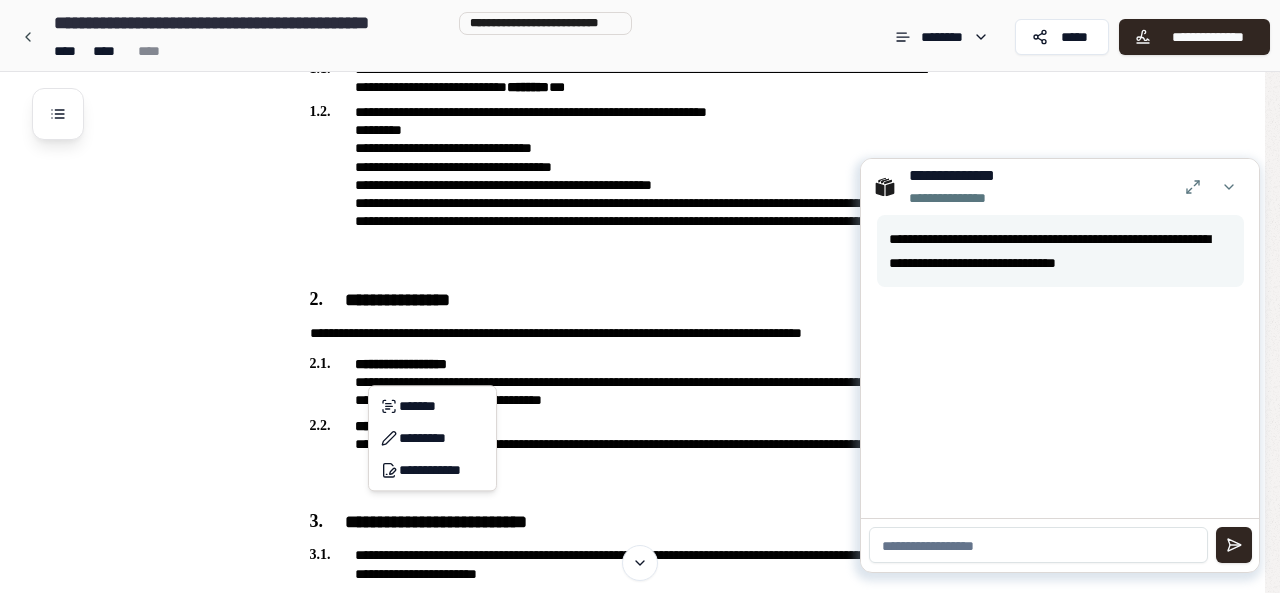 click on "**********" at bounding box center (640, 699) 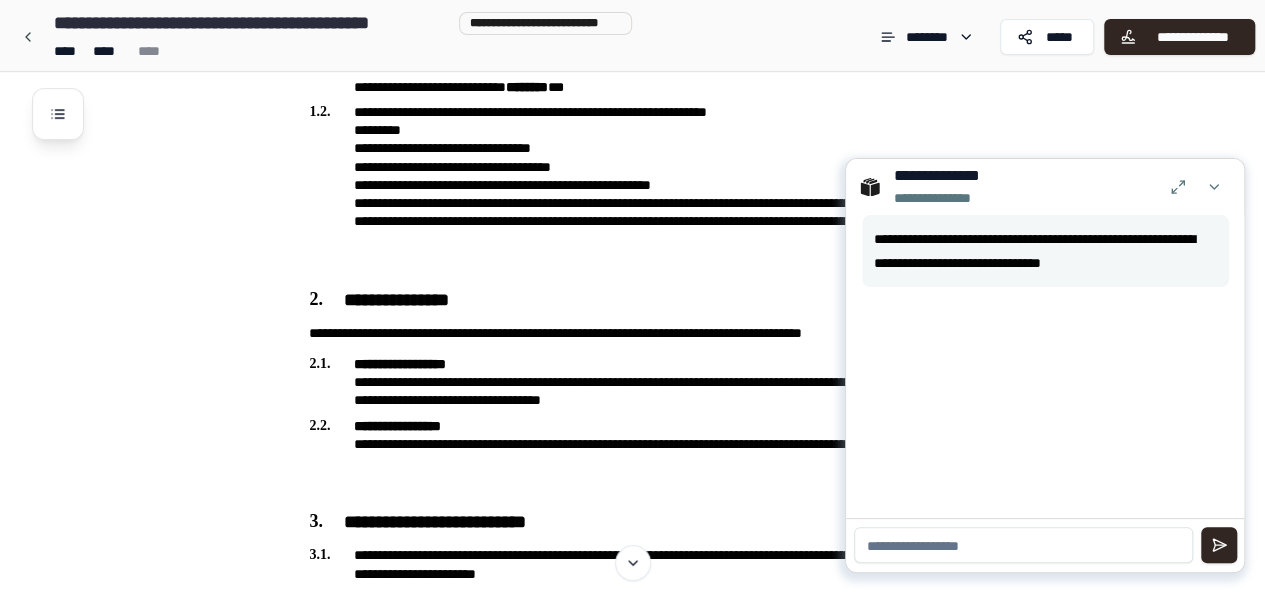 click on "**********" at bounding box center [1045, 187] 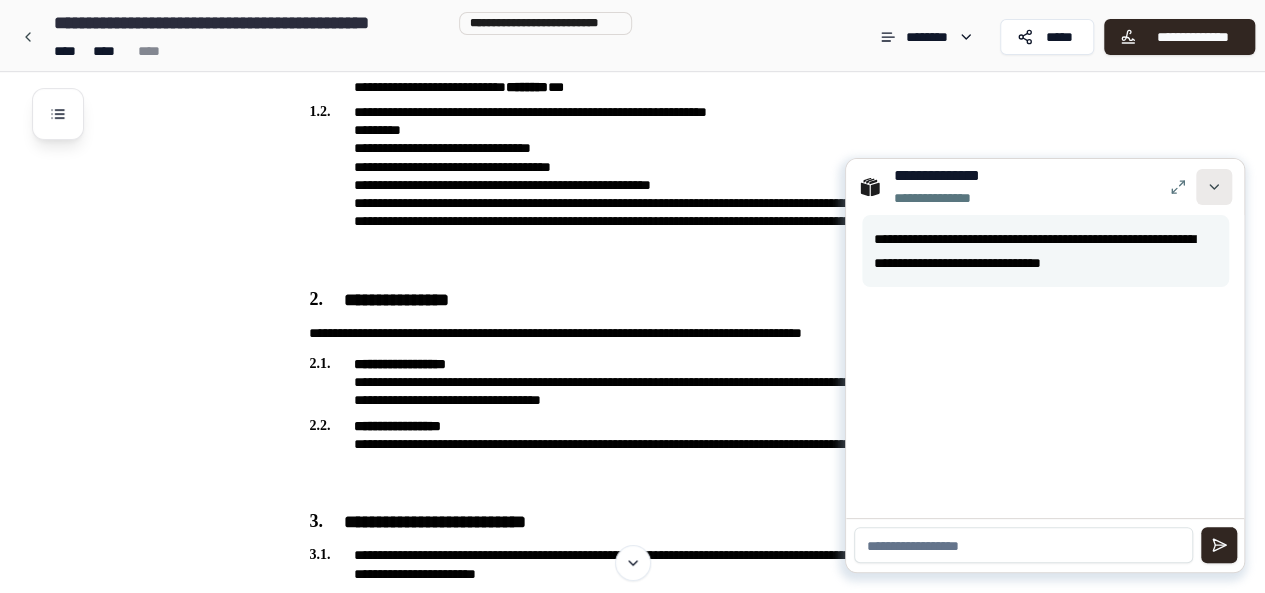 click at bounding box center [1214, 187] 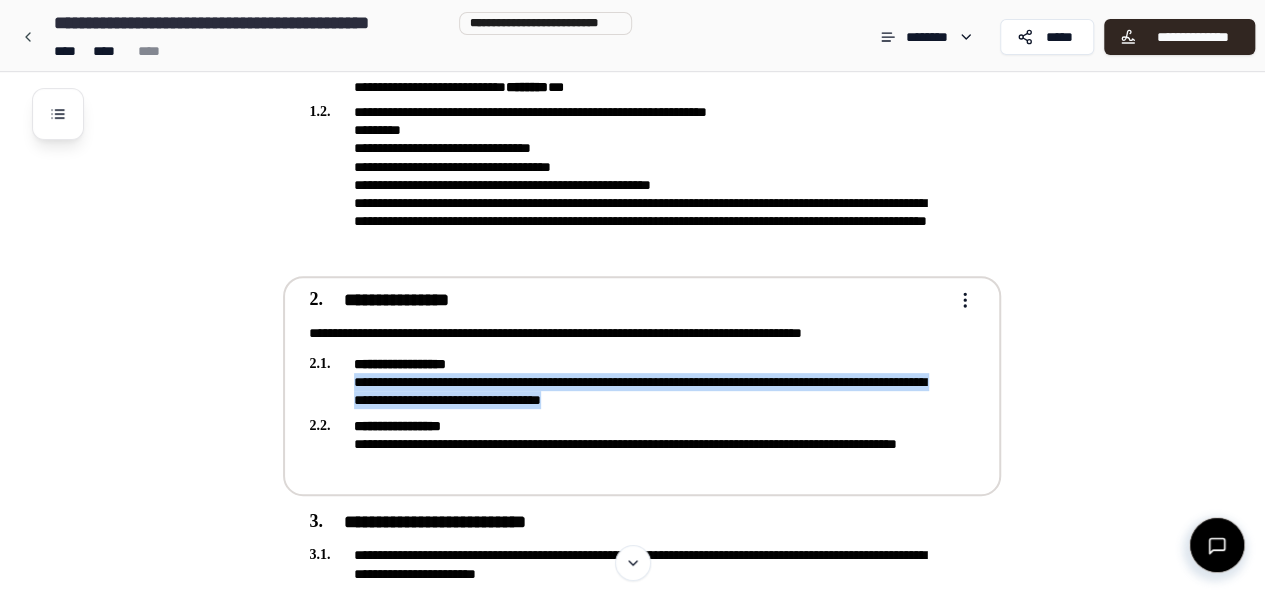 drag, startPoint x: 715, startPoint y: 398, endPoint x: 353, endPoint y: 384, distance: 362.27063 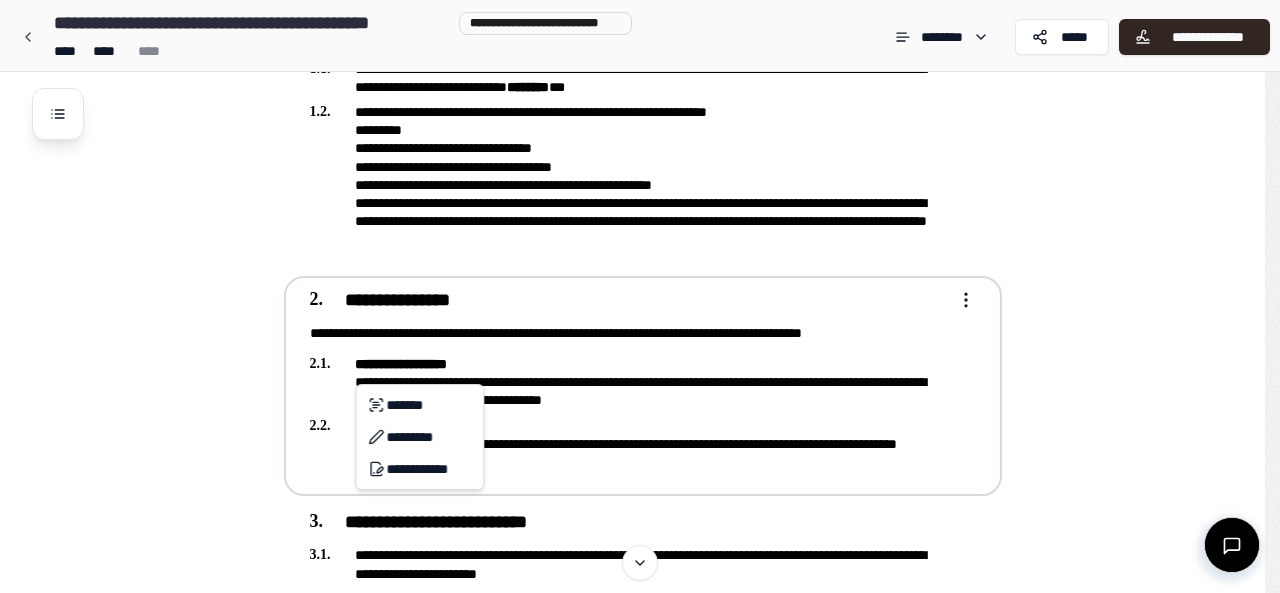 click on "**********" at bounding box center [629, 382] 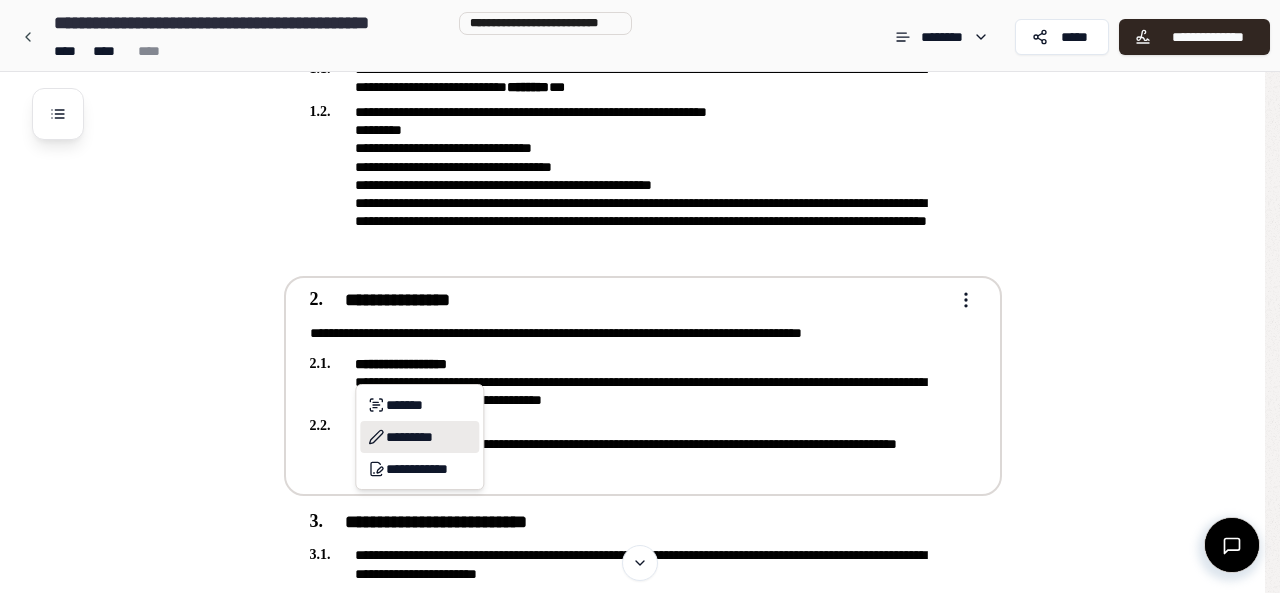 click on "*********" at bounding box center [419, 437] 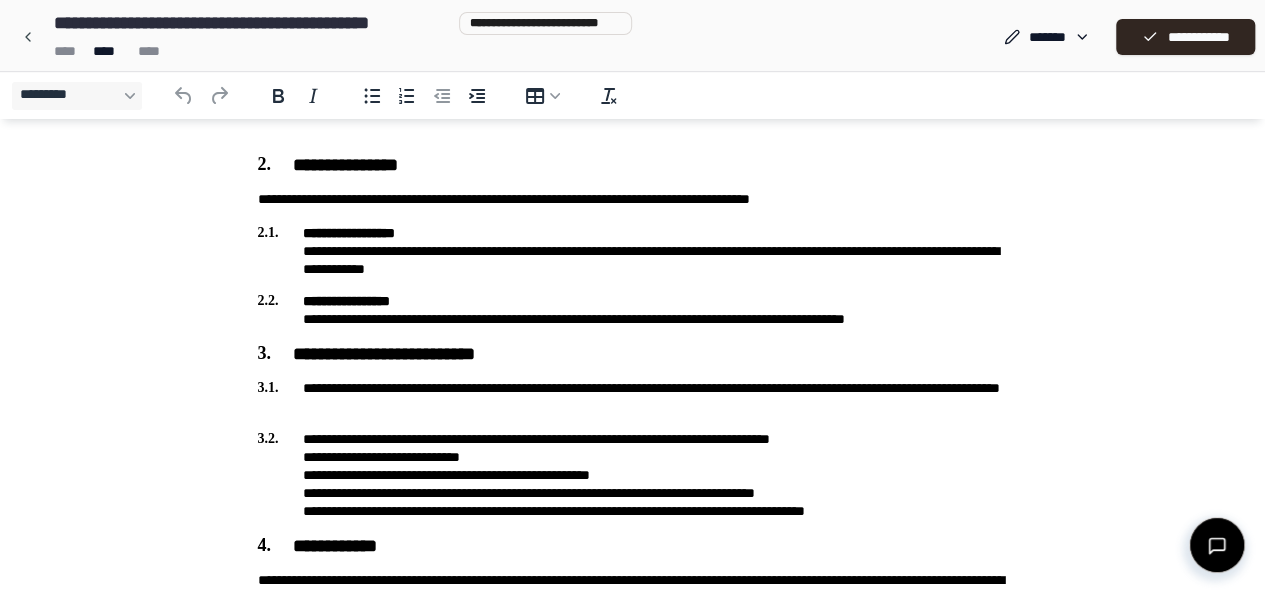 scroll, scrollTop: 400, scrollLeft: 0, axis: vertical 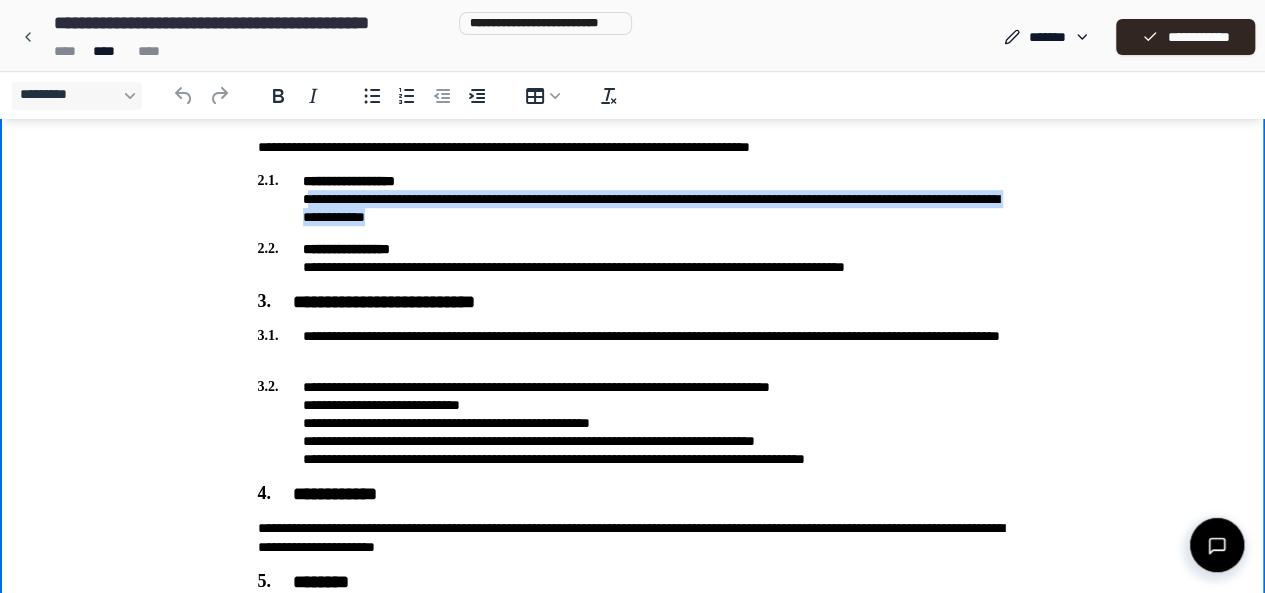 drag, startPoint x: 573, startPoint y: 219, endPoint x: 306, endPoint y: 196, distance: 267.9888 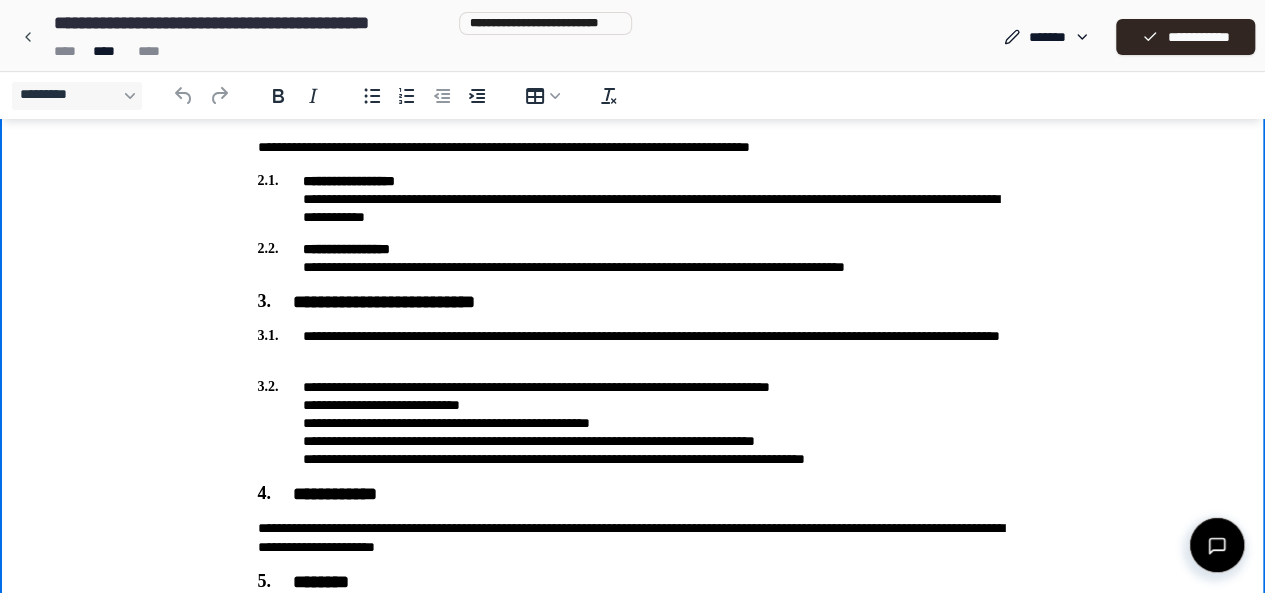 click on "**********" at bounding box center (633, 199) 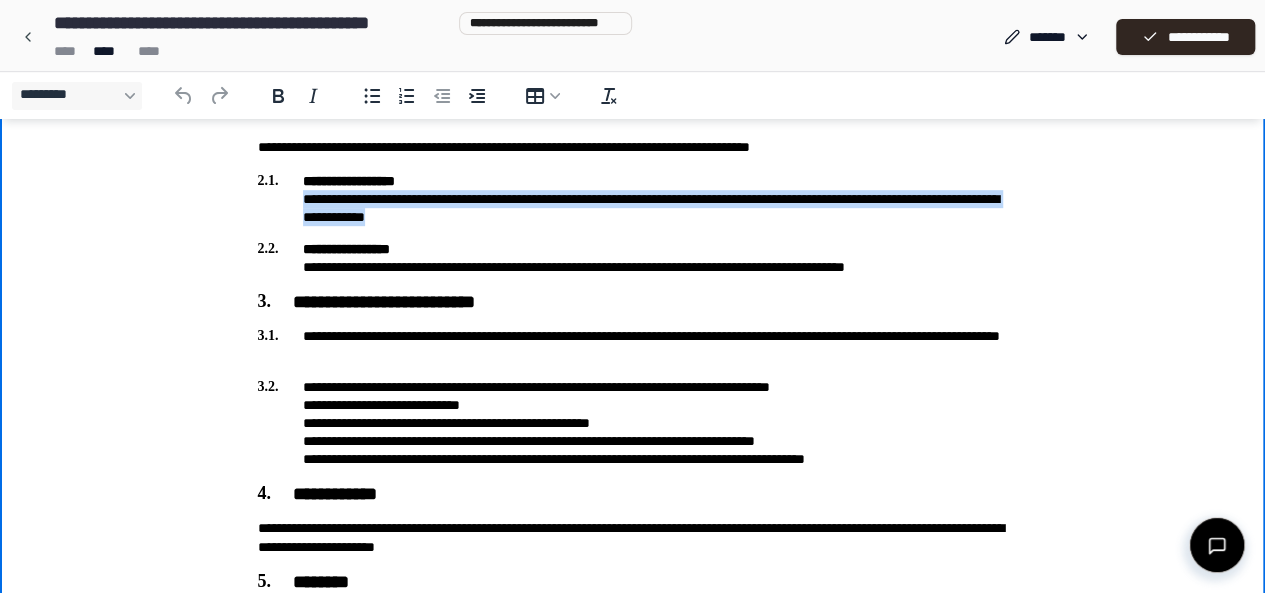 drag, startPoint x: 297, startPoint y: 198, endPoint x: 588, endPoint y: 221, distance: 291.90753 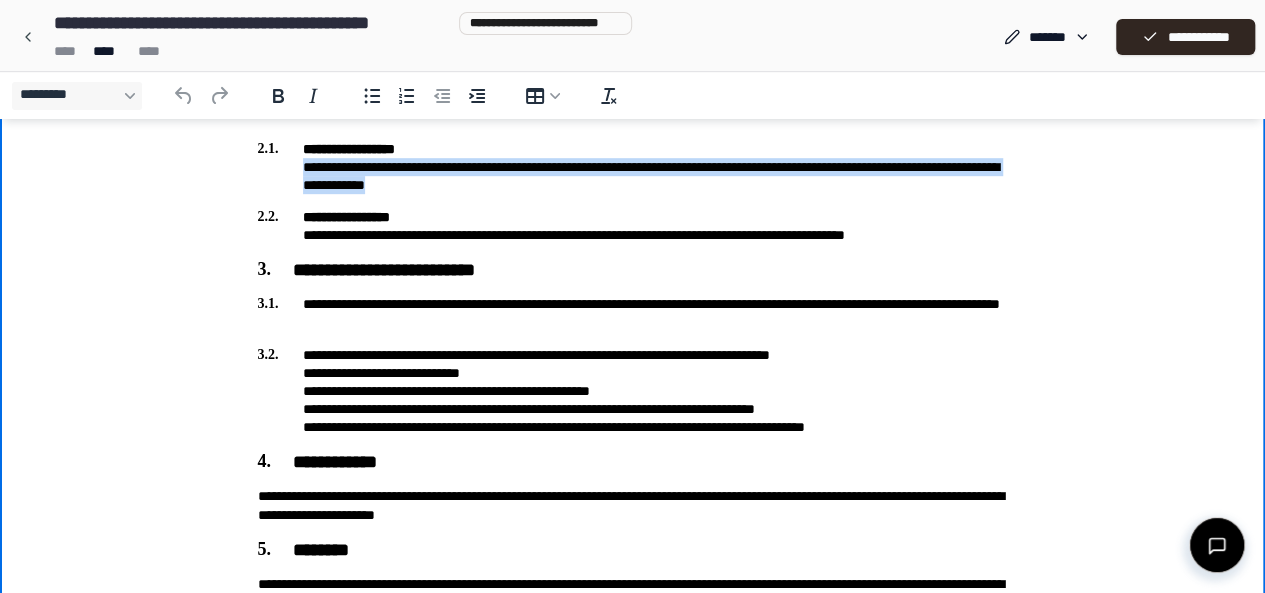 scroll, scrollTop: 32, scrollLeft: 0, axis: vertical 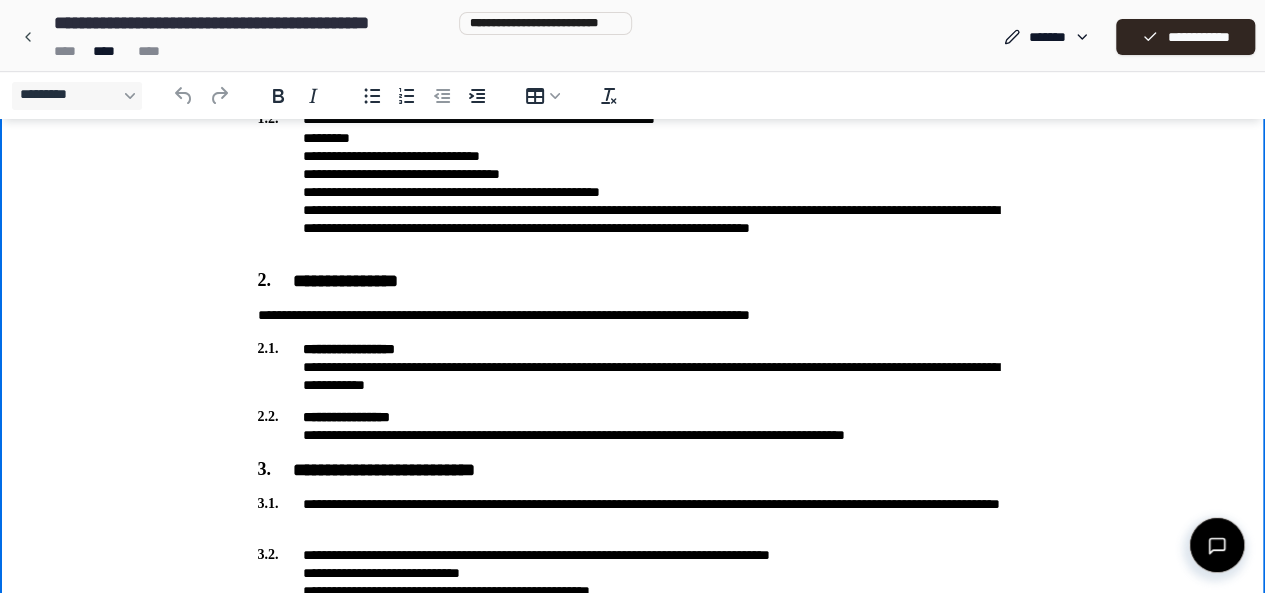 click on "**********" at bounding box center [633, 367] 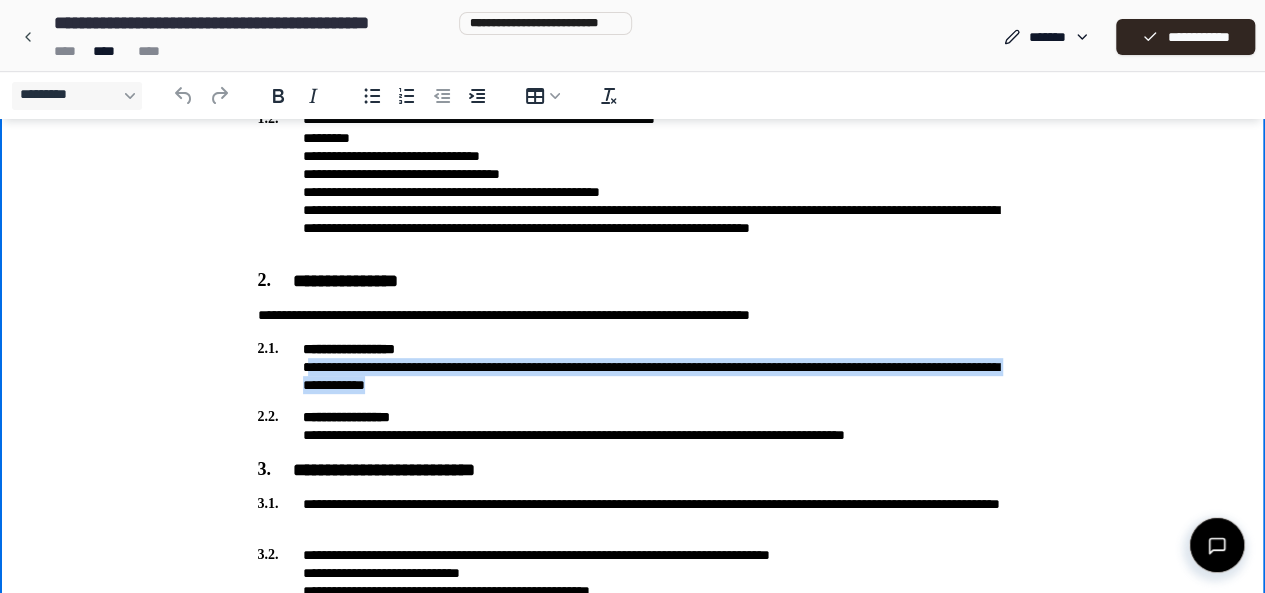 drag, startPoint x: 308, startPoint y: 366, endPoint x: 618, endPoint y: 380, distance: 310.31598 